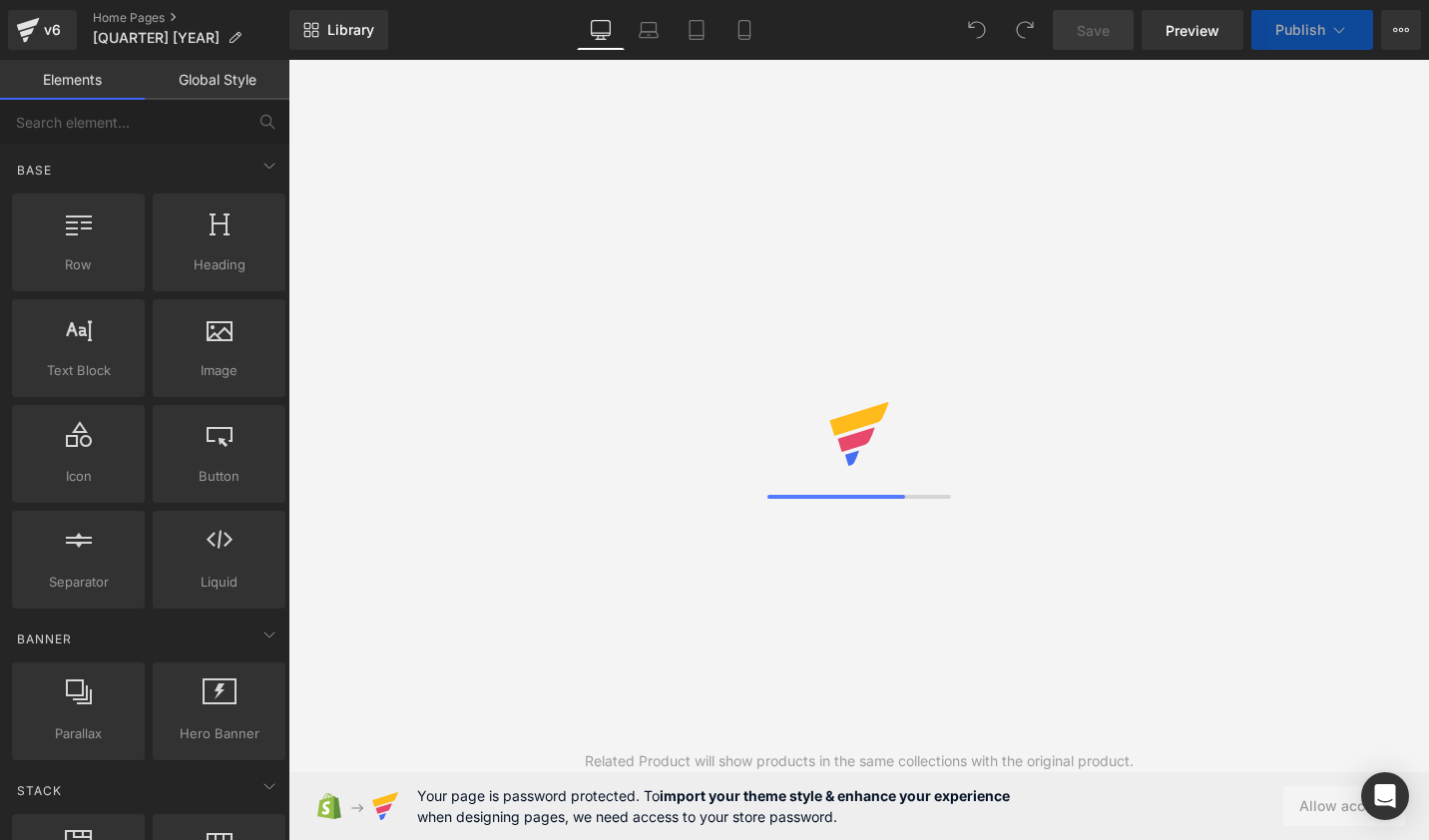 scroll, scrollTop: 0, scrollLeft: 0, axis: both 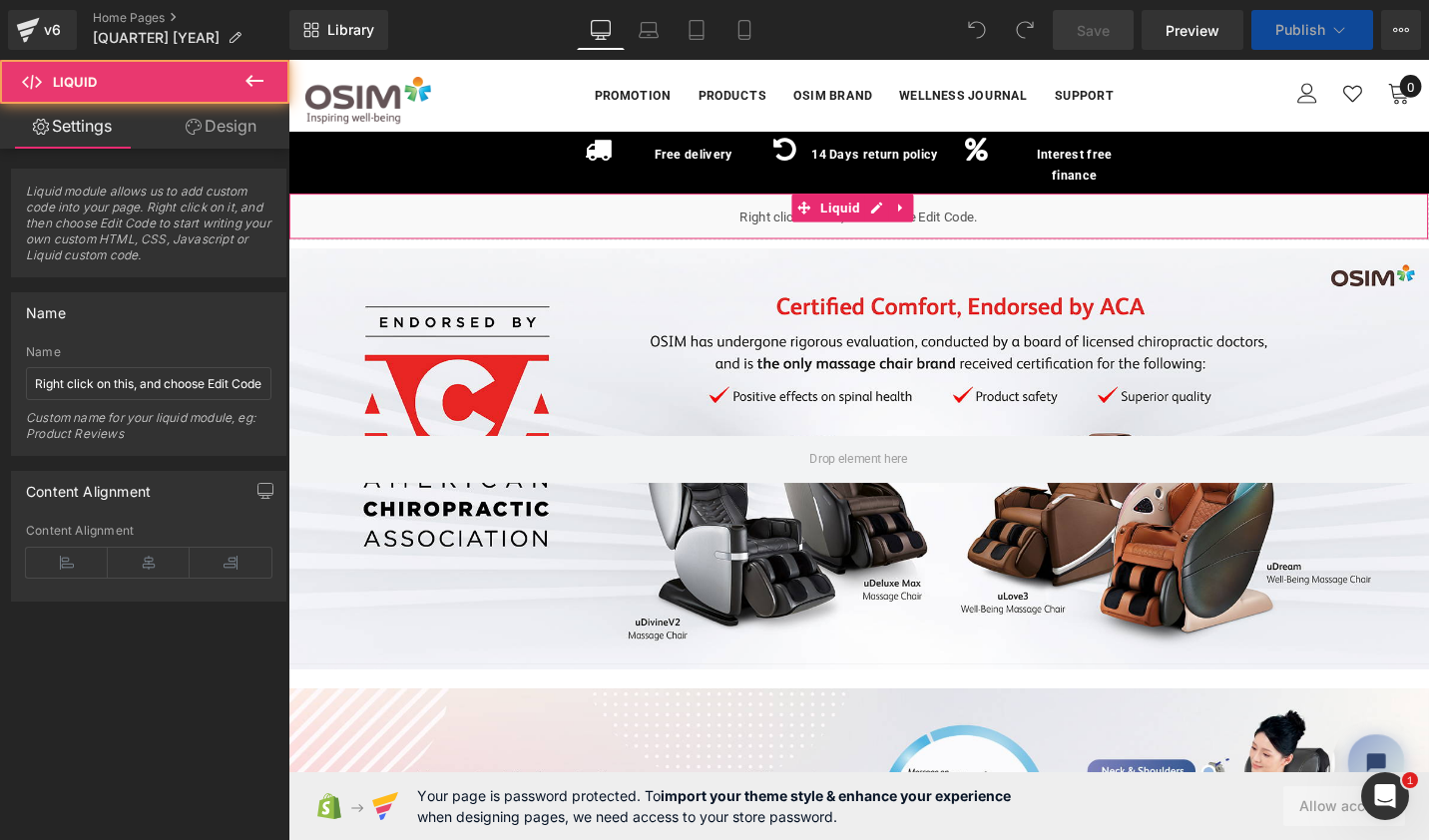 click on "Liquid" at bounding box center [892, 225] 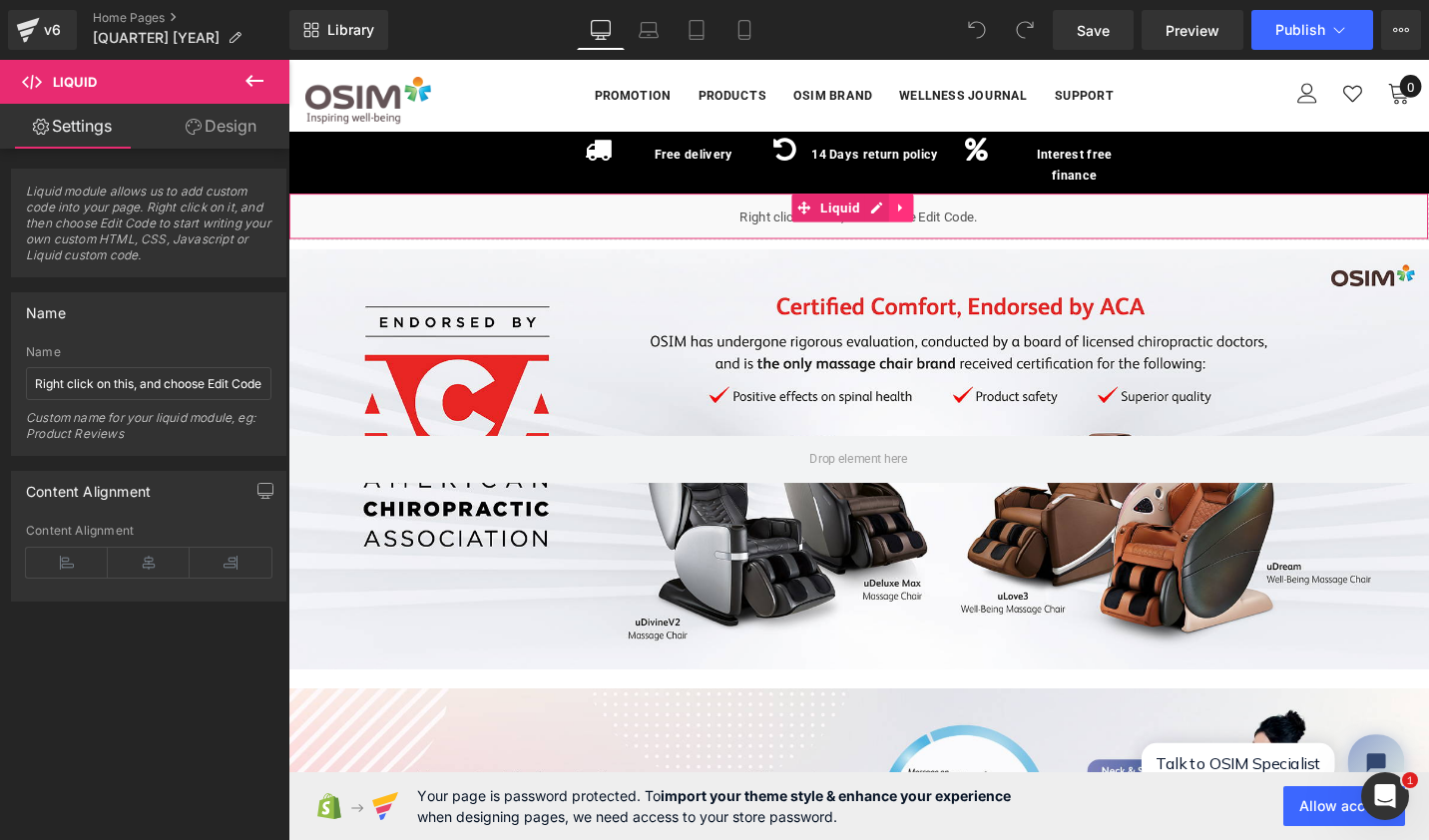 click 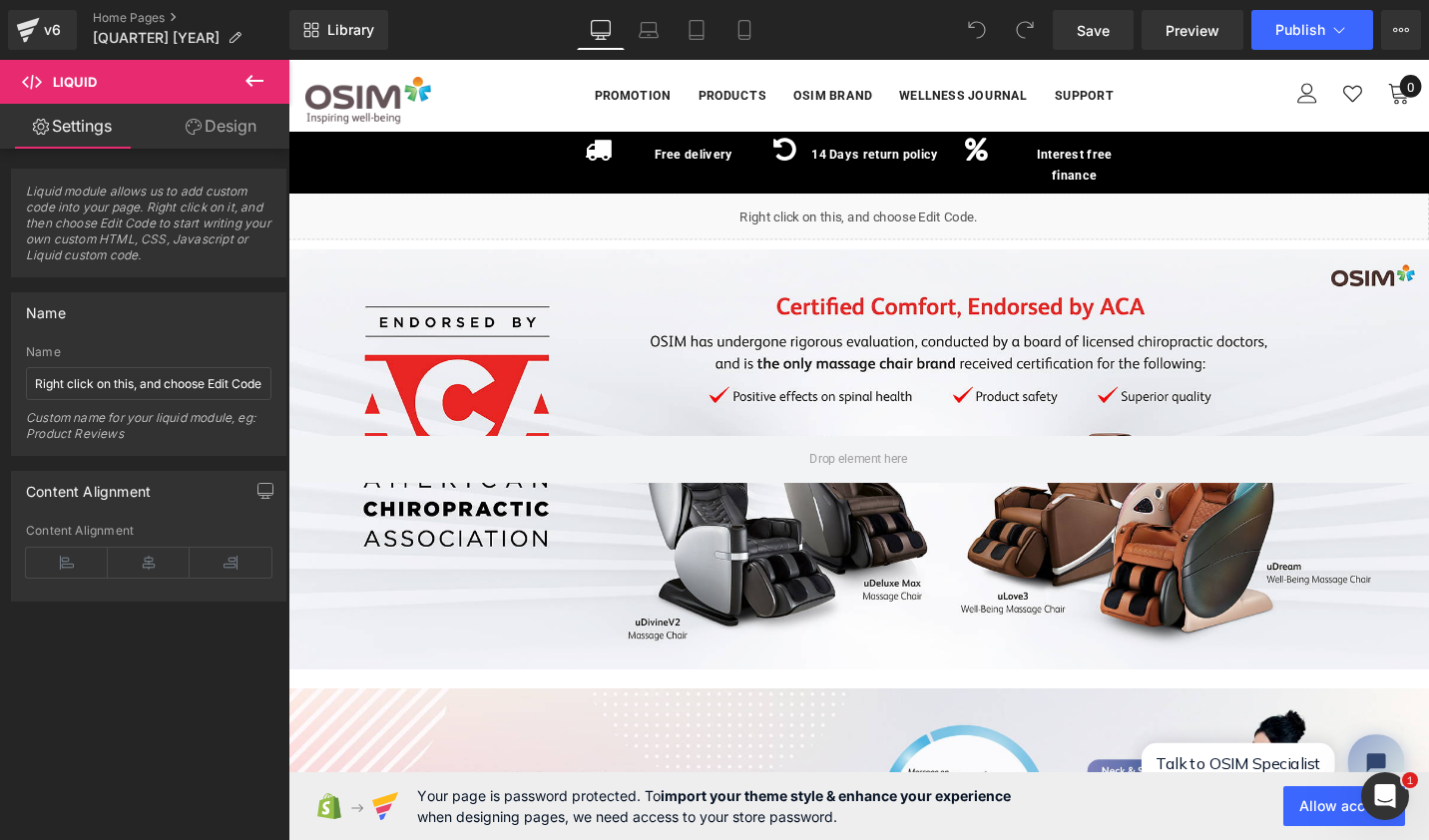 click 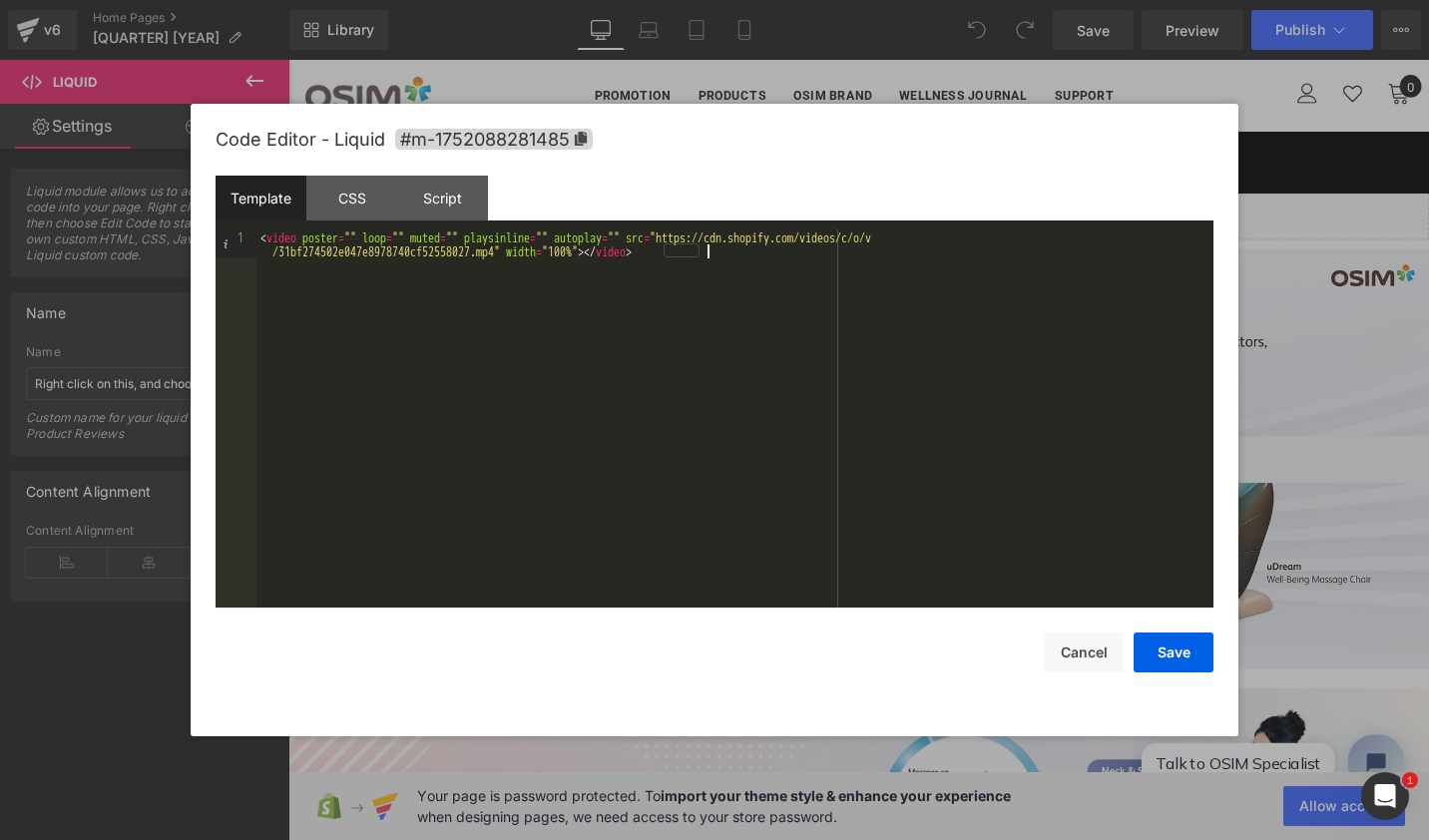 click on "< video   poster = ""   loop = ""   muted = ""   playsinline = ""   autoplay = ""   src = "https://cdn.shopify.com/videos/c/o/v    /31bf274502e047e8978740cf52558027.mp4"   width = "100%" > </ video >" at bounding box center [734, 447] 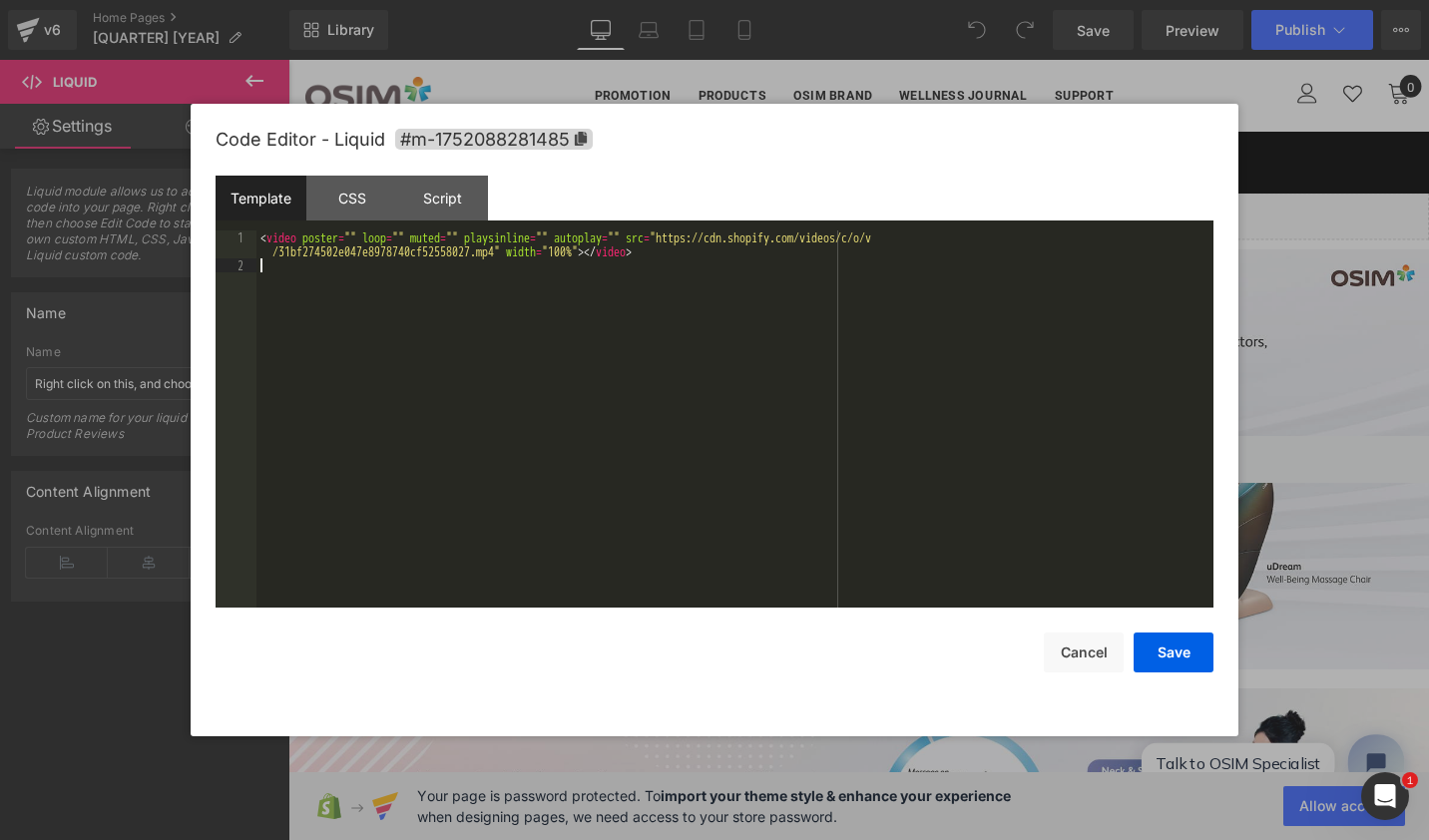 type 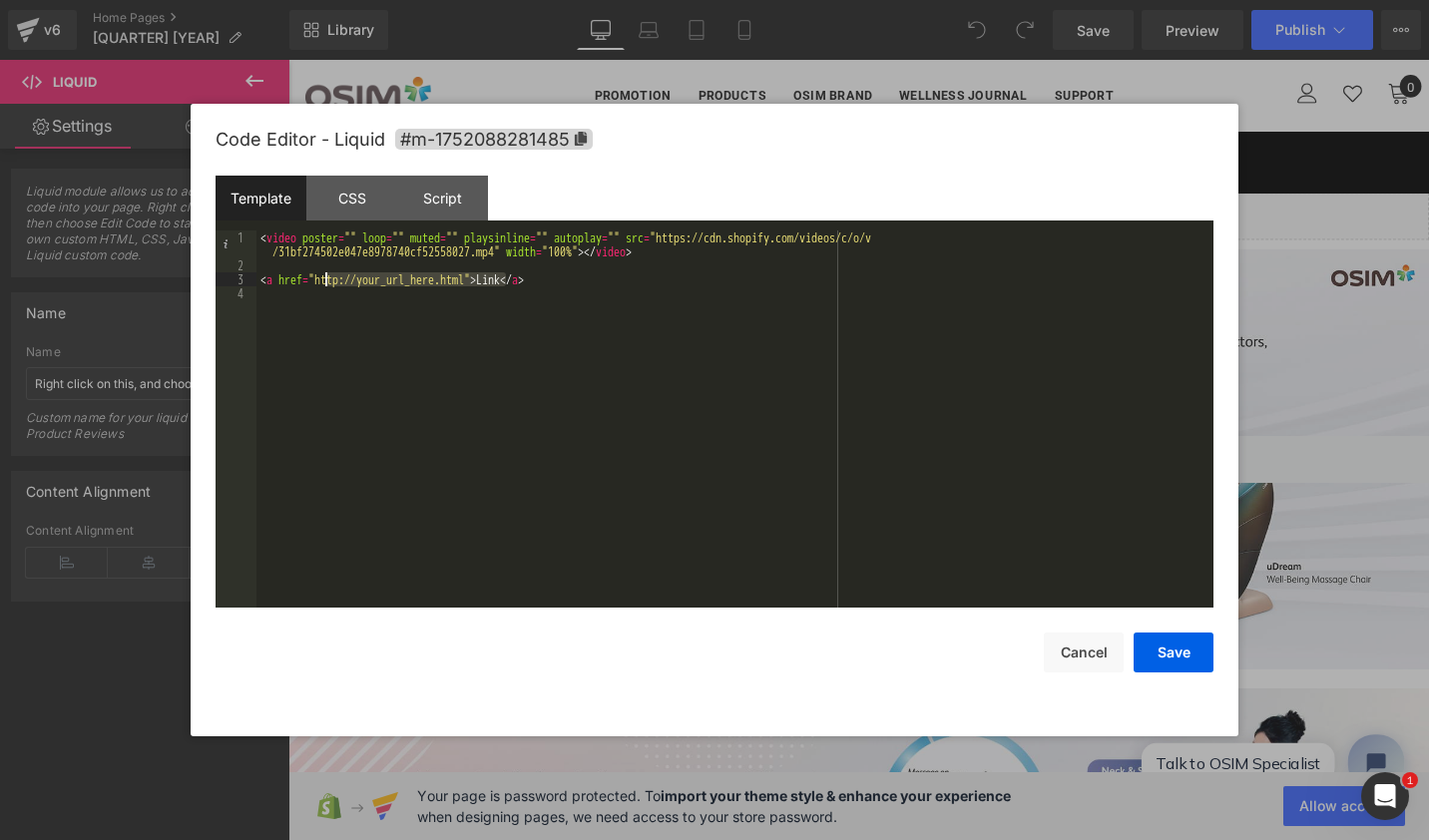drag, startPoint x: 505, startPoint y: 277, endPoint x: 327, endPoint y: 280, distance: 178.02528 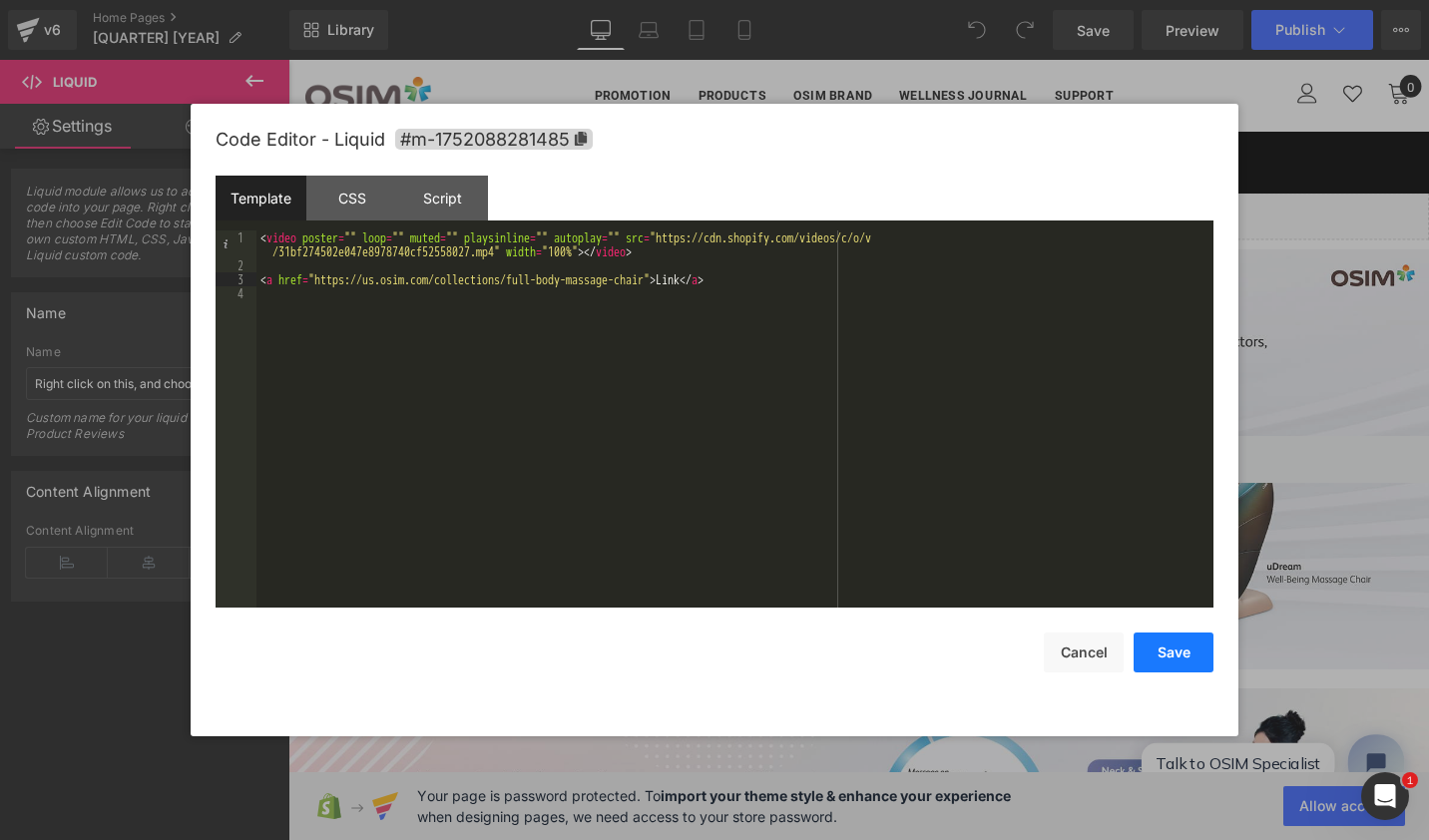 click on "Save" at bounding box center [1174, 652] 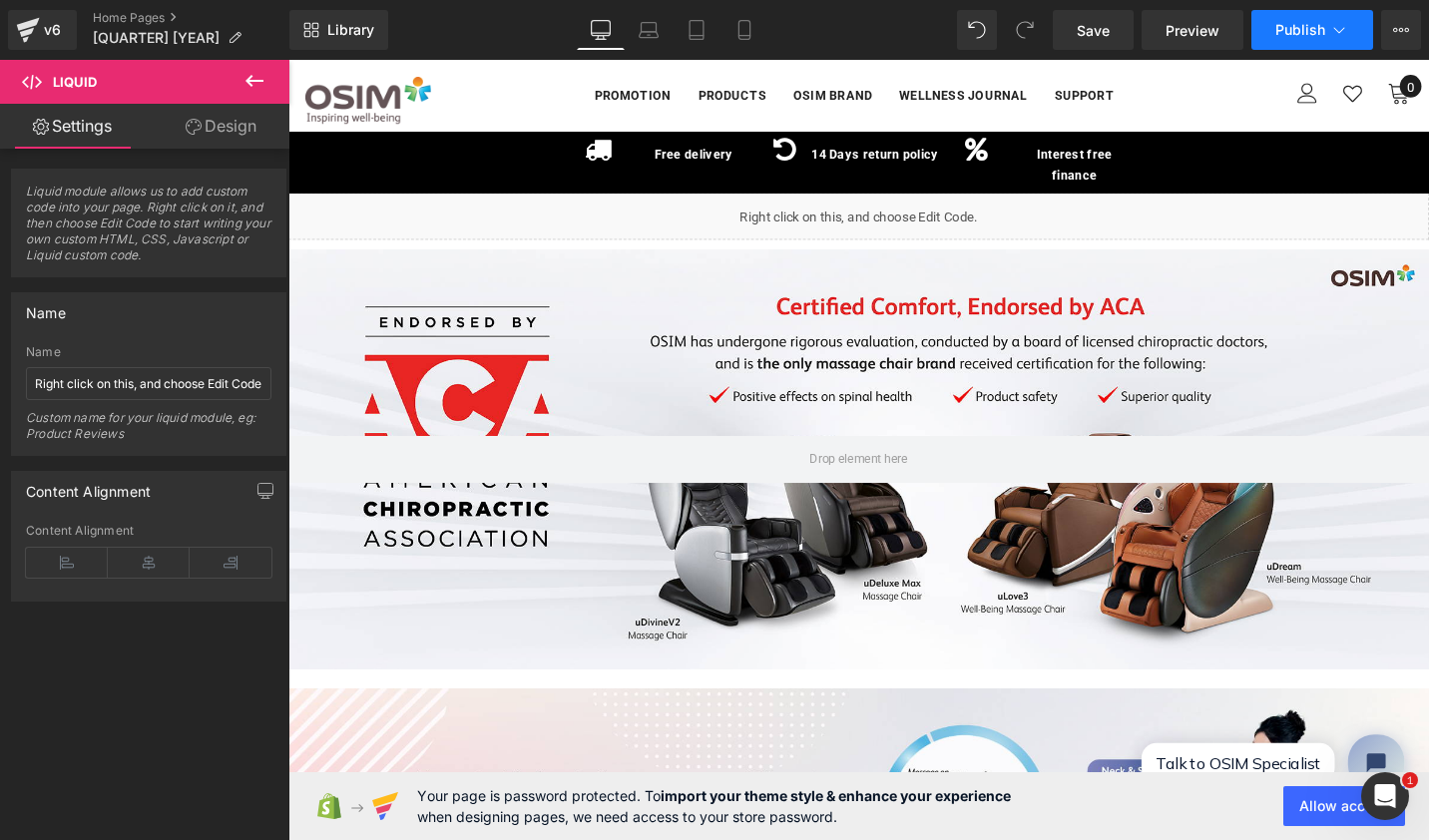 click on "Publish" at bounding box center (1300, 30) 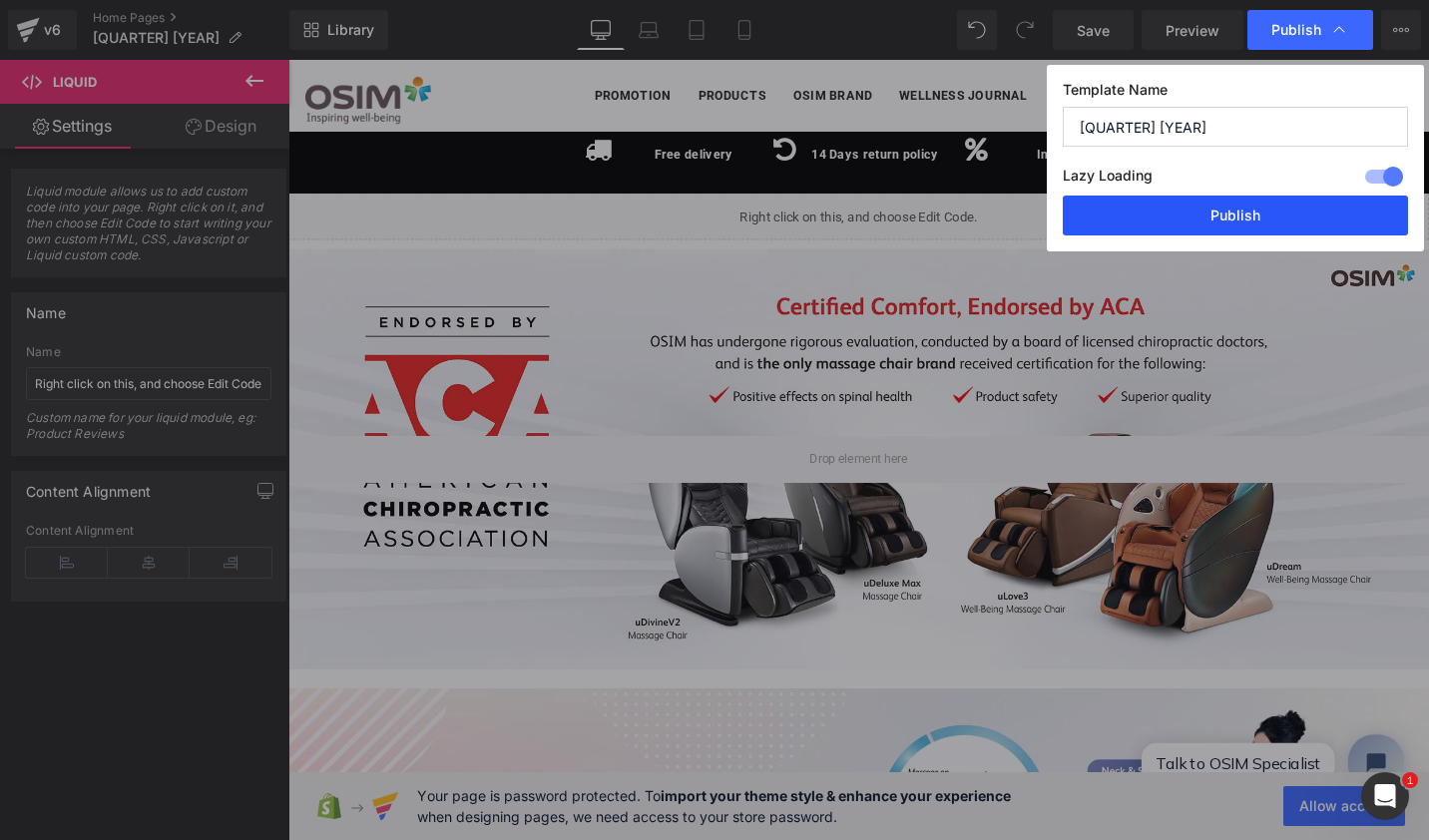 click on "Publish" at bounding box center (1235, 215) 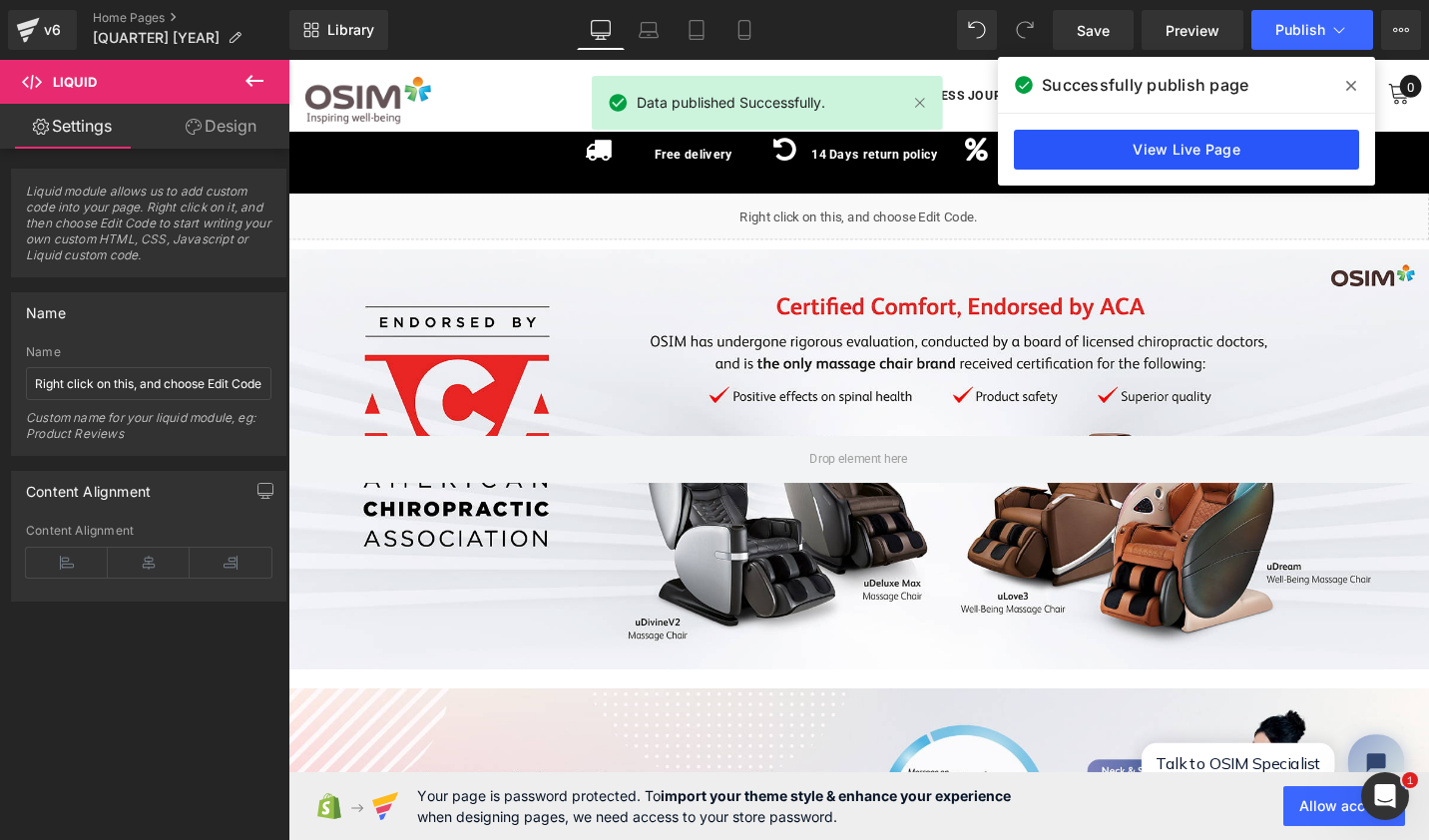 click on "View Live Page" at bounding box center [1187, 150] 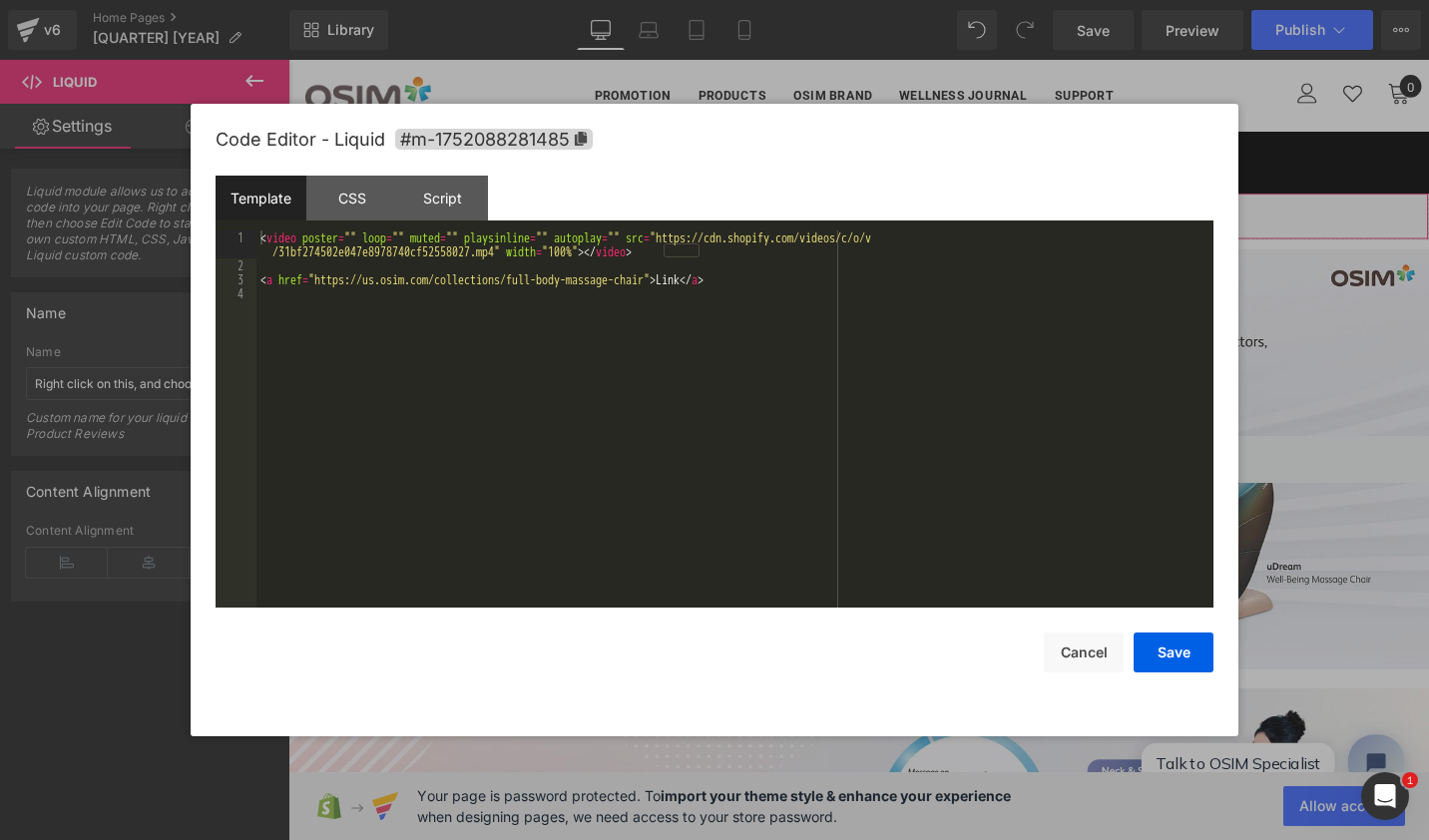 click at bounding box center (911, 216) 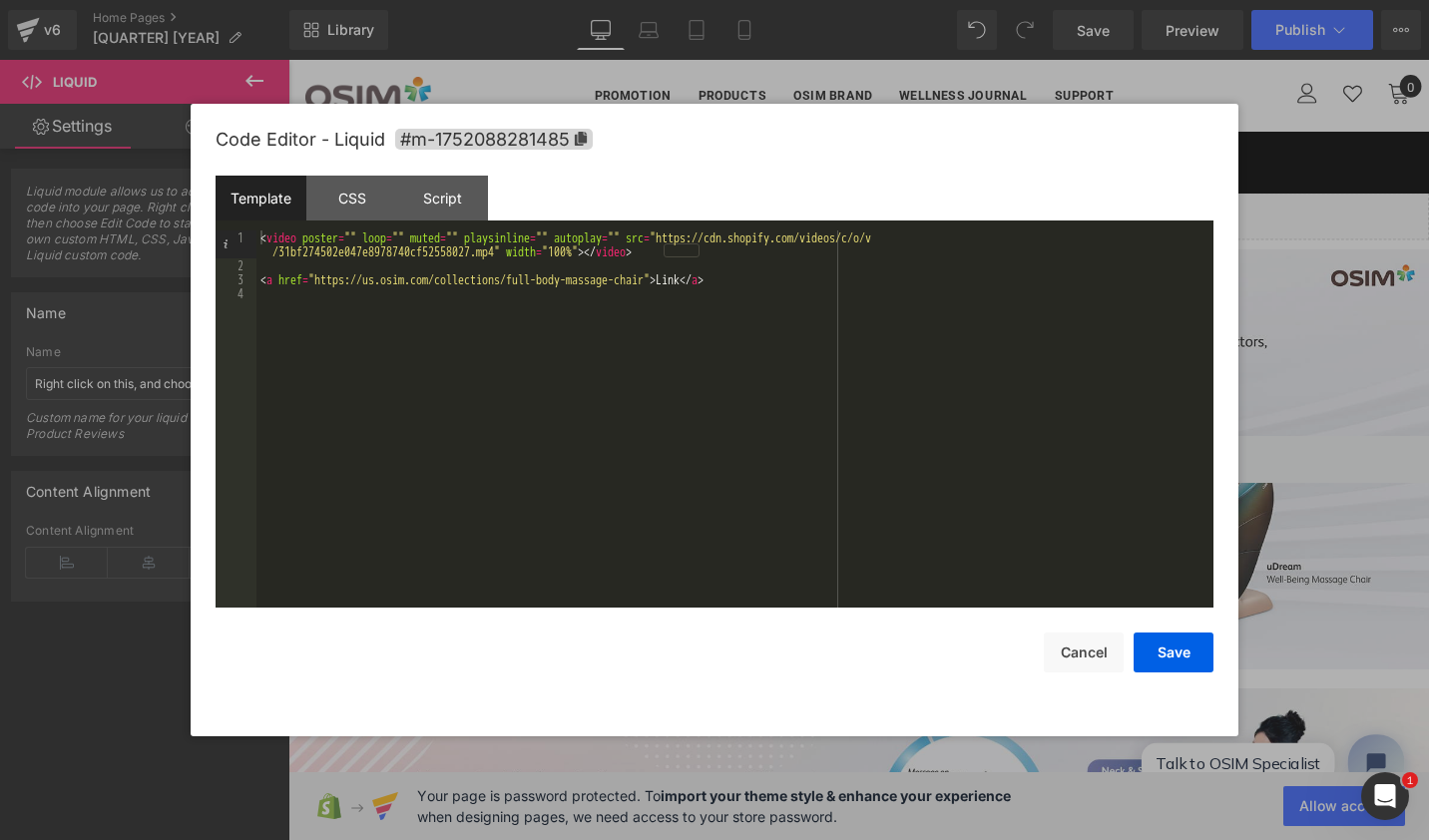 click on "< video   poster = ""   loop = ""   muted = ""   playsinline = ""   autoplay = ""   src = "https://cdn.shopify.com/videos/c/o/v    /31bf274502e047e8978740cf52558027.mp4"   width = "100%" > </ video > < a   href = "https://us.osim.com/collections/full-body-massage-chair" > Link </ a >" at bounding box center (734, 440) 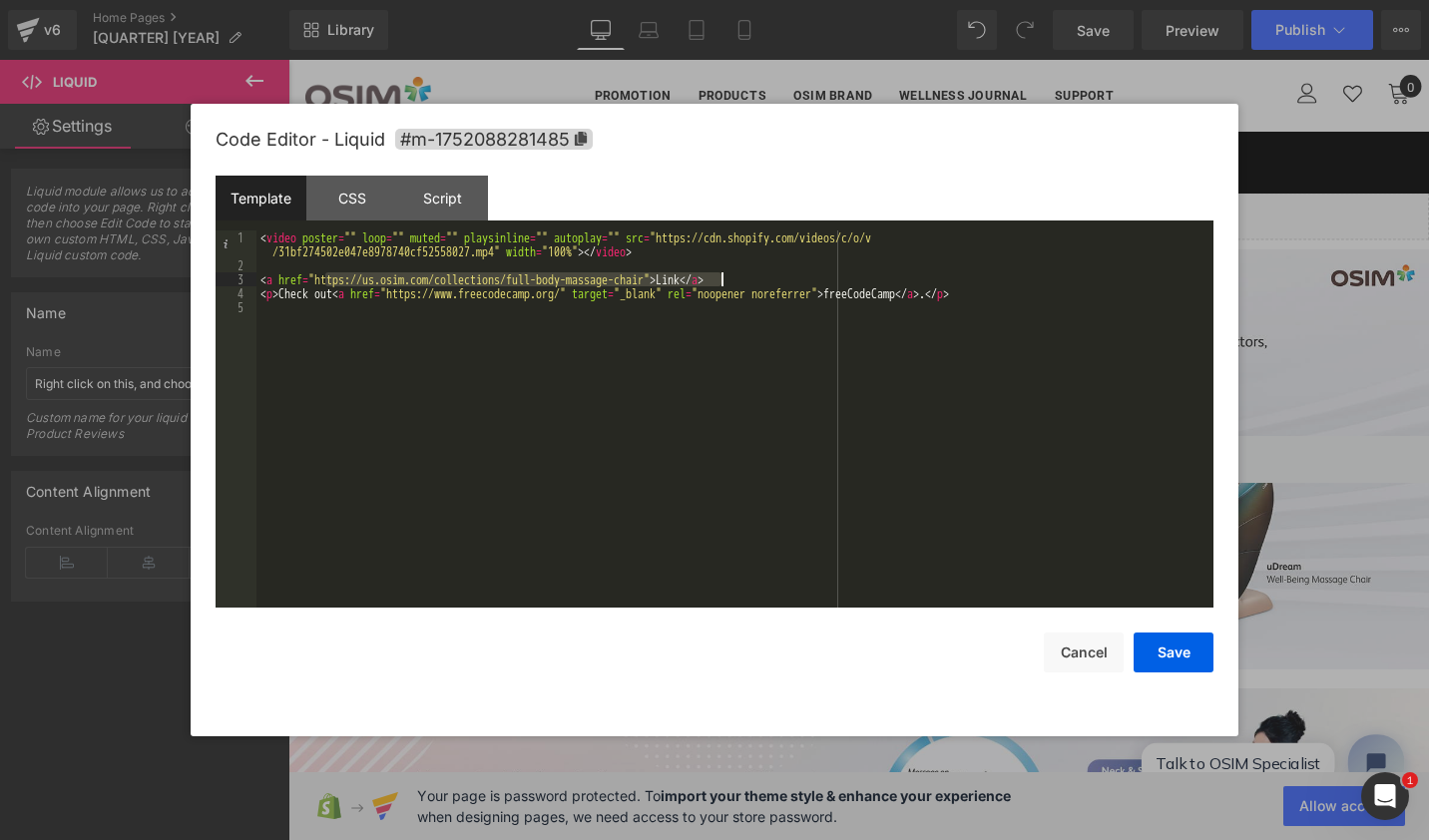 drag, startPoint x: 326, startPoint y: 273, endPoint x: 720, endPoint y: 282, distance: 394.1028 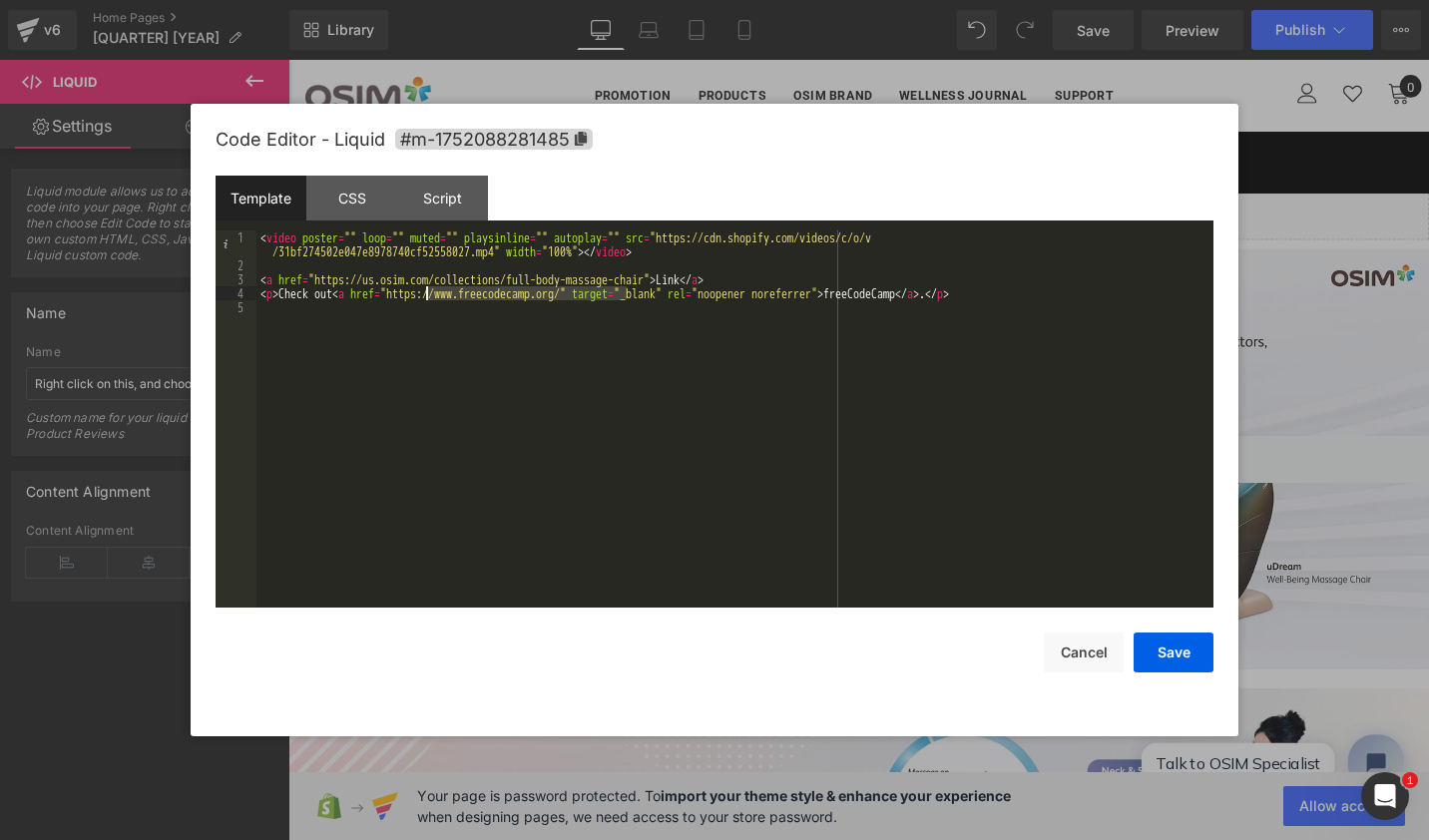 drag, startPoint x: 627, startPoint y: 293, endPoint x: 423, endPoint y: 291, distance: 204.0098 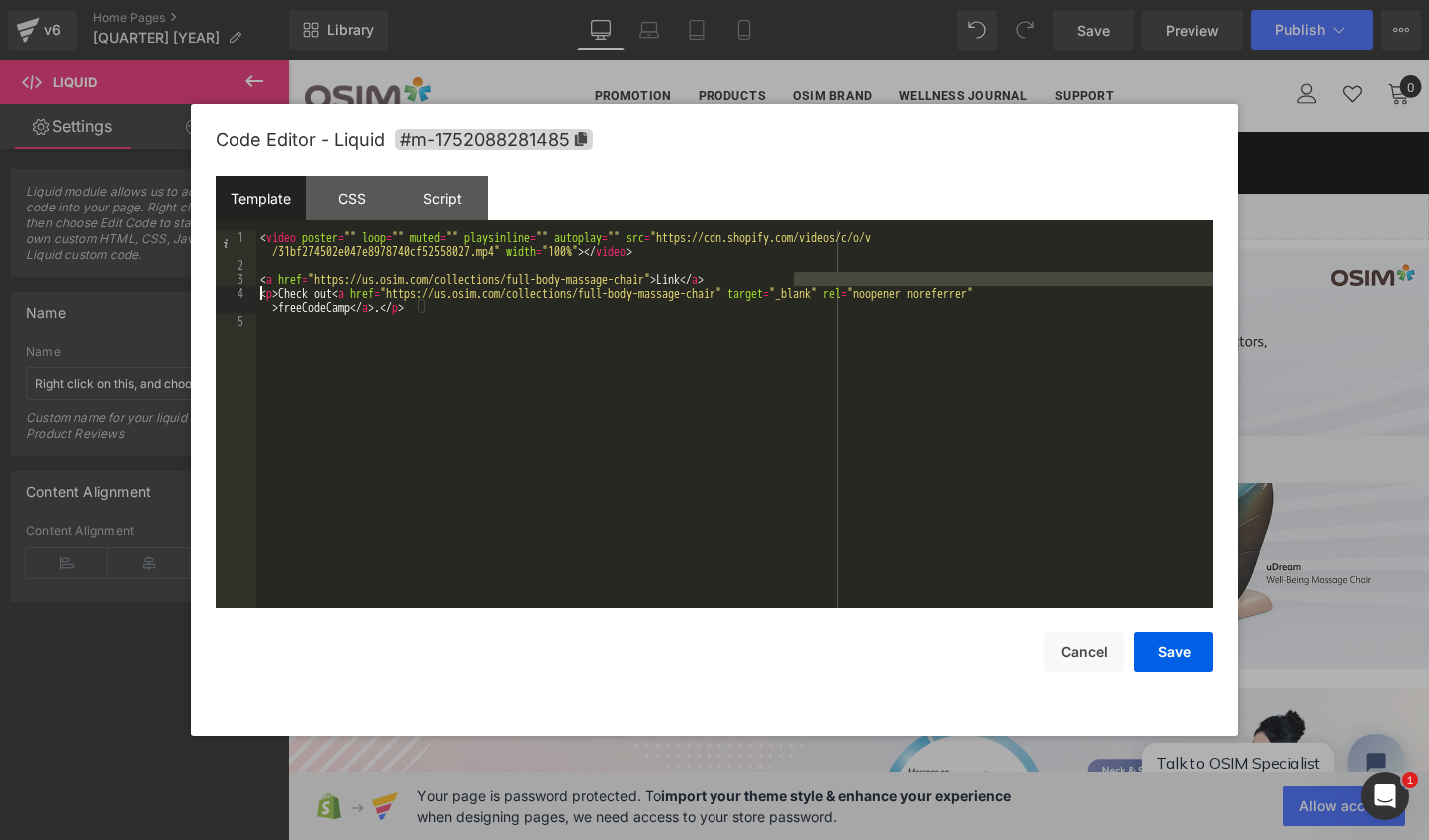 drag, startPoint x: 821, startPoint y: 276, endPoint x: 219, endPoint y: 288, distance: 602.1196 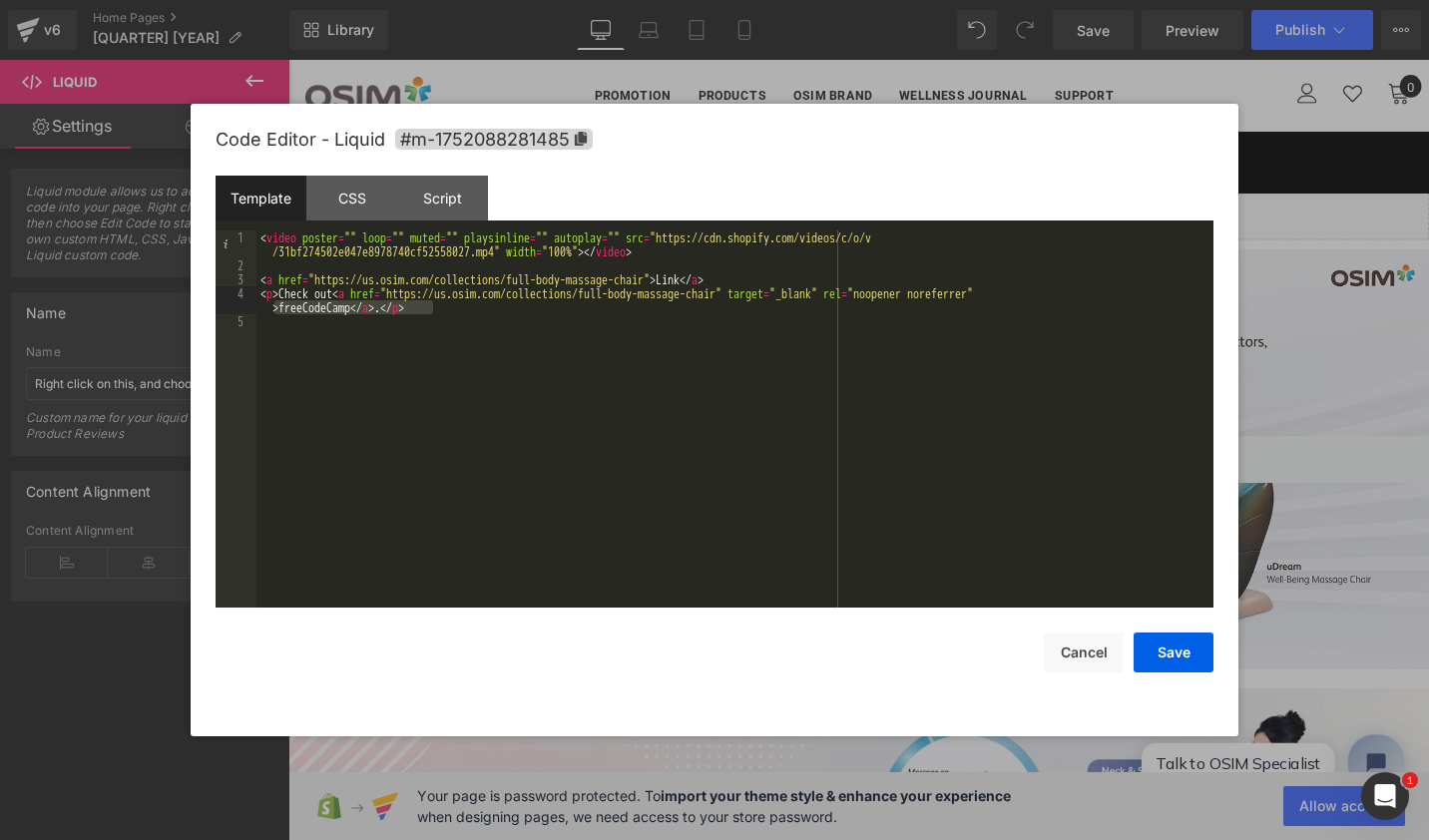 drag, startPoint x: 478, startPoint y: 309, endPoint x: 248, endPoint y: 306, distance: 230.01956 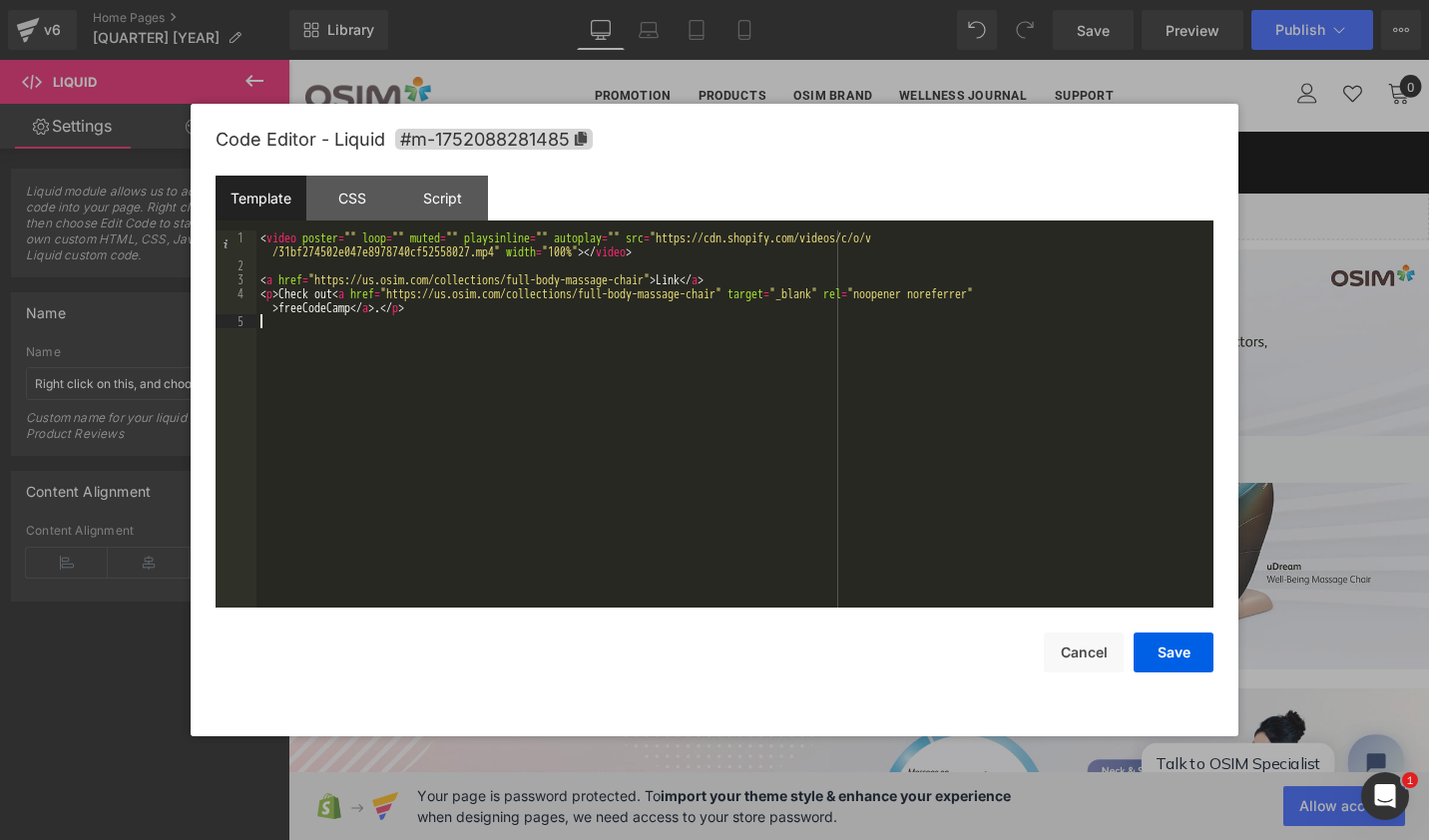 click on "< video   poster = ""   loop = ""   muted = ""   playsinline = ""   autoplay = ""   src = "https://cdn.shopify.com/videos/c/o/v    /31bf274502e047e8978740cf52558027.mp4"   width = "100%" > </ video > < a   href = "https://us.osim.com/collections/full-body-massage-chair" > Link </ a > < p > Check out  < a   href = "https://us.osim.com/collections/full-body-massage-chair"   target = "_blank"   rel = "noopener noreferrer"    > freeCodeCamp </ a > . </ p >" at bounding box center [734, 440] 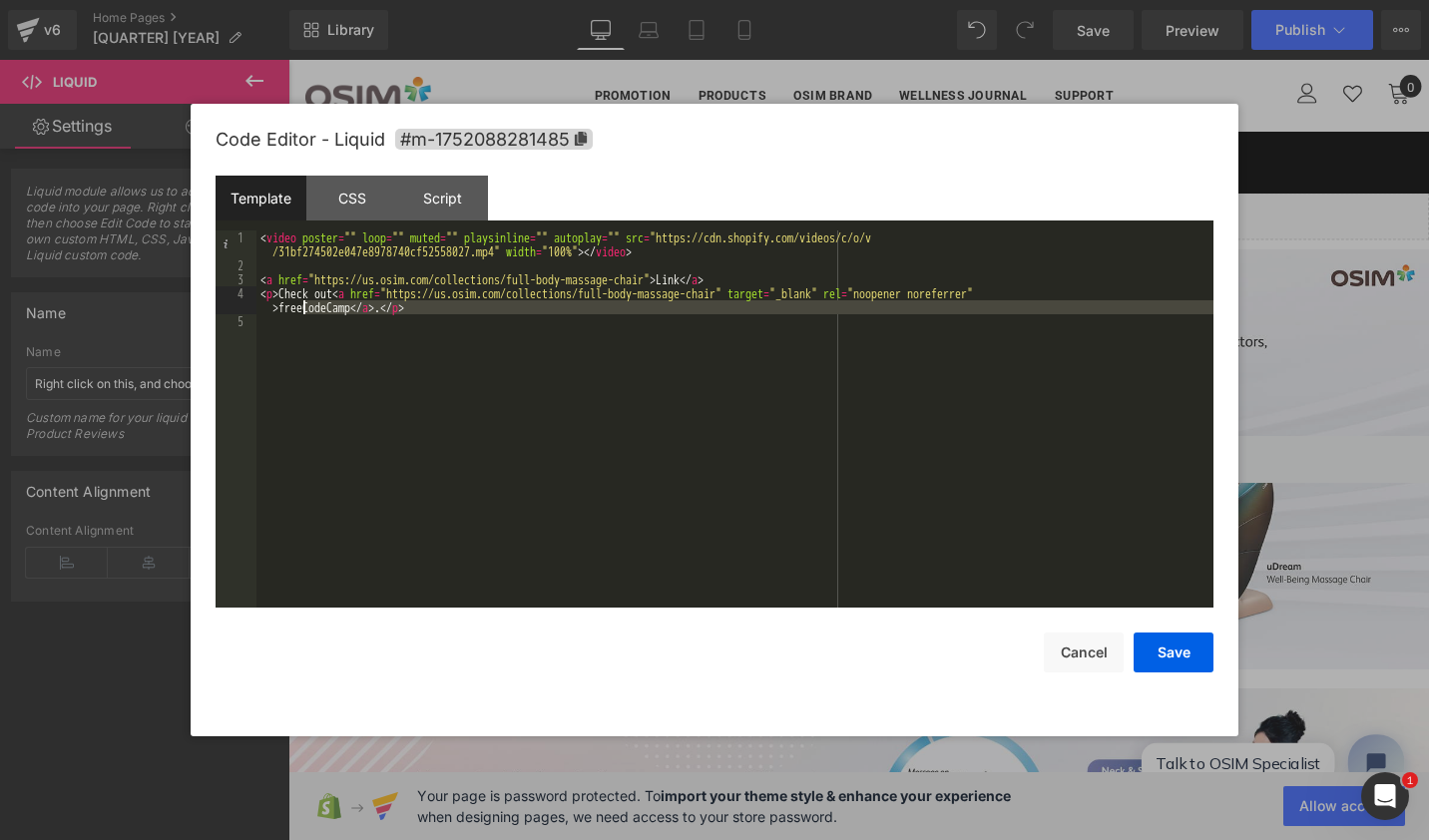 drag, startPoint x: 495, startPoint y: 318, endPoint x: 303, endPoint y: 313, distance: 192.0651 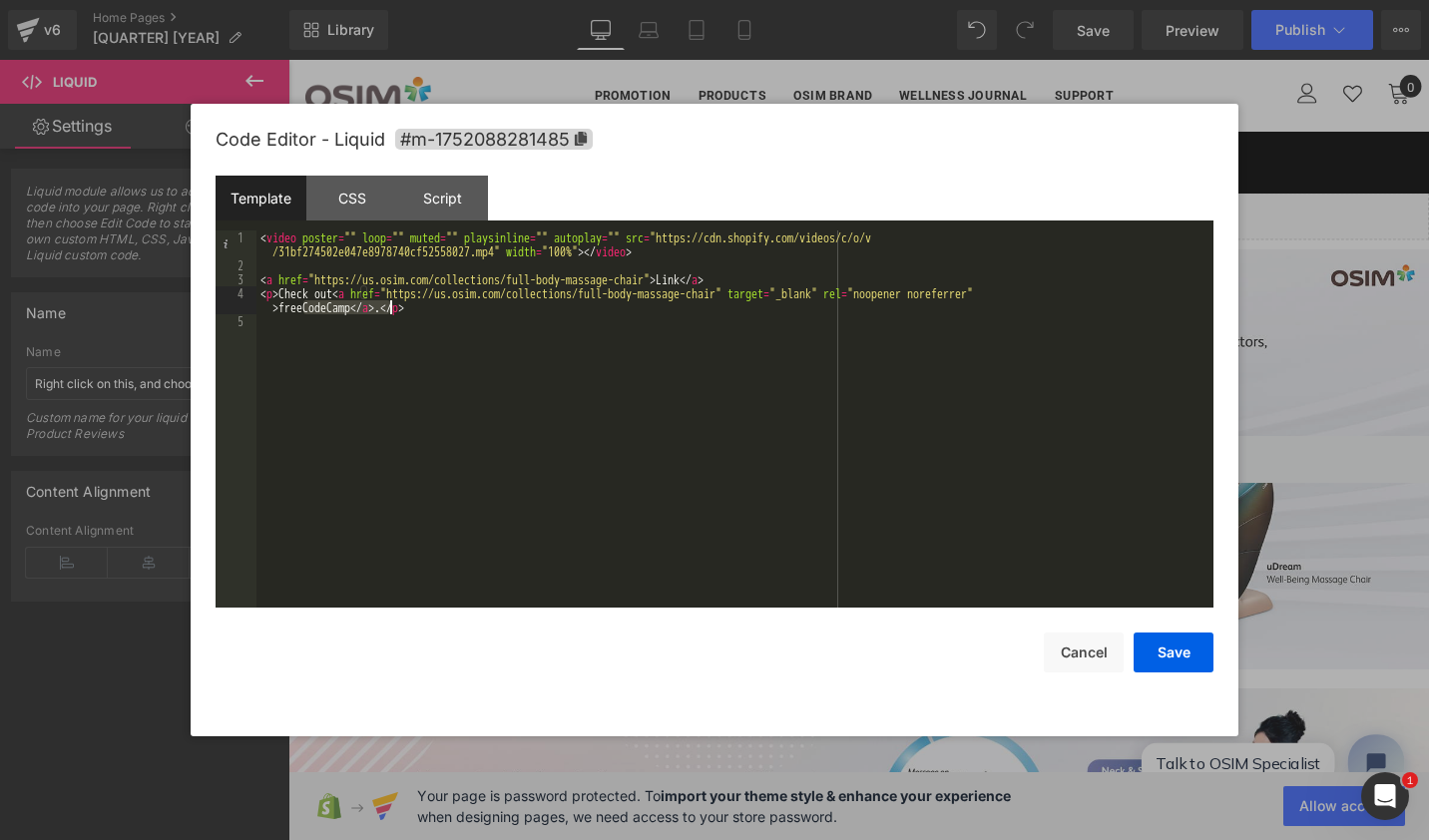drag, startPoint x: 303, startPoint y: 306, endPoint x: 373, endPoint y: 306, distance: 70 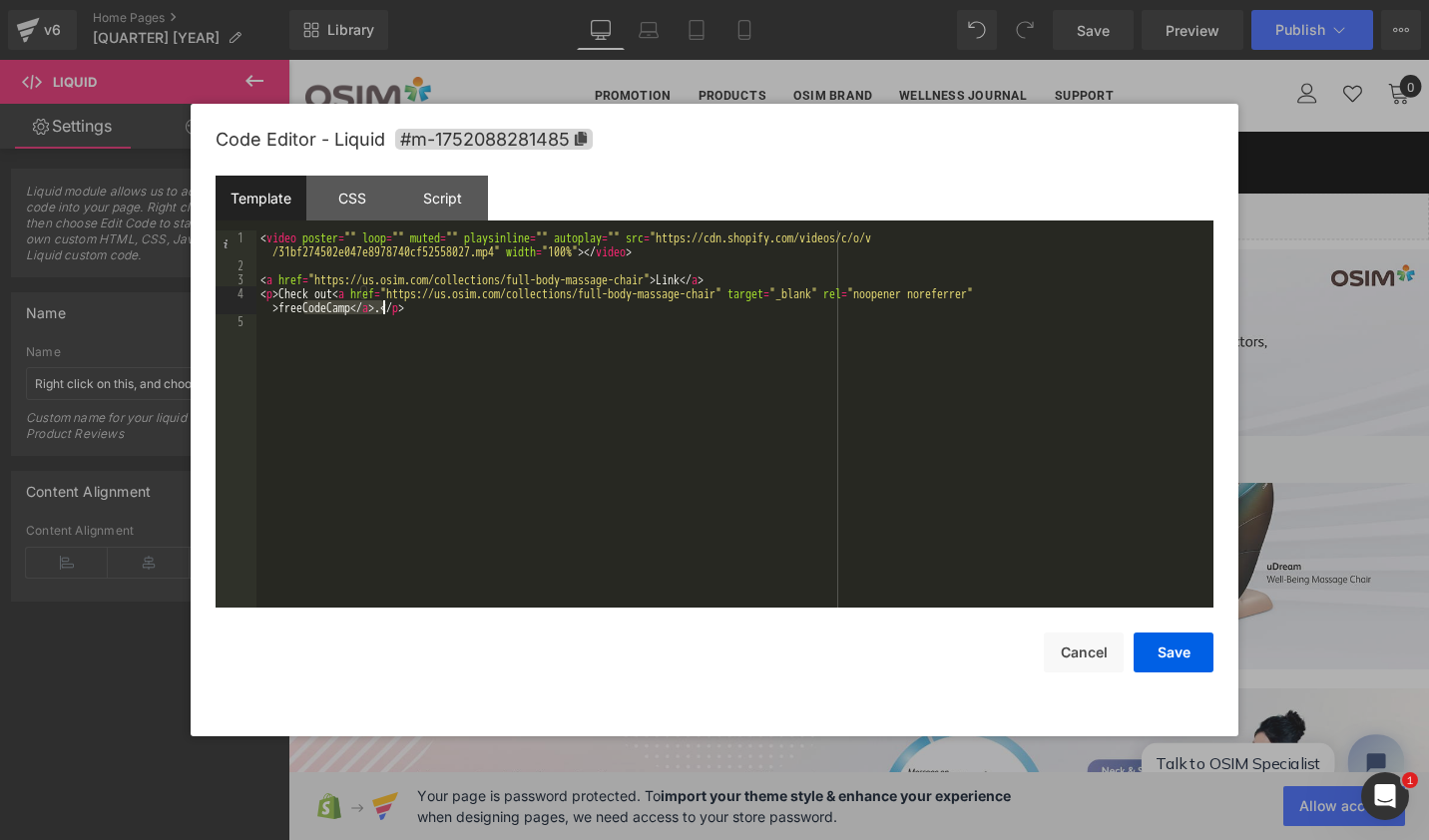 click on "< video   poster = ""   loop = ""   muted = ""   playsinline = ""   autoplay = ""   src = "https://cdn.shopify.com/videos/c/o/v    /31bf274502e047e8978740cf52558027.mp4"   width = "100%" > </ video > < a   href = "https://us.osim.com/collections/full-body-massage-chair" > Link </ a > < p > Check out  < a   href = "https://us.osim.com/collections/full-body-massage-chair"   target = "_blank"   rel = "noopener noreferrer"    > freeCodeCamp </ a > . </ p >" at bounding box center [734, 440] 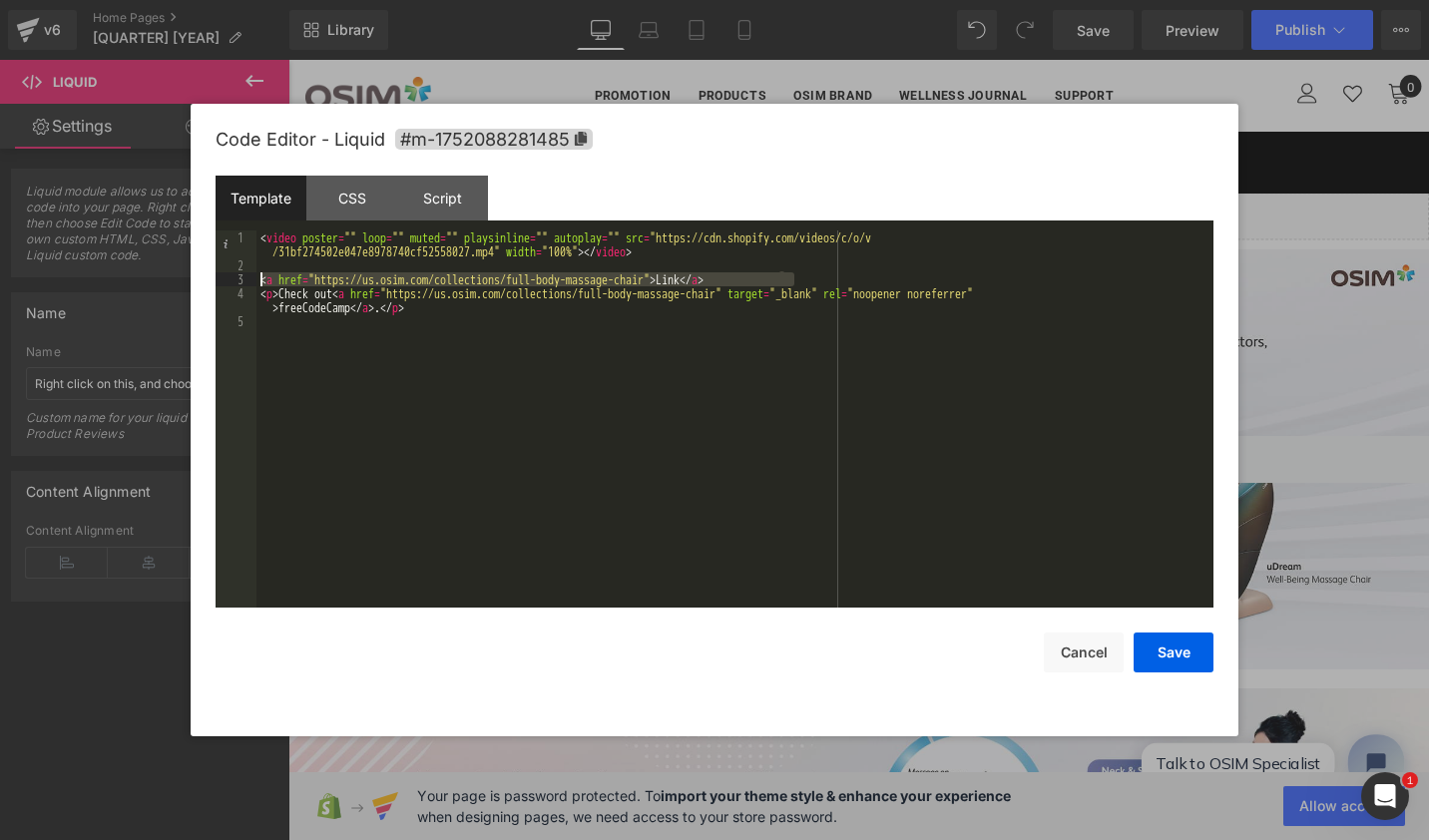 drag, startPoint x: 820, startPoint y: 281, endPoint x: 240, endPoint y: 279, distance: 580.0034 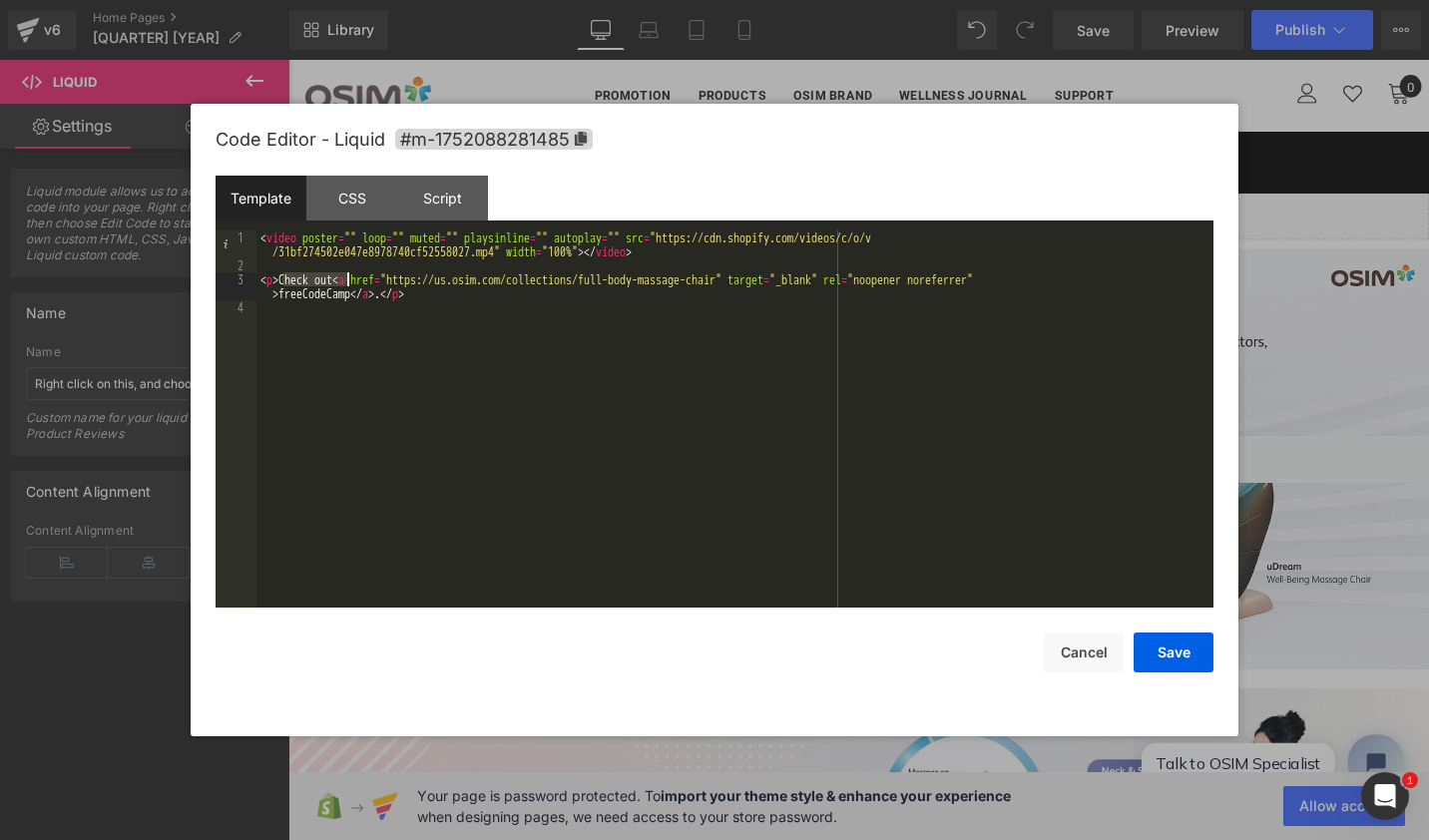 drag, startPoint x: 283, startPoint y: 277, endPoint x: 346, endPoint y: 276, distance: 63.007936 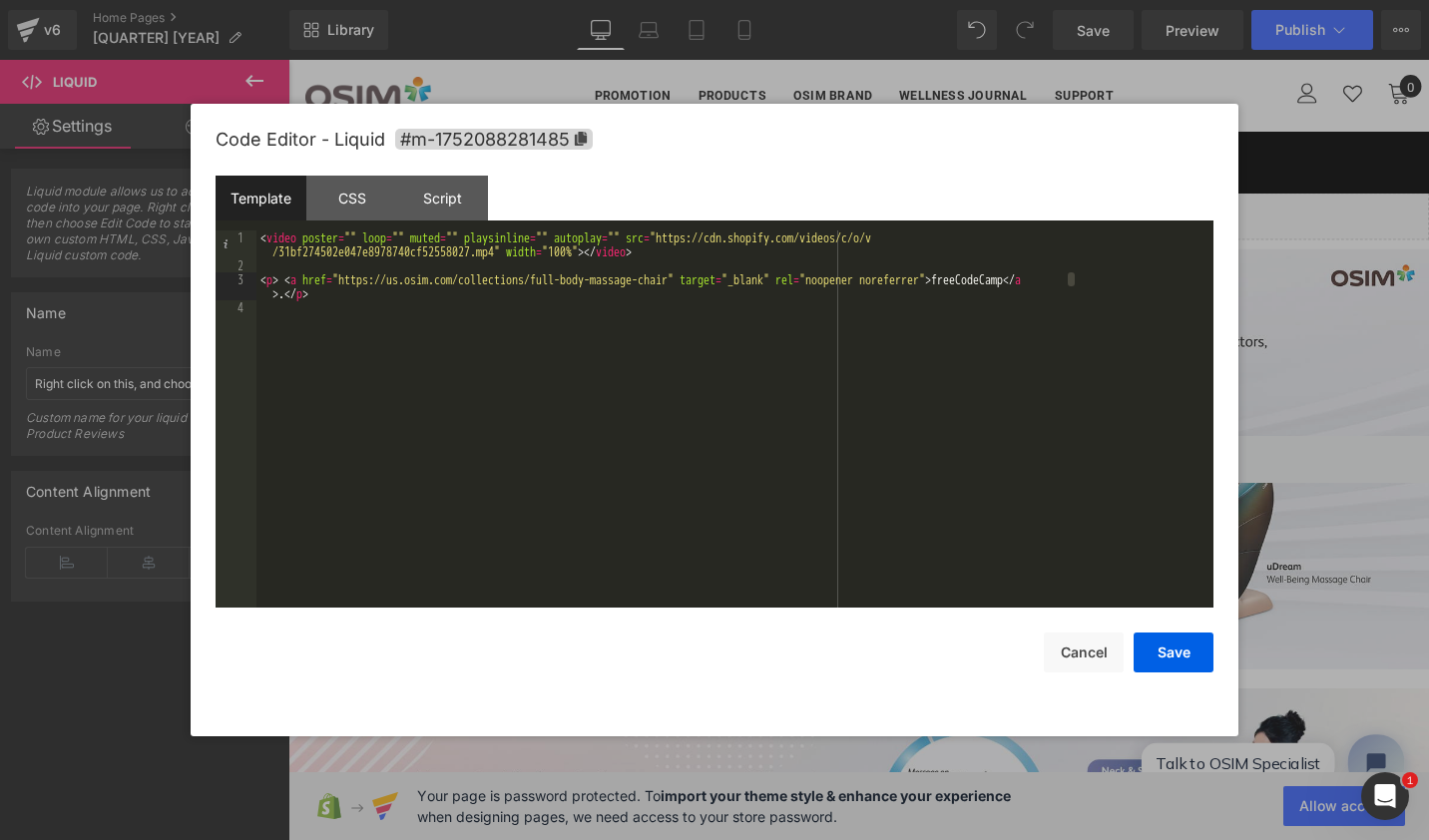 click on "< video   poster = ""   loop = ""   muted = ""   playsinline = ""   autoplay = ""   src = "https://cdn.shopify.com/videos/c/o/v    /31bf274502e047e8978740cf52558027.mp4"   width = "100%" > </ video > < p >   < a   href = "https://us.osim.com/collections/full-body-massage-chair"   target = "_blank"   rel = "noopener noreferrer" > freeCodeCamp </ a    > . </ p >" at bounding box center (734, 440) 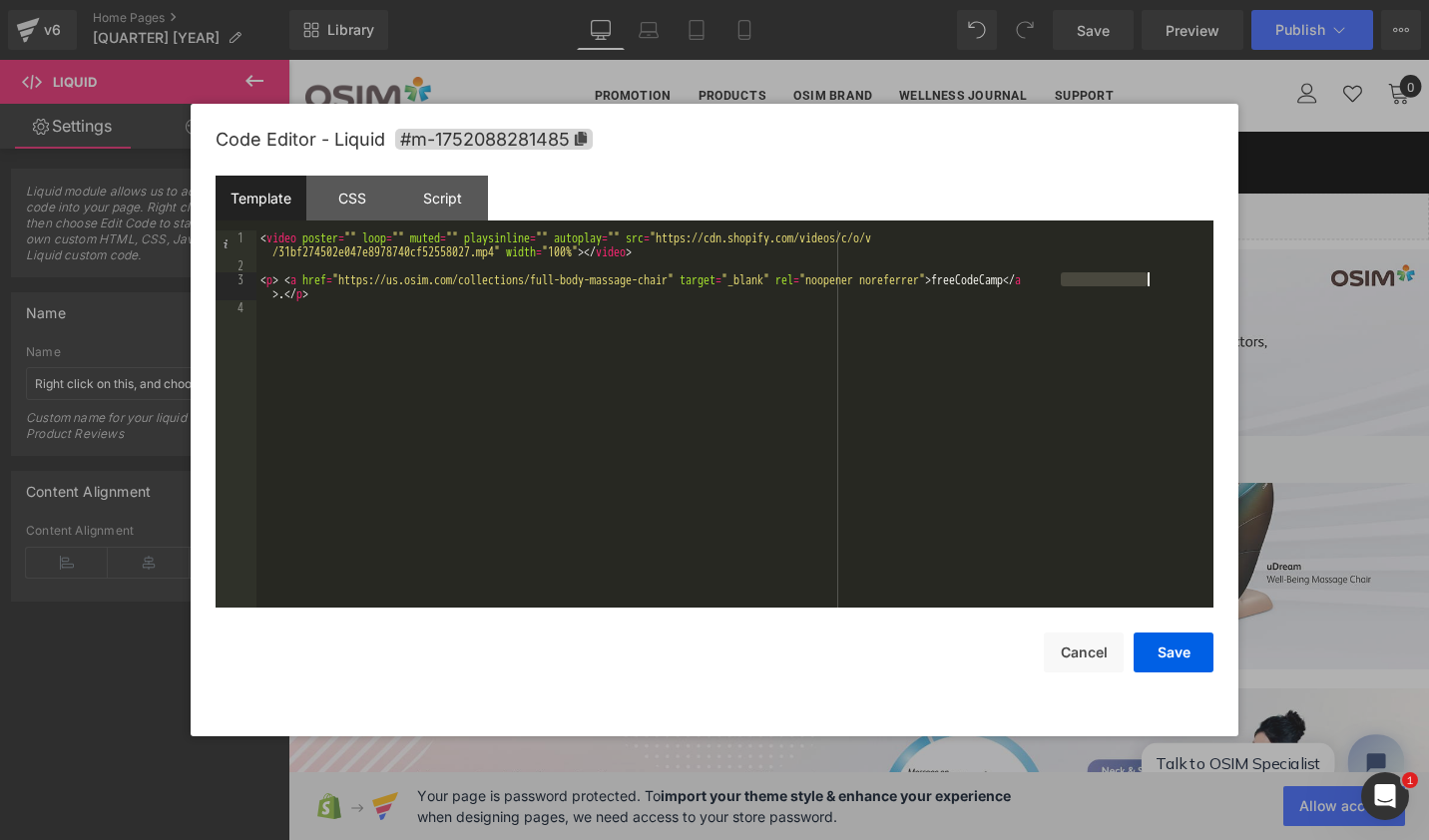 drag, startPoint x: 1064, startPoint y: 280, endPoint x: 1151, endPoint y: 280, distance: 87 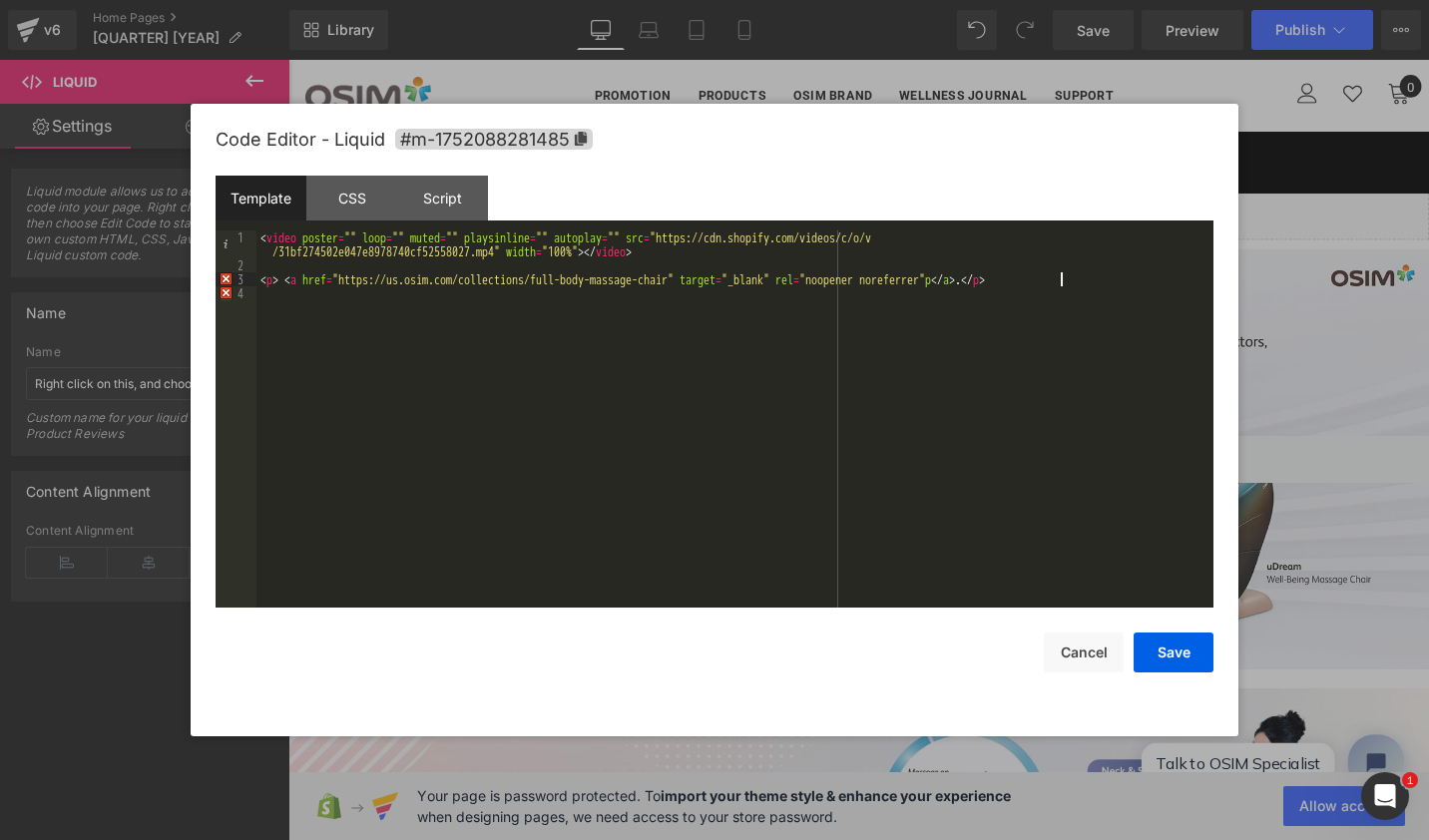 type 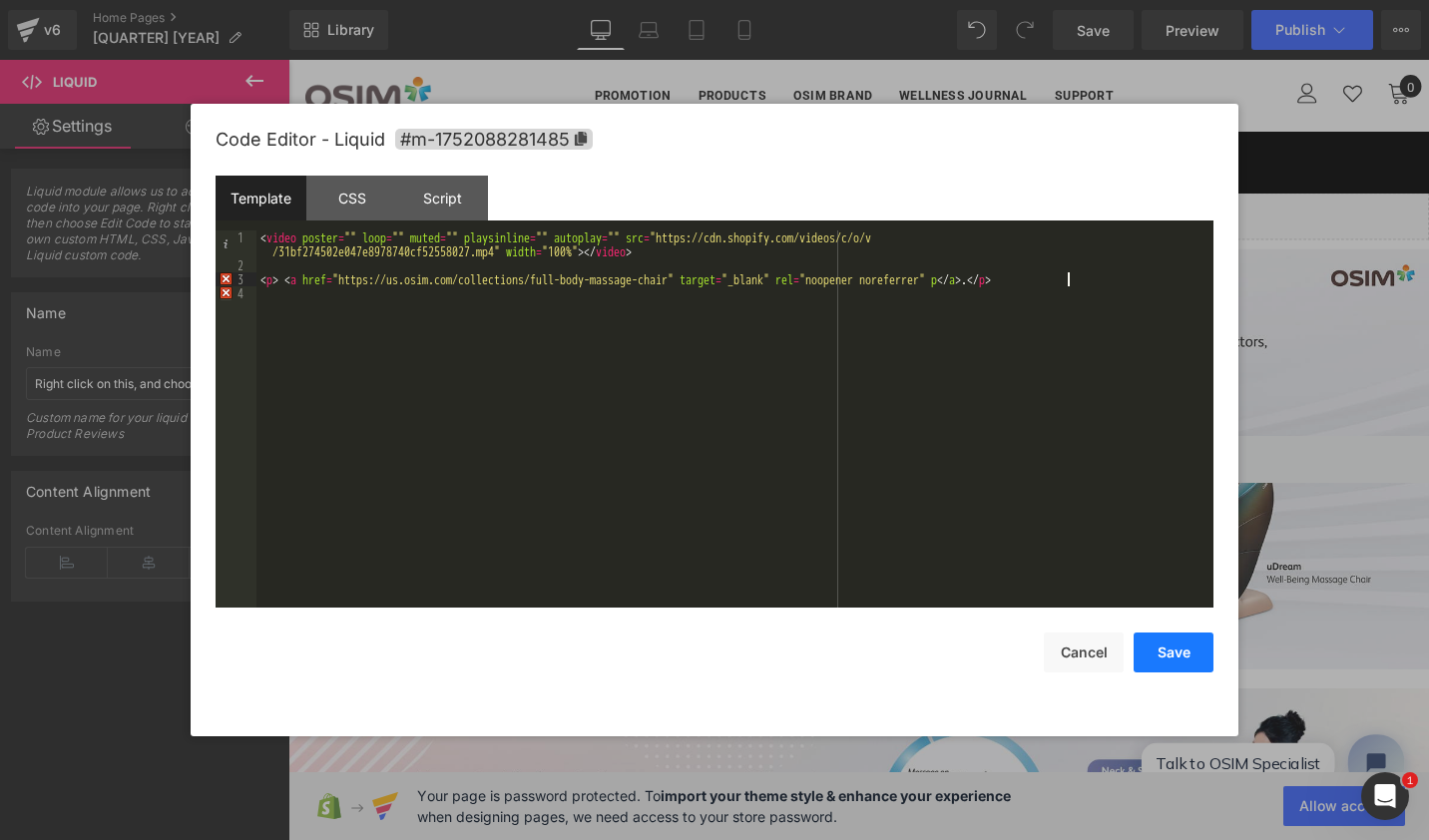 click on "Save" at bounding box center (1174, 652) 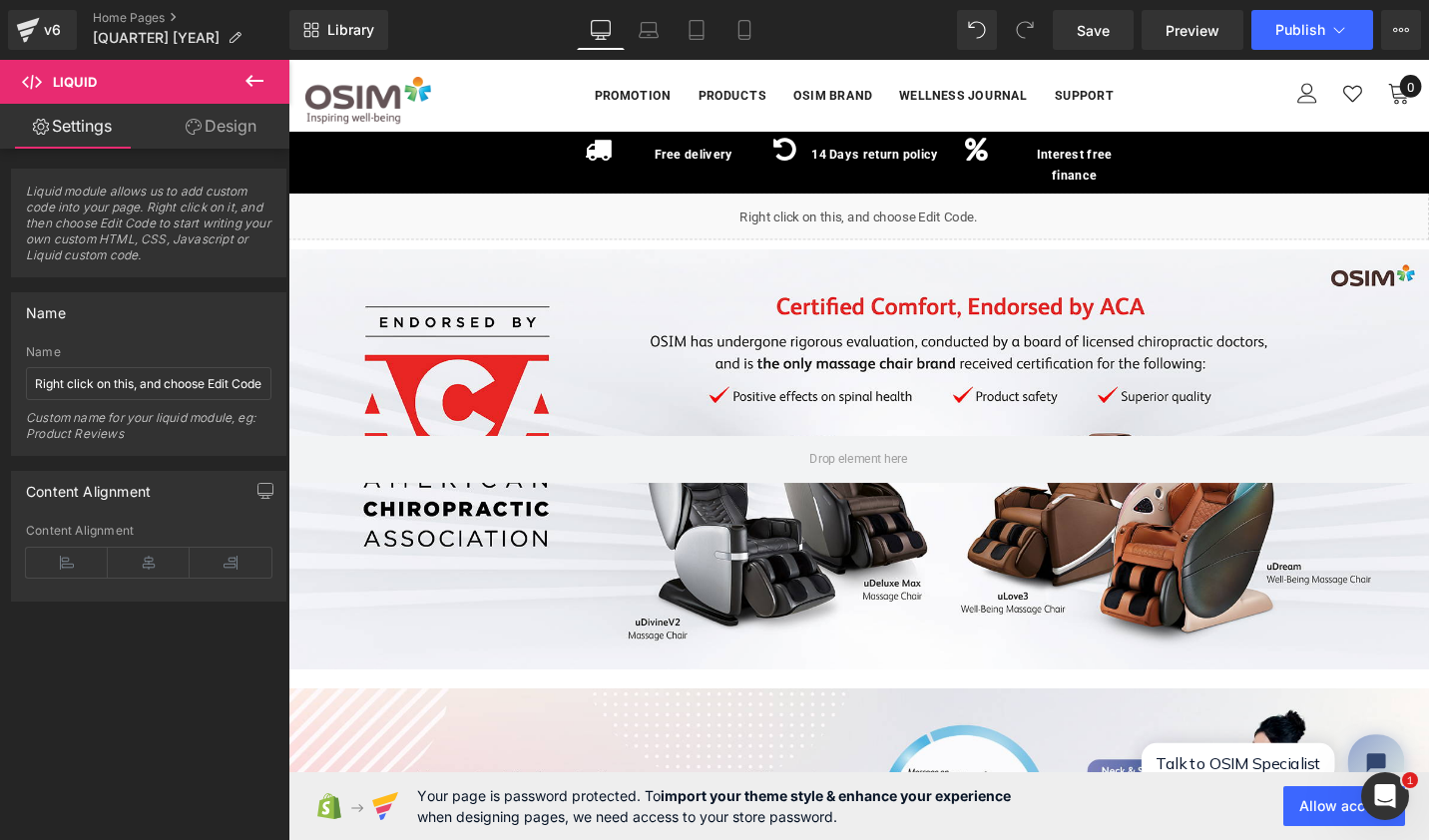 click on "Library Desktop Desktop Laptop Tablet Mobile Save Preview Publish Scheduled View Live Page View with current Template Save Template to Library Schedule Publish Publish Settings Shortcuts  Your page can’t be published   You've reached the maximum number of published pages on your plan  (0/0).  You need to upgrade your plan or unpublish all your pages to get 1 publish slot.   Unpublish pages   Upgrade plan" at bounding box center (859, 30) 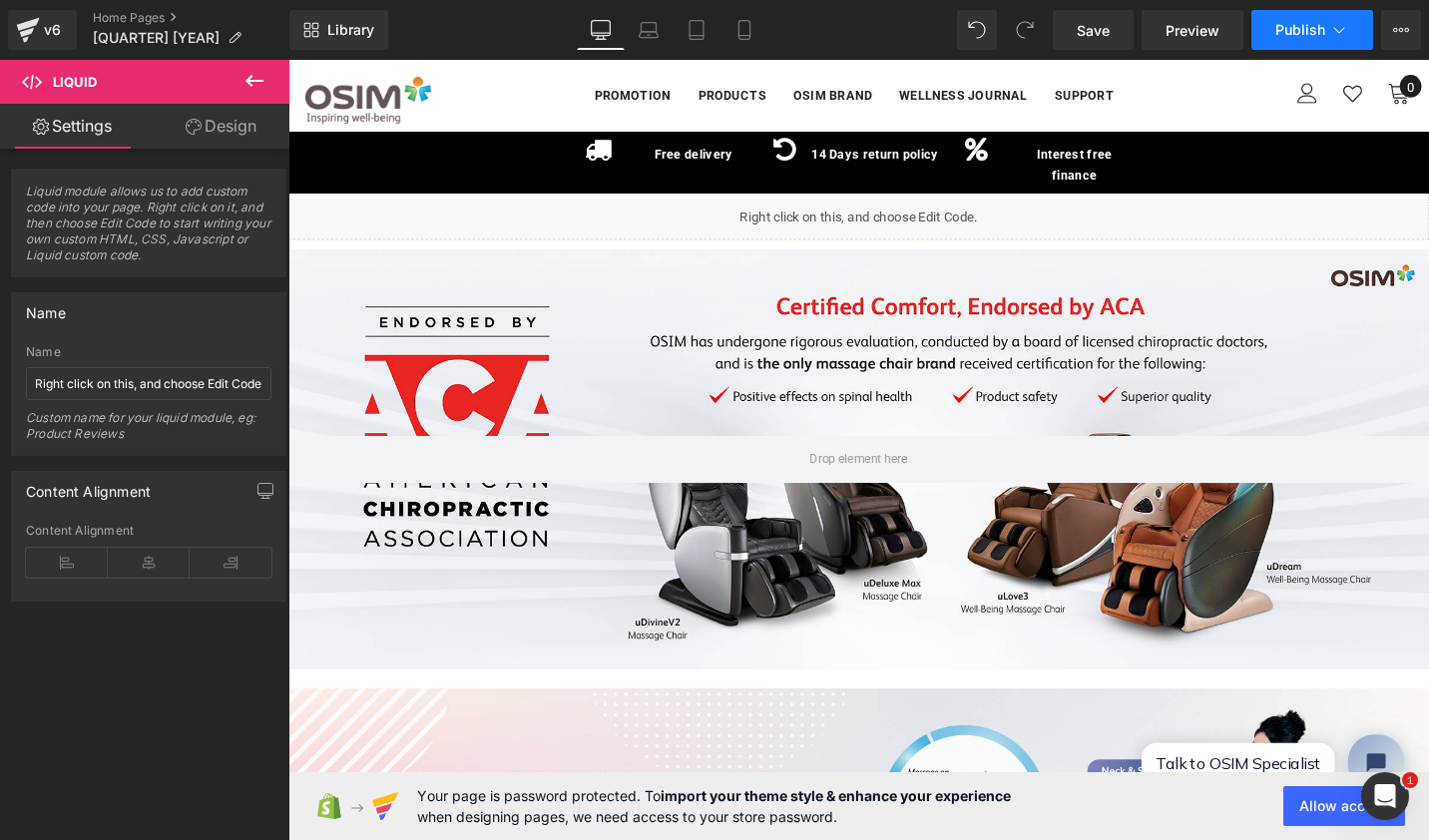 click on "Publish" at bounding box center [1300, 30] 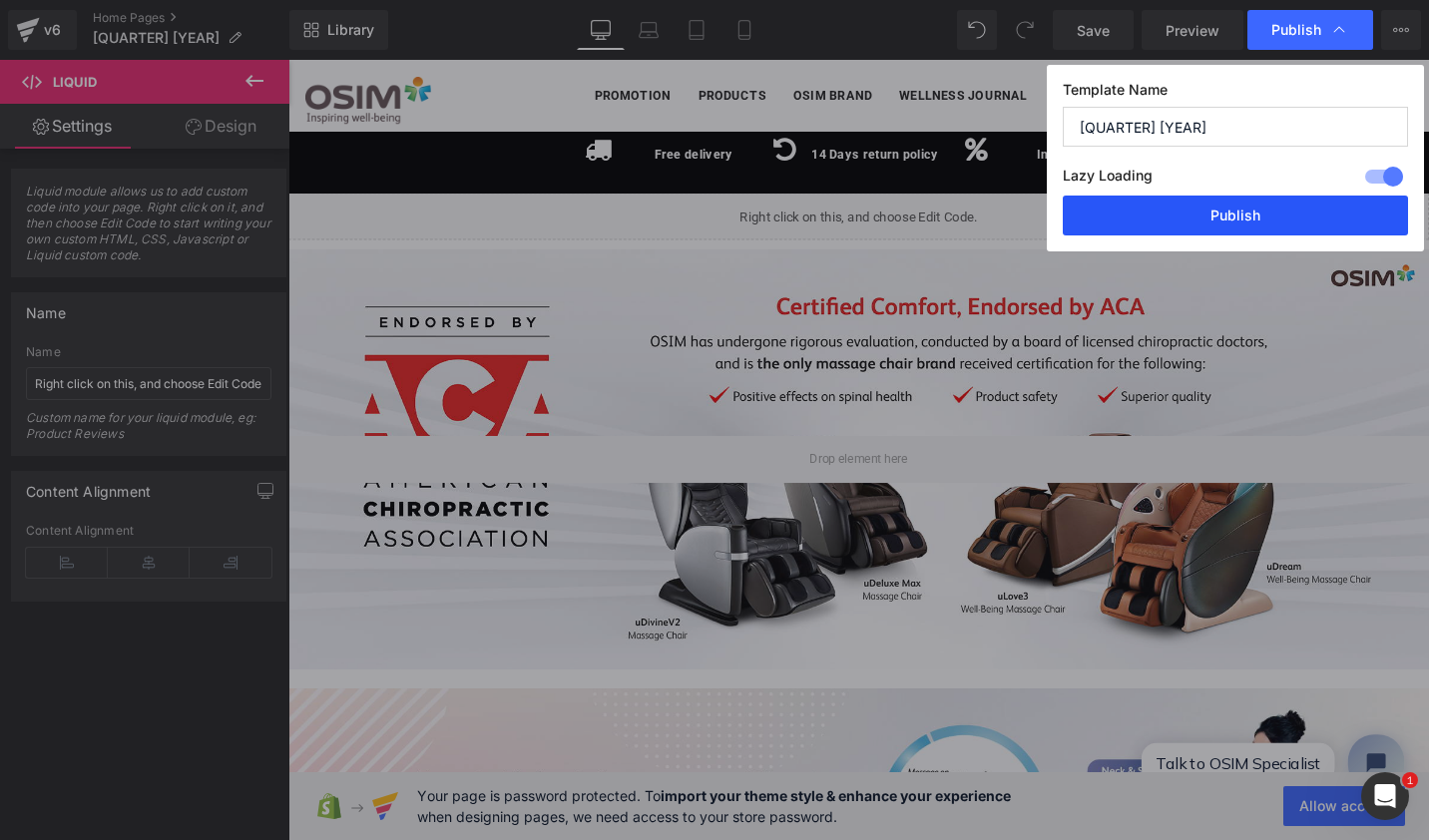 click on "Publish" at bounding box center [1235, 215] 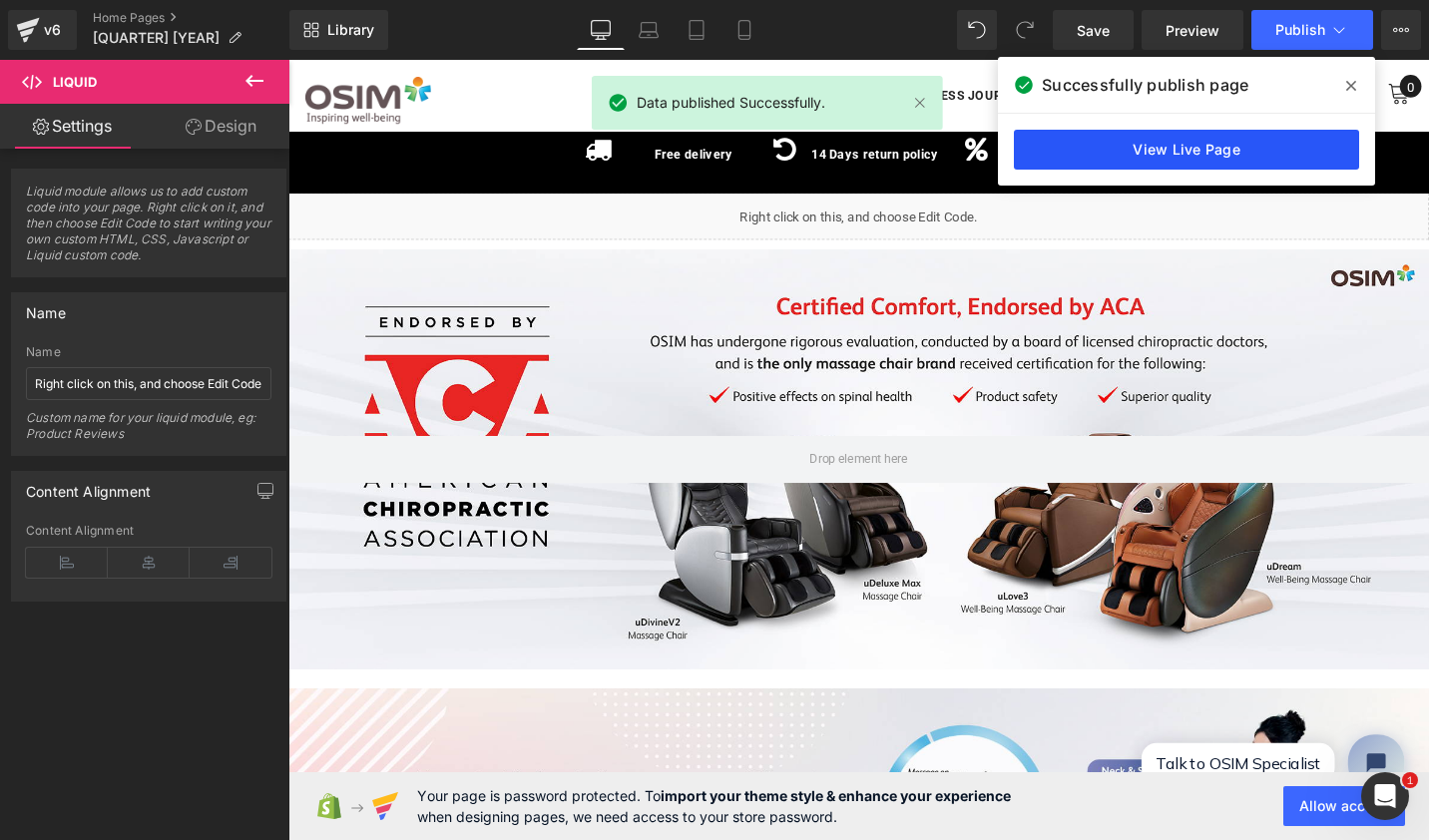 click on "View Live Page" at bounding box center (1187, 150) 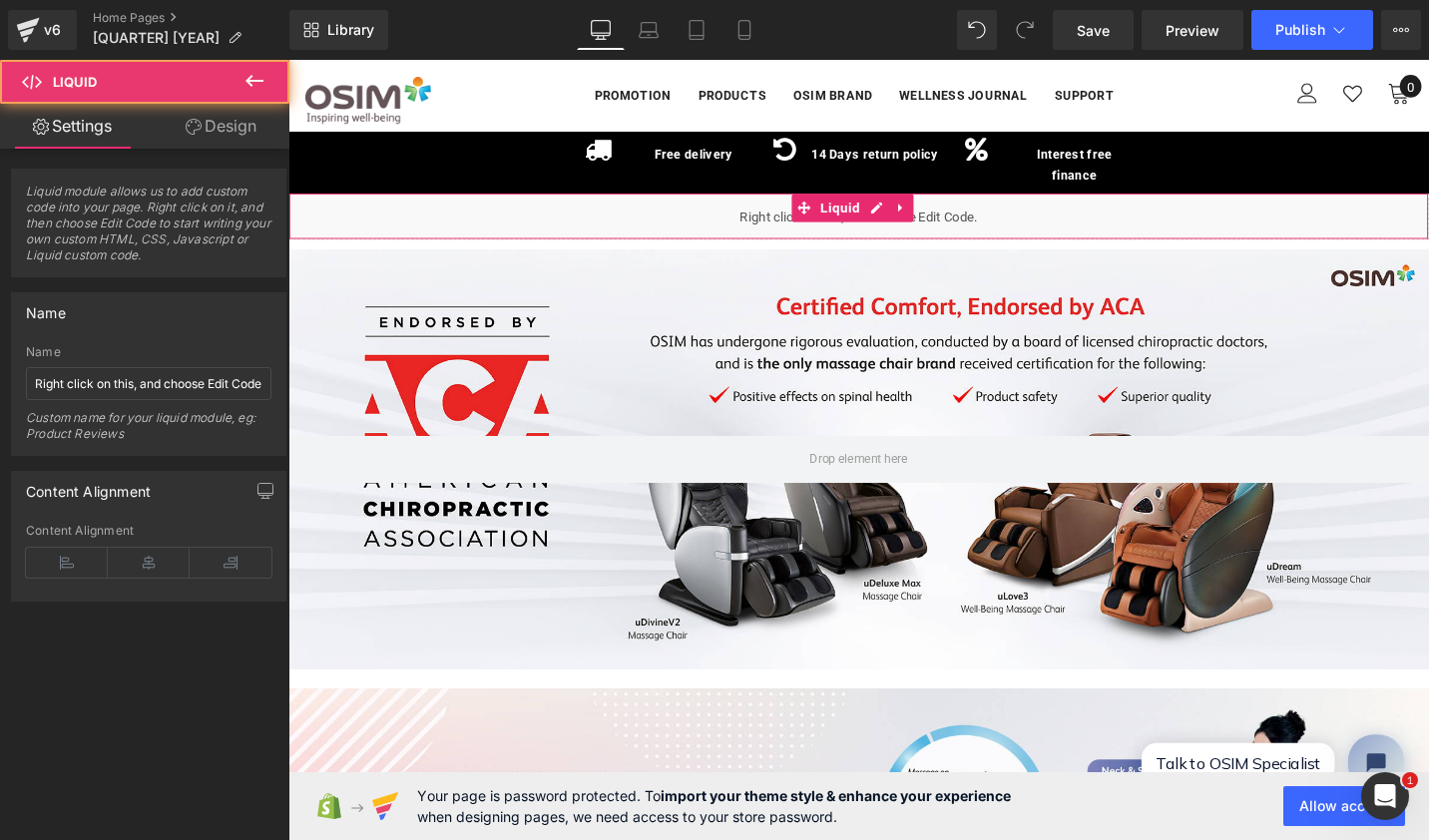 click on "Liquid" at bounding box center (892, 225) 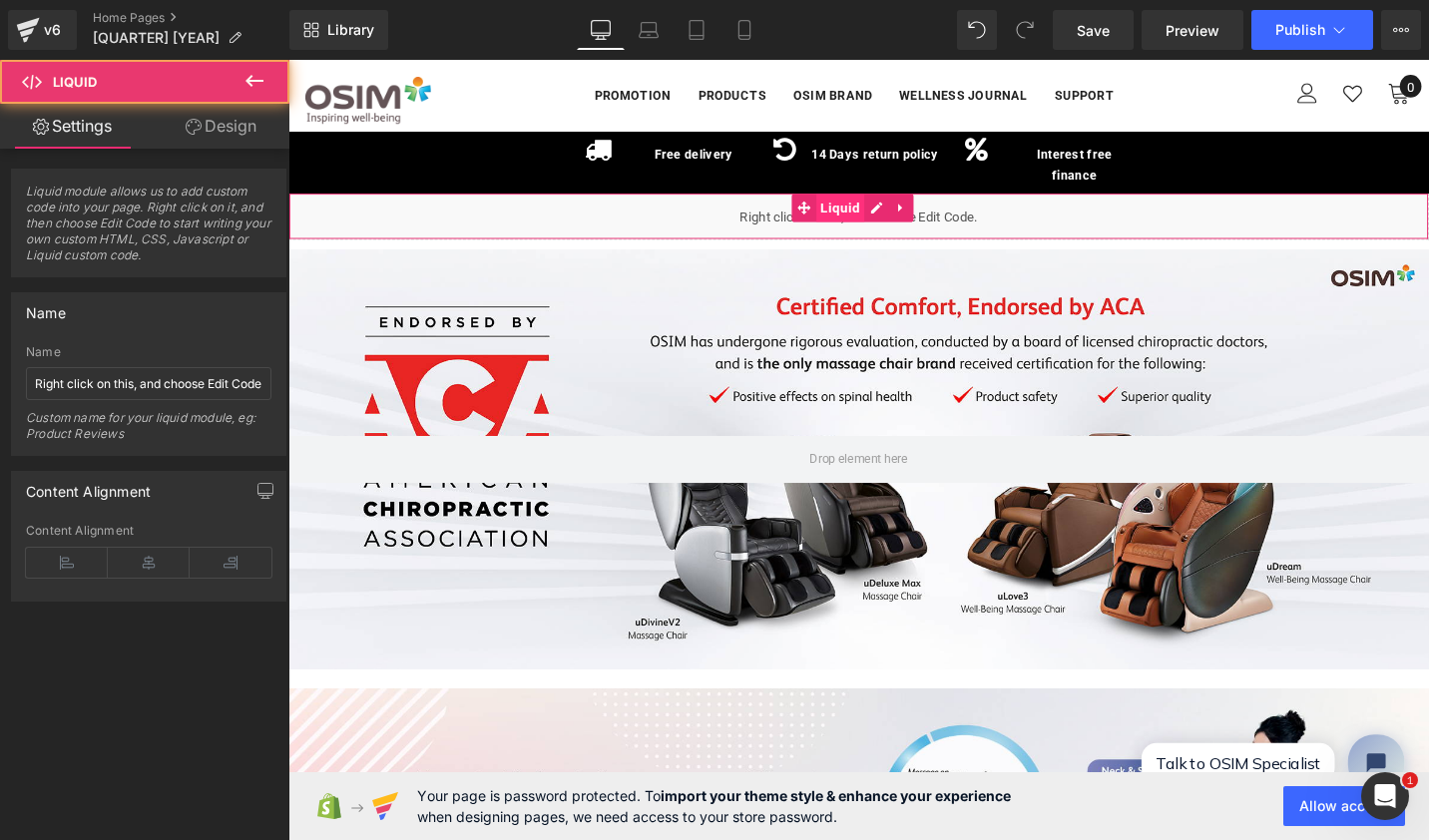 click on "Liquid" at bounding box center (873, 216) 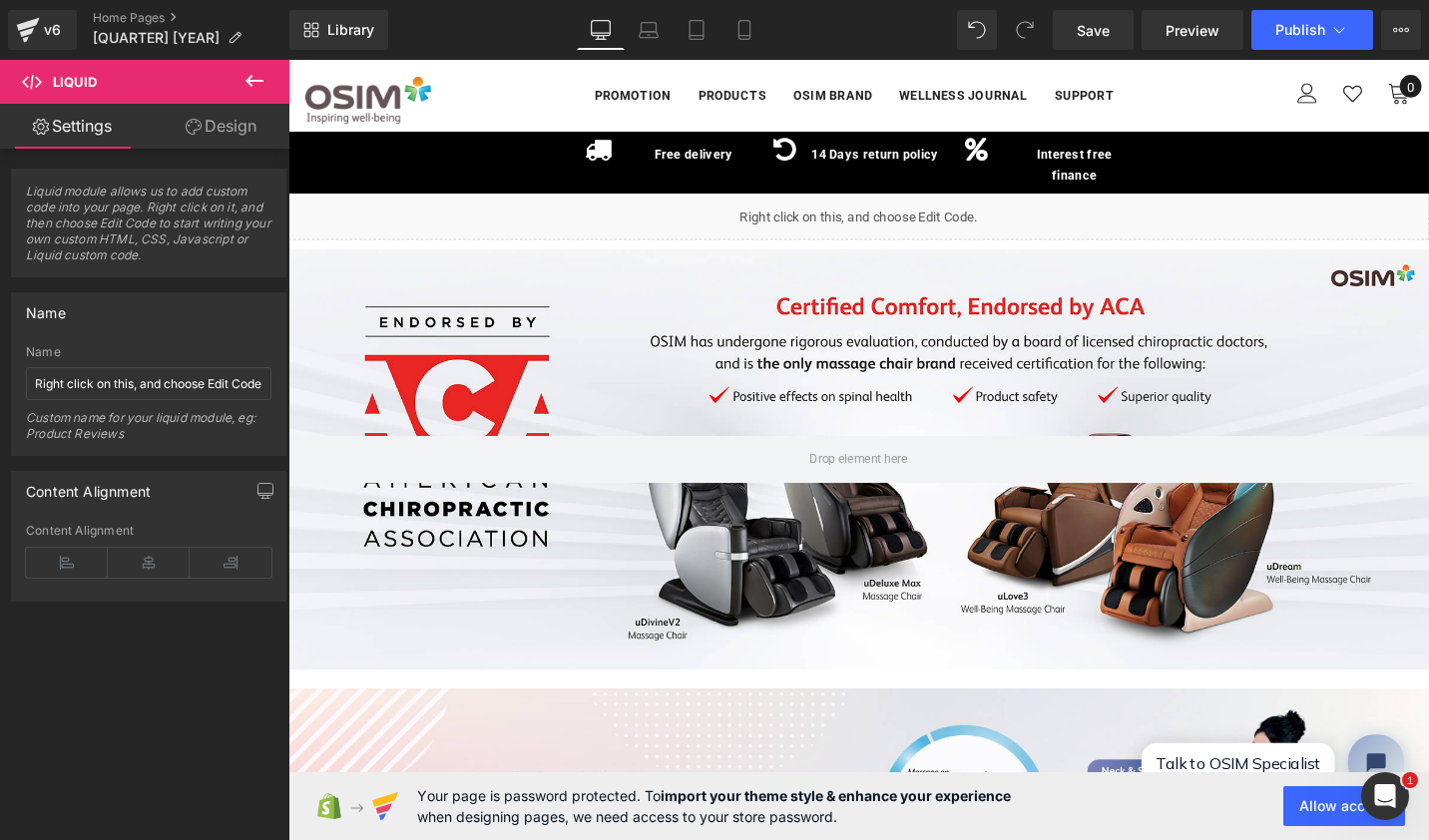 click on "Liquid" at bounding box center [886, 216] 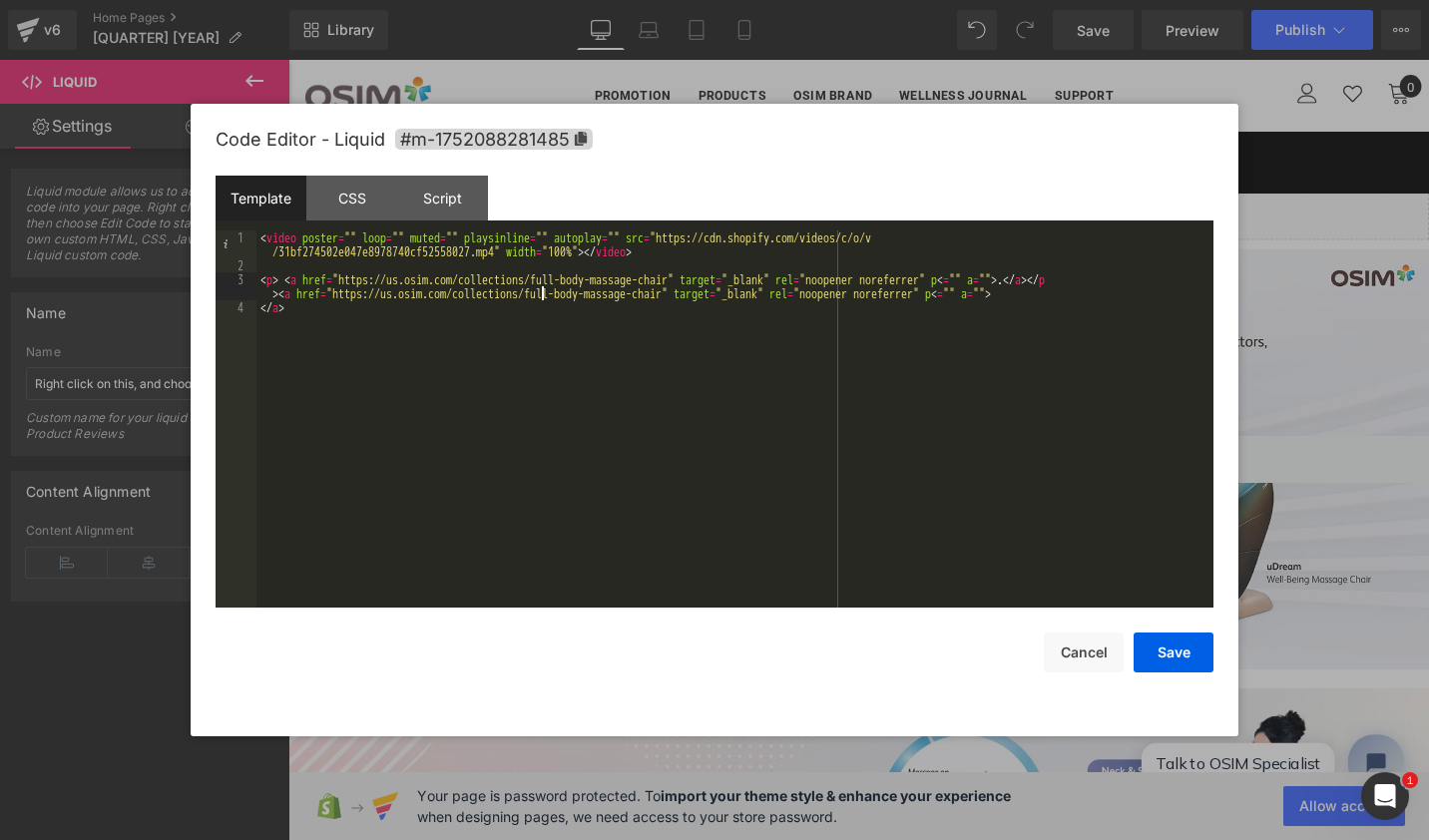 click on "< video   poster = ""   loop = ""   muted = ""   playsinline = ""   autoplay = ""   src = "https://cdn.shopify.com/videos/c/o/v    /31bf274502e047e8978740cf52558027.mp4"   width = "100%" > </ video > < p >   < a   href = "https://us.osim.com/collections/full-body-massage-chair"   target = "_blank"   rel = "noopener noreferrer"   p < = ""   a = "" > . </ a > </ p    > < a   href = "https://us.osim.com/collections/full-body-massage-chair"   target = "_blank"   rel = "noopener noreferrer"   p < = ""   a = "" > </ a >" at bounding box center [734, 440] 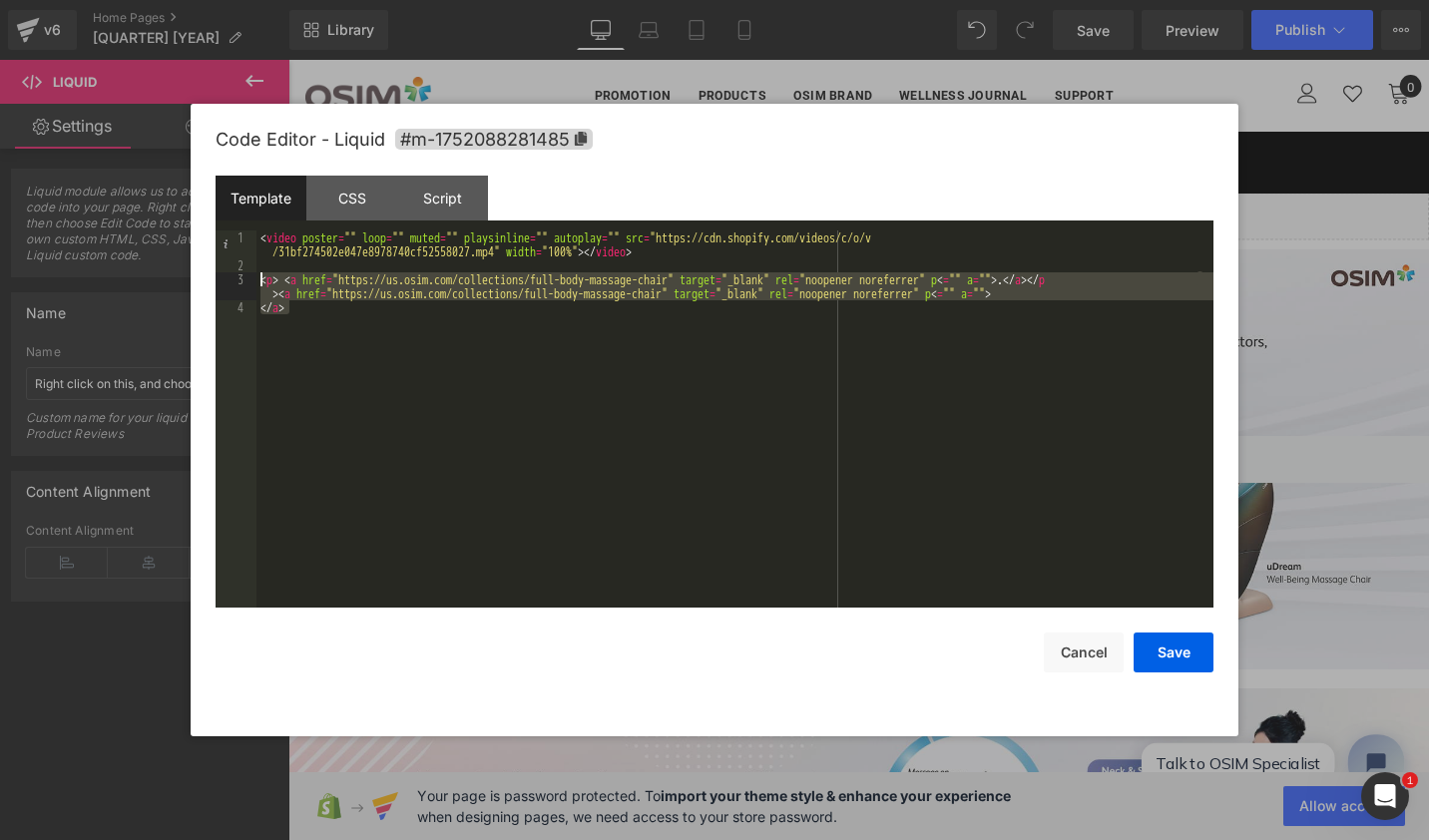 drag, startPoint x: 538, startPoint y: 378, endPoint x: 242, endPoint y: 281, distance: 311.48836 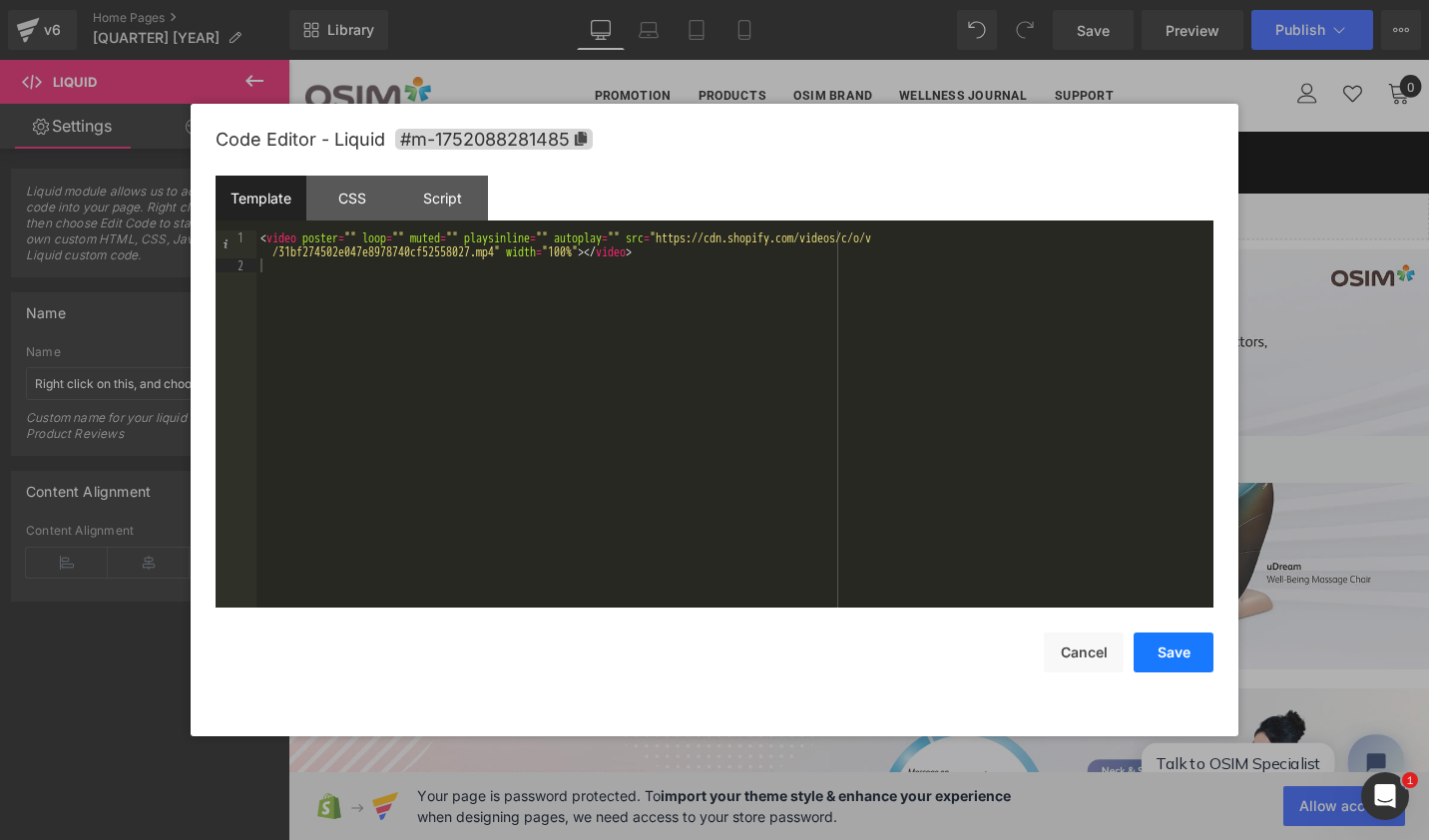 click on "Save" at bounding box center (1174, 652) 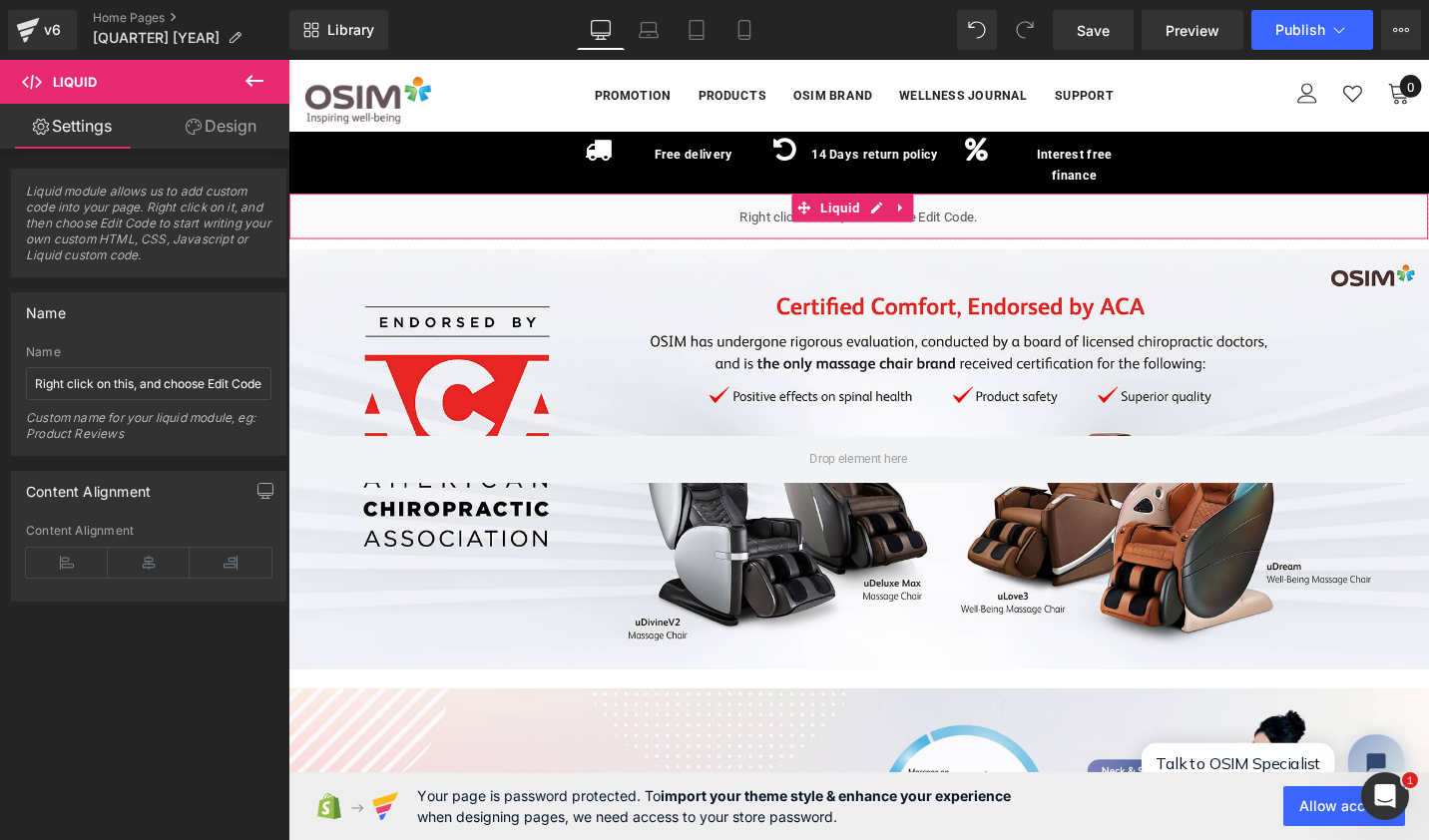 click on "Liquid" at bounding box center [892, 225] 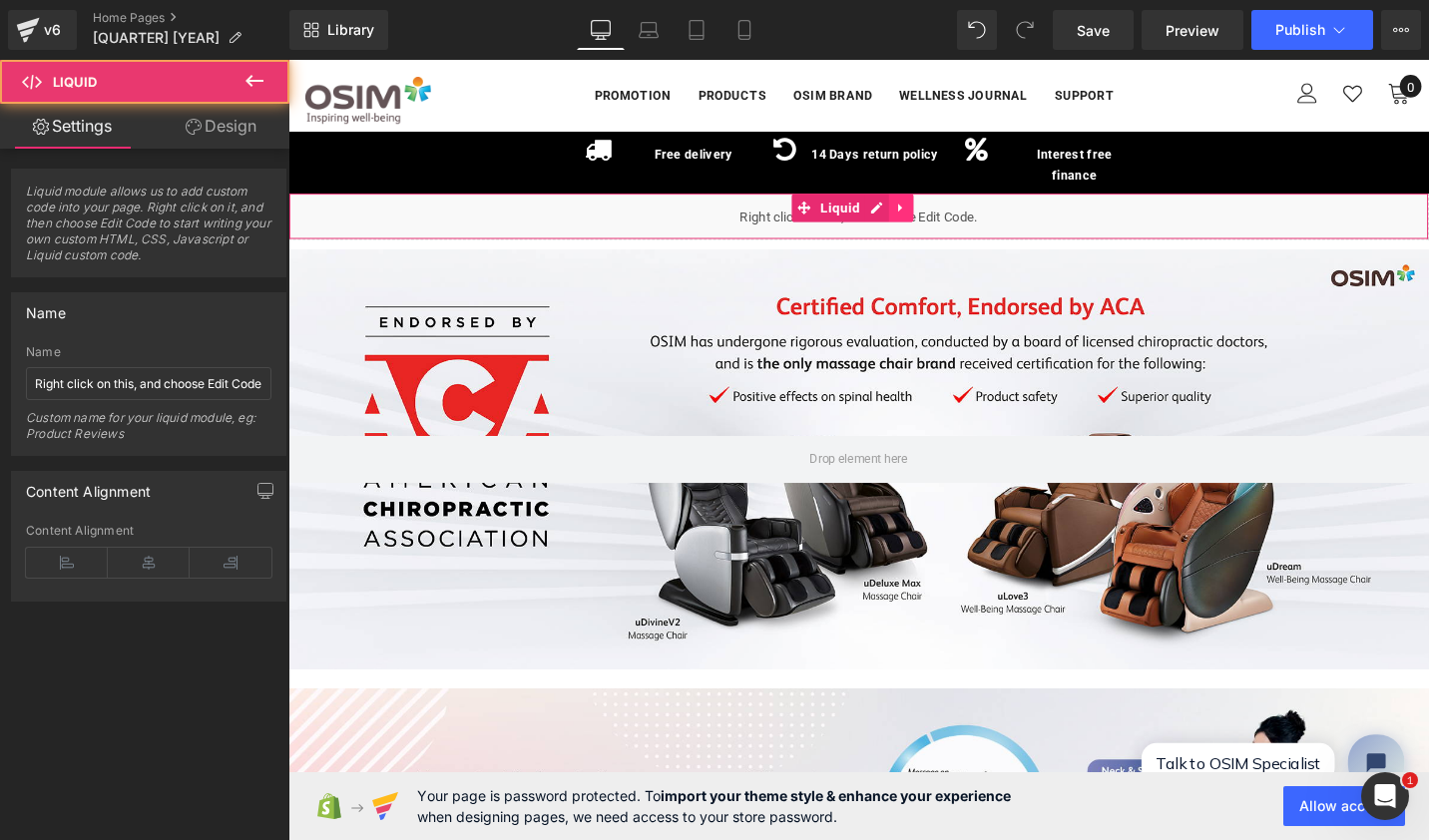 click 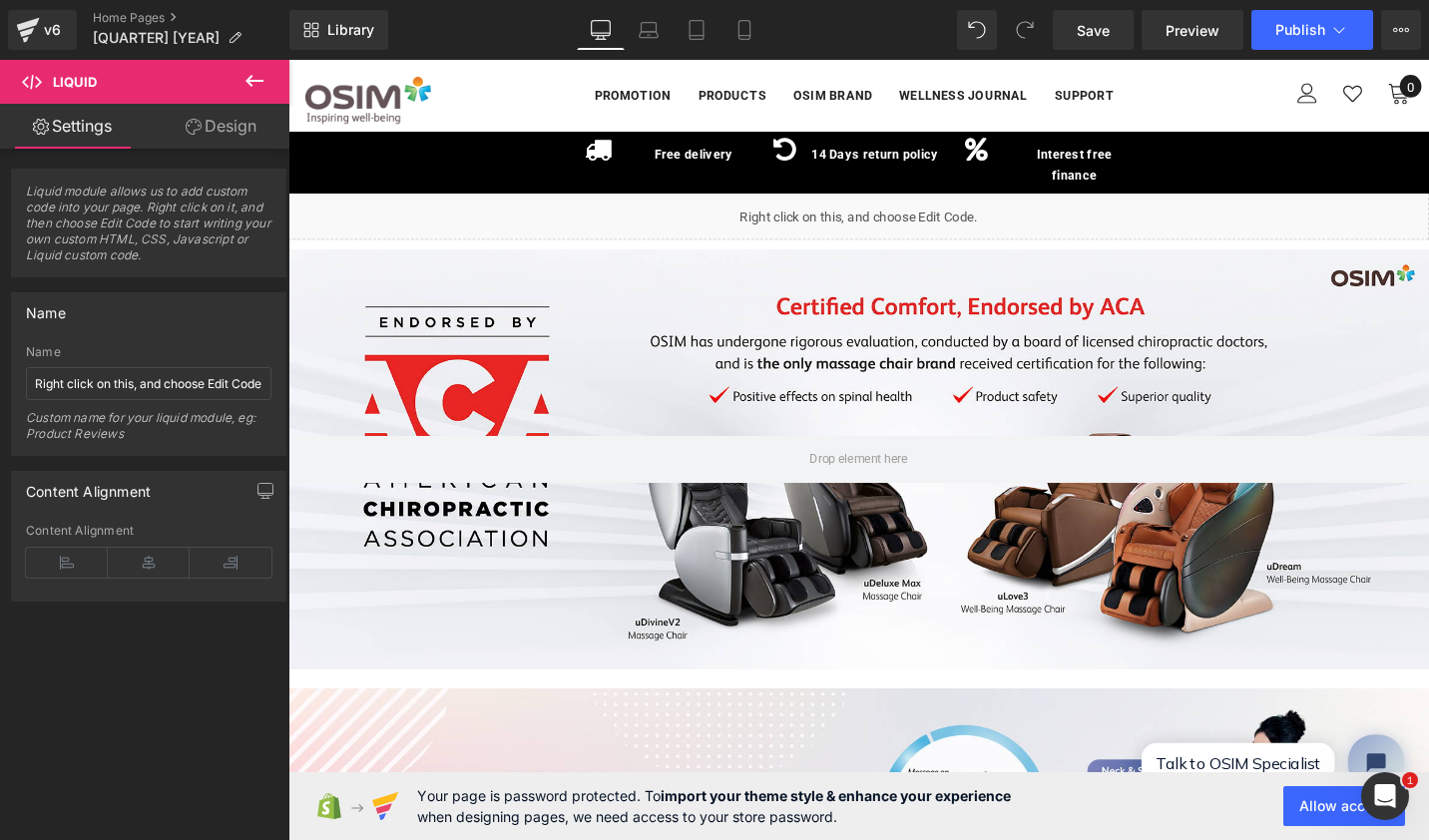 click at bounding box center [875, 216] 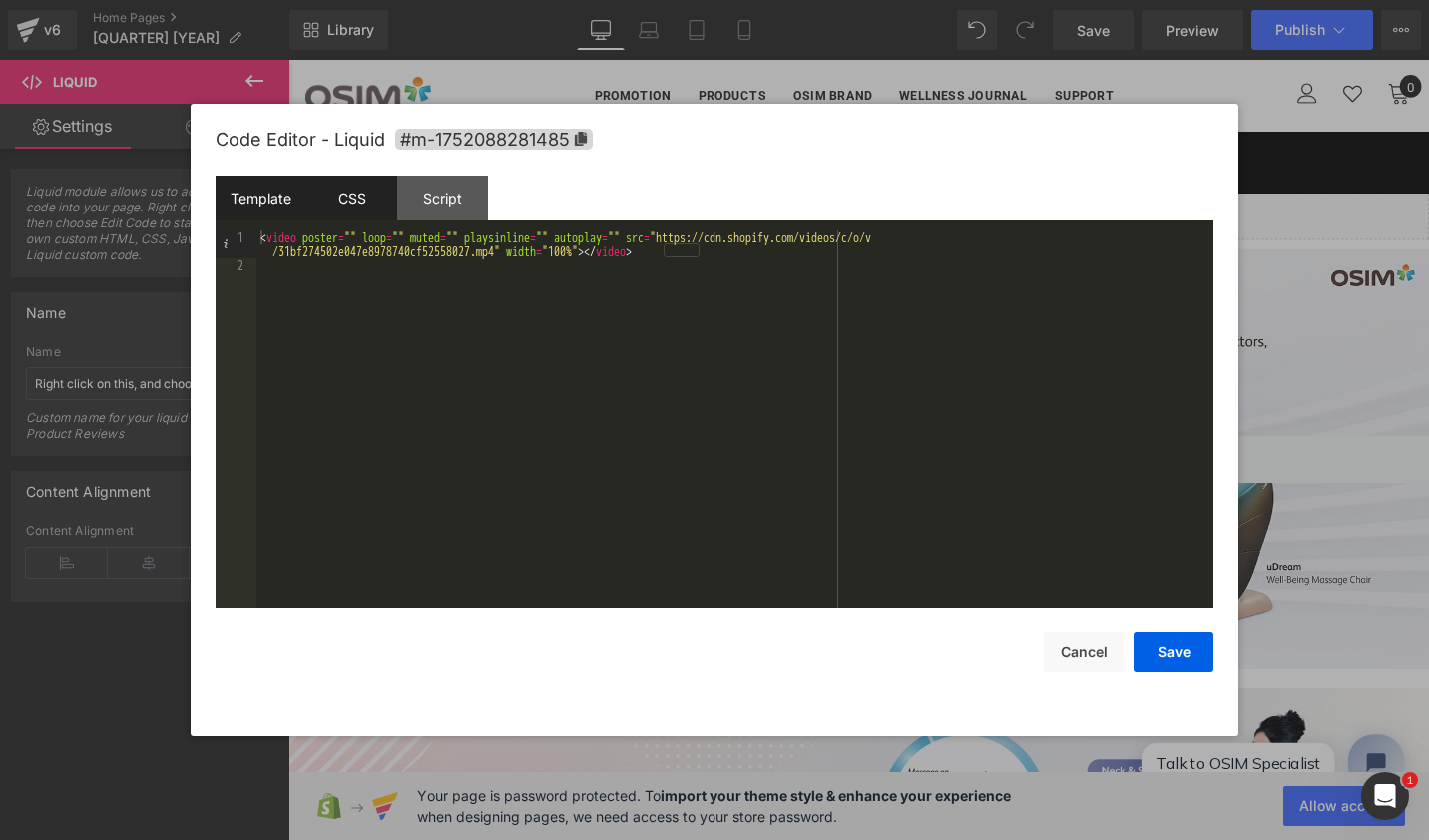 click on "CSS" at bounding box center [351, 198] 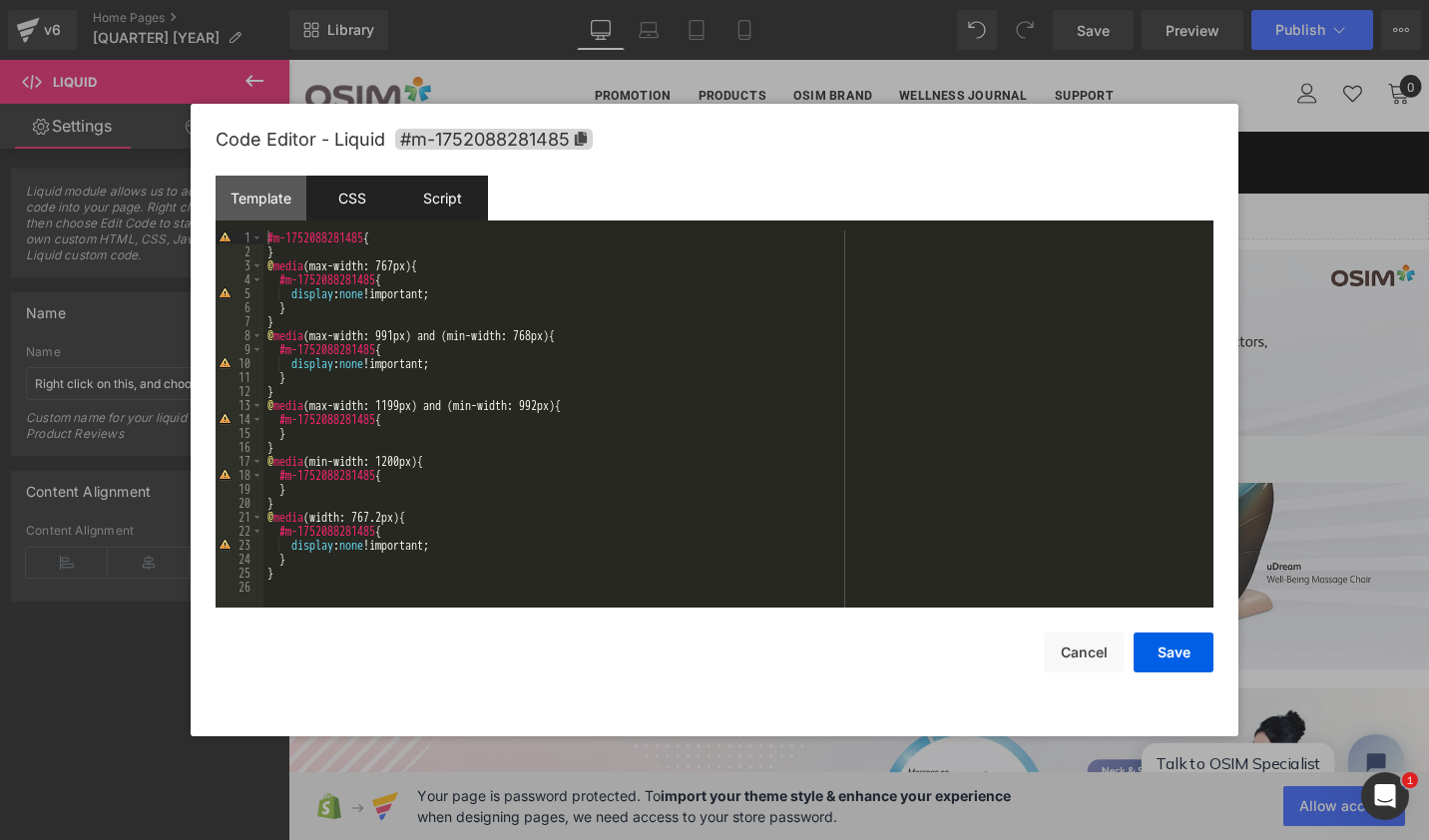 click on "Script" at bounding box center [442, 198] 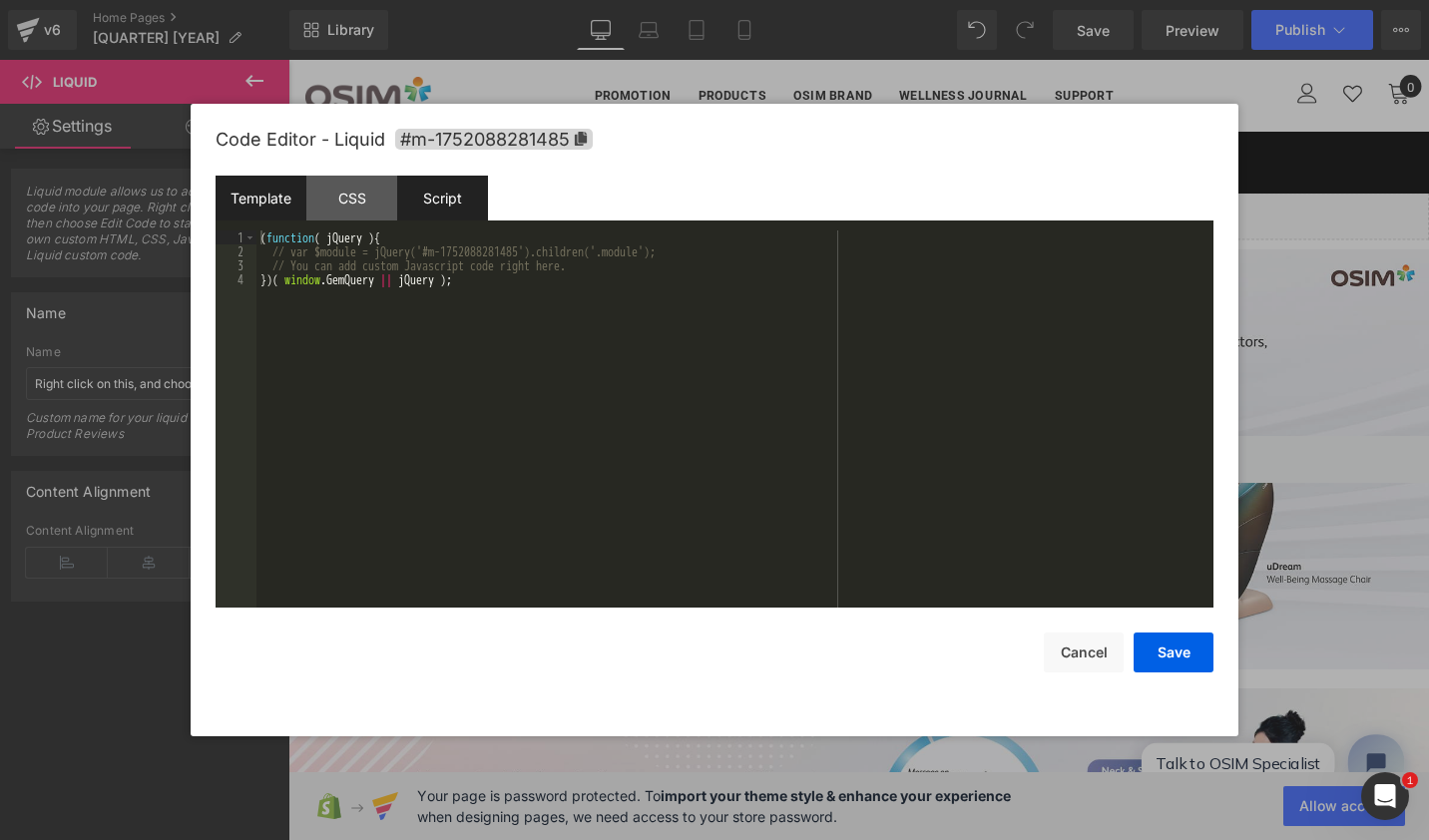 click on "Template" at bounding box center (260, 198) 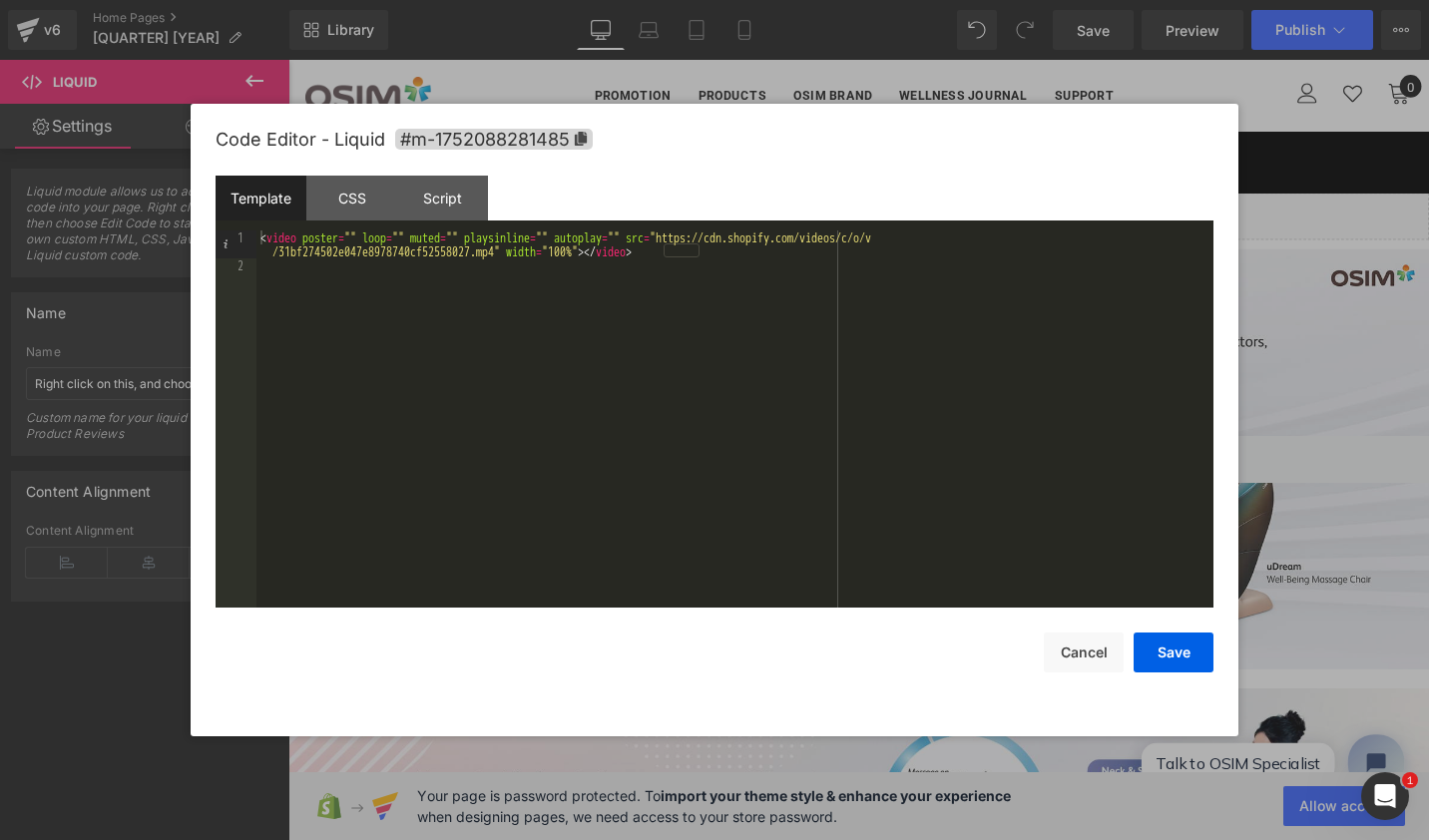click on "< video   poster = ""   loop = ""   muted = ""   playsinline = ""   autoplay = ""   src = "https://cdn.shopify.com/videos/c/o/v    /31bf274502e047e8978740cf52558027.mp4"   width = "100%" > </ video >" at bounding box center (734, 440) 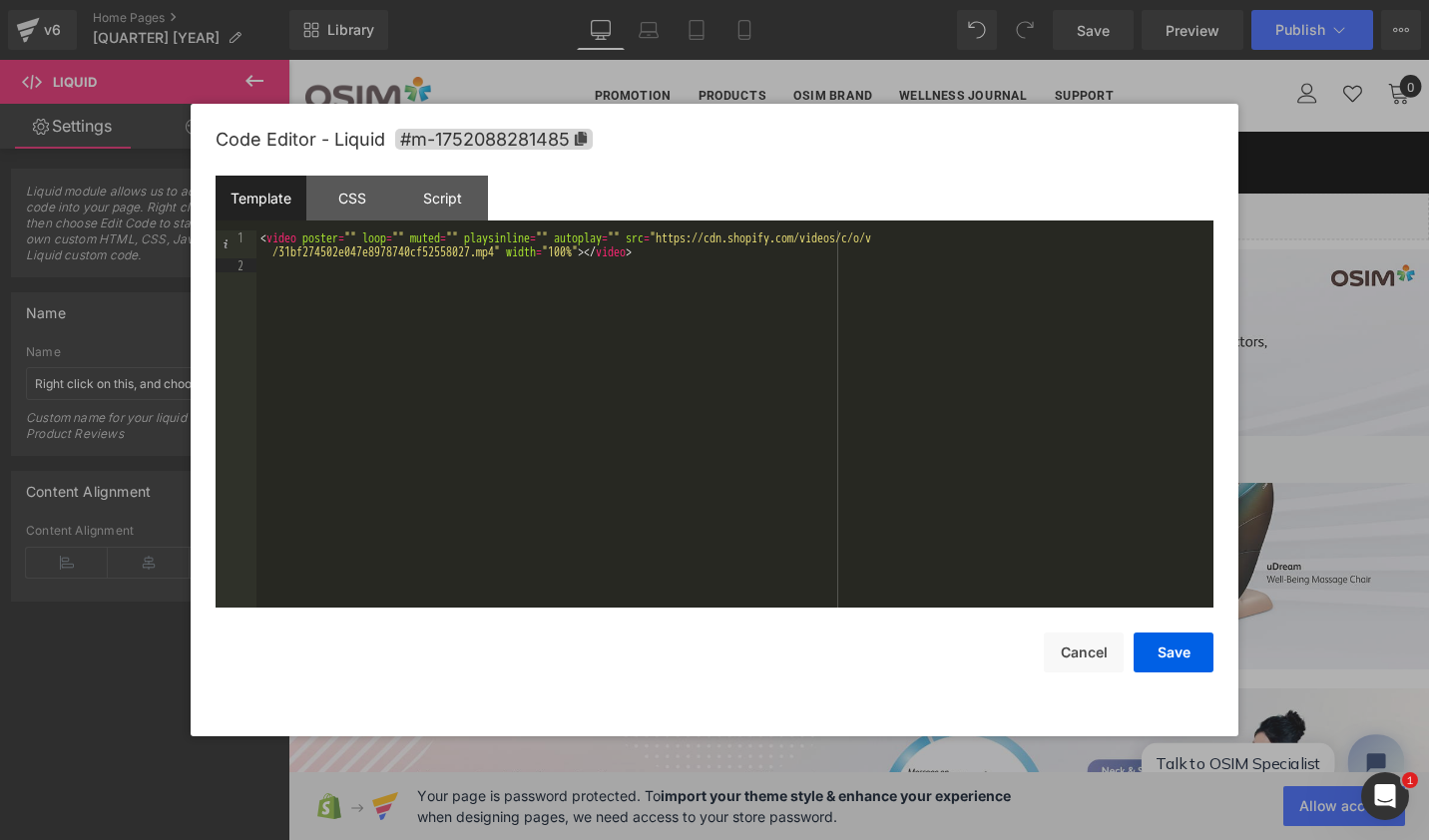 type 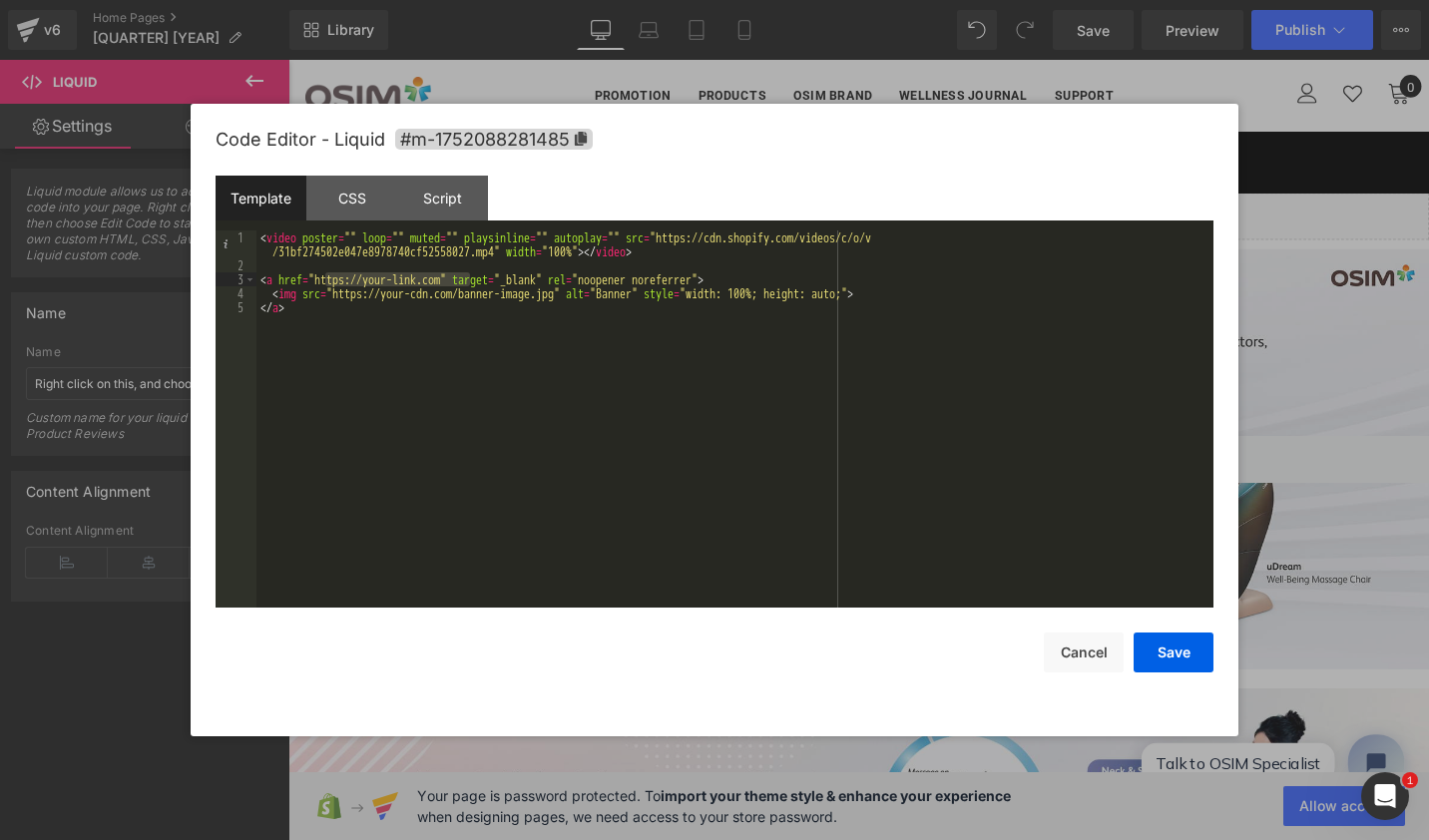drag, startPoint x: 324, startPoint y: 277, endPoint x: 474, endPoint y: 280, distance: 150.03 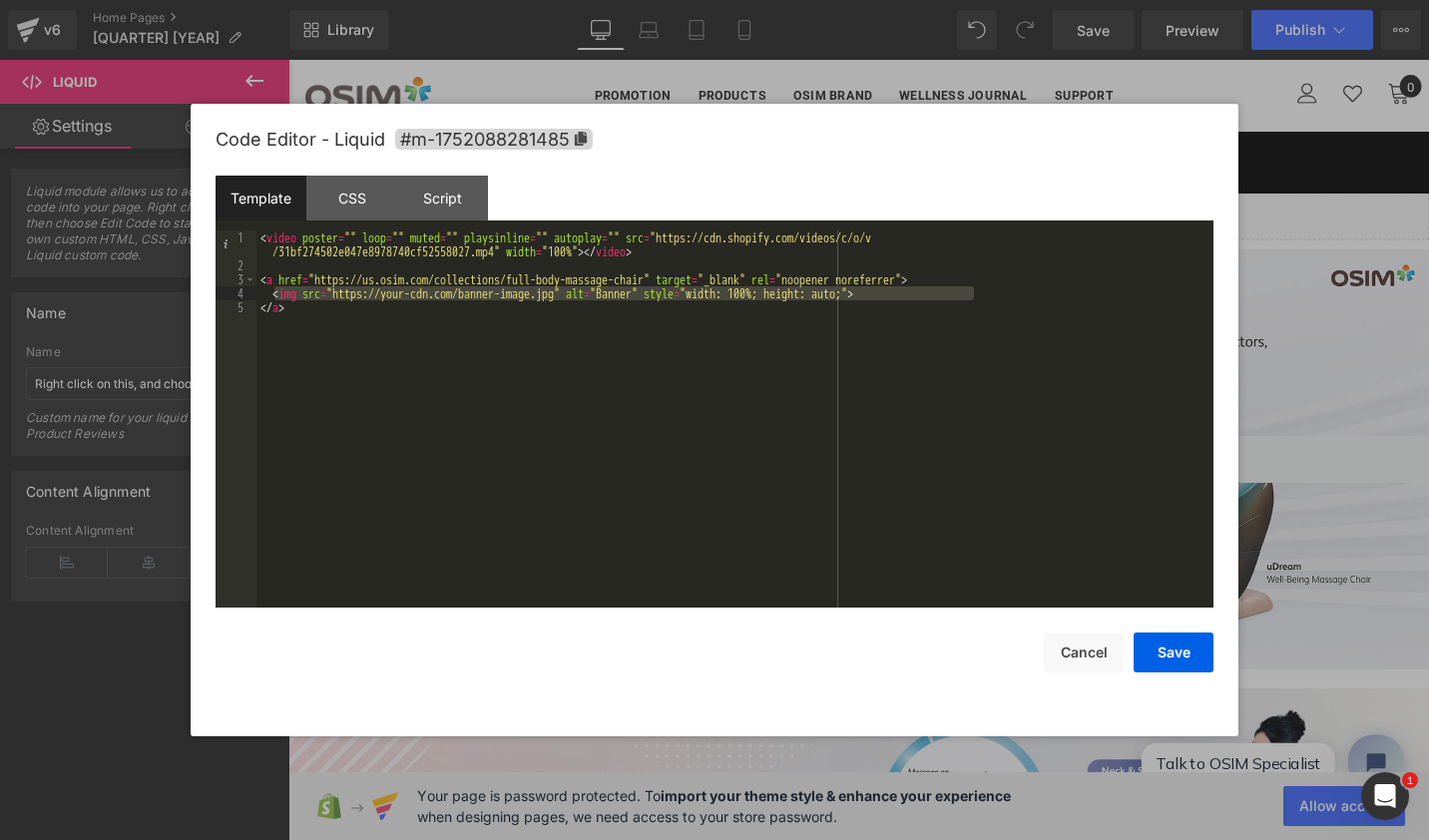 drag, startPoint x: 274, startPoint y: 291, endPoint x: 978, endPoint y: 293, distance: 704.0028 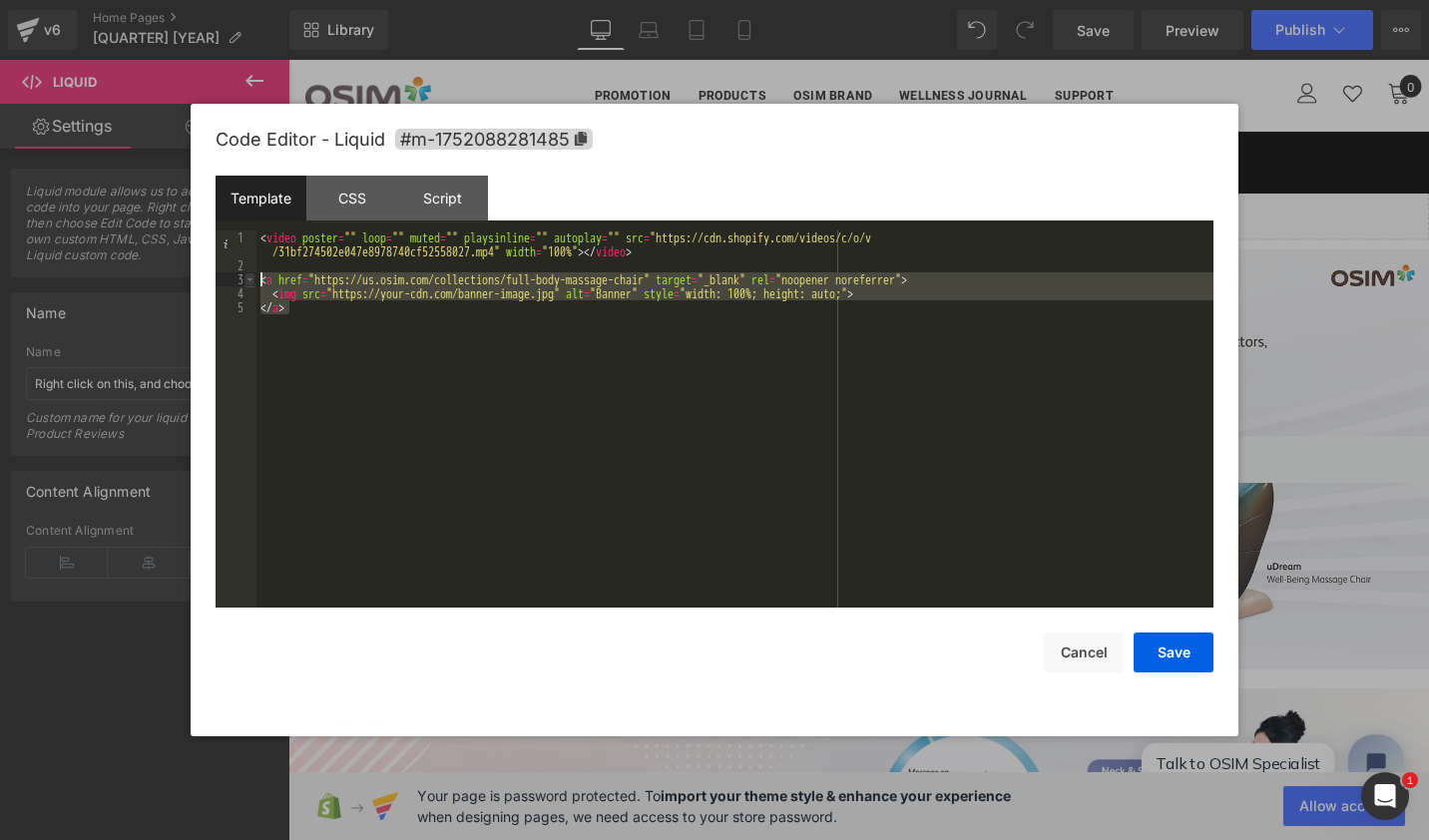 drag, startPoint x: 595, startPoint y: 370, endPoint x: 248, endPoint y: 279, distance: 358.7339 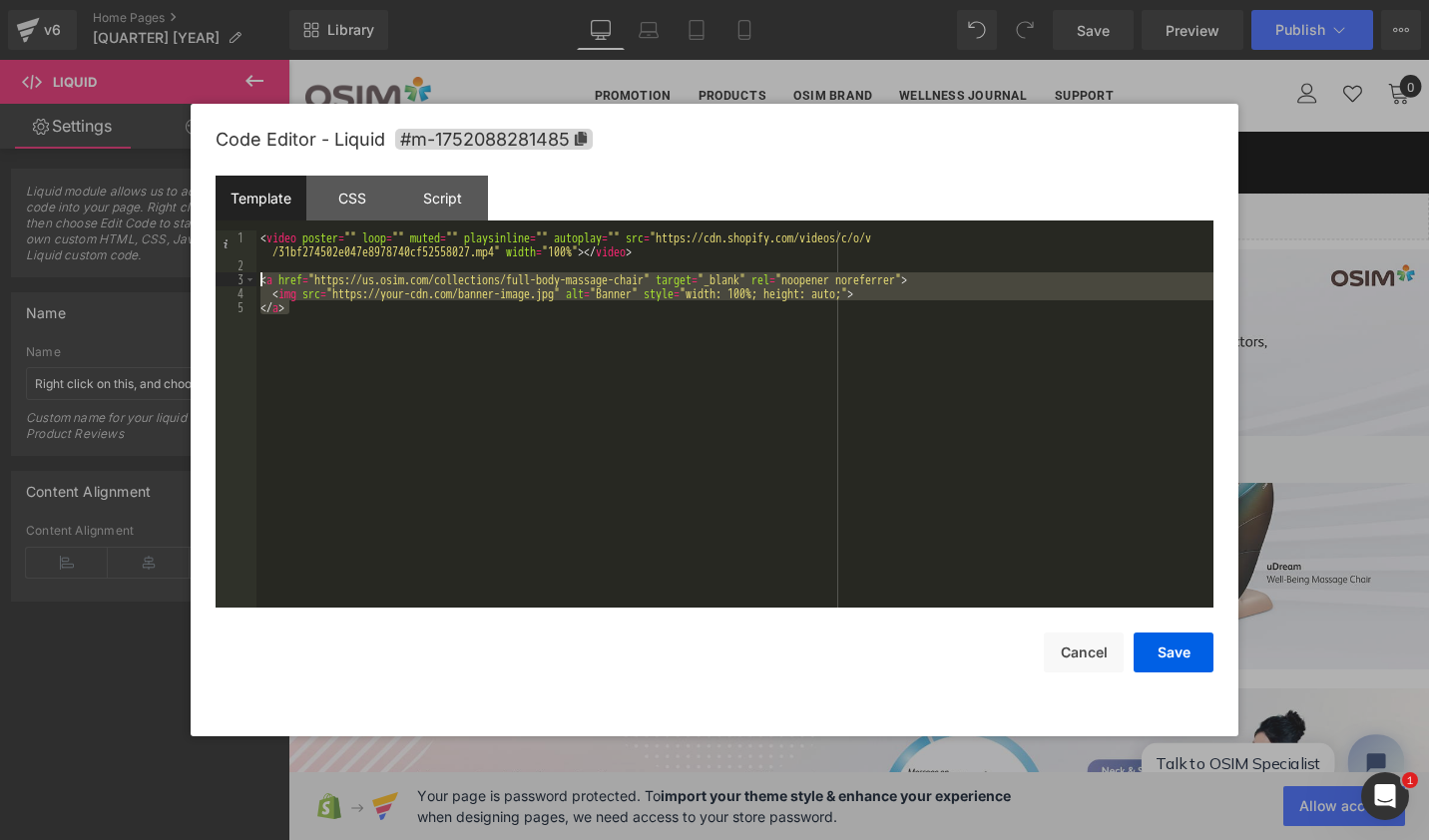 click on "< video   poster = ""   loop = ""   muted = ""   playsinline = ""   autoplay = ""   src = "https://cdn.shopify.com/videos/c/o/v    /31bf274502e047e8978740cf52558027.mp4"   width = "100%" > </ video > < a   href = "https://us.osim.com/collections/full-body-massage-chair"   target = "_blank"   rel = "noopener noreferrer" >    < img   src = "https://your-cdn.com/banner-image.jpg"   alt = "Banner"   style = "width: 100%; height: auto;" > </ a >" at bounding box center [734, 440] 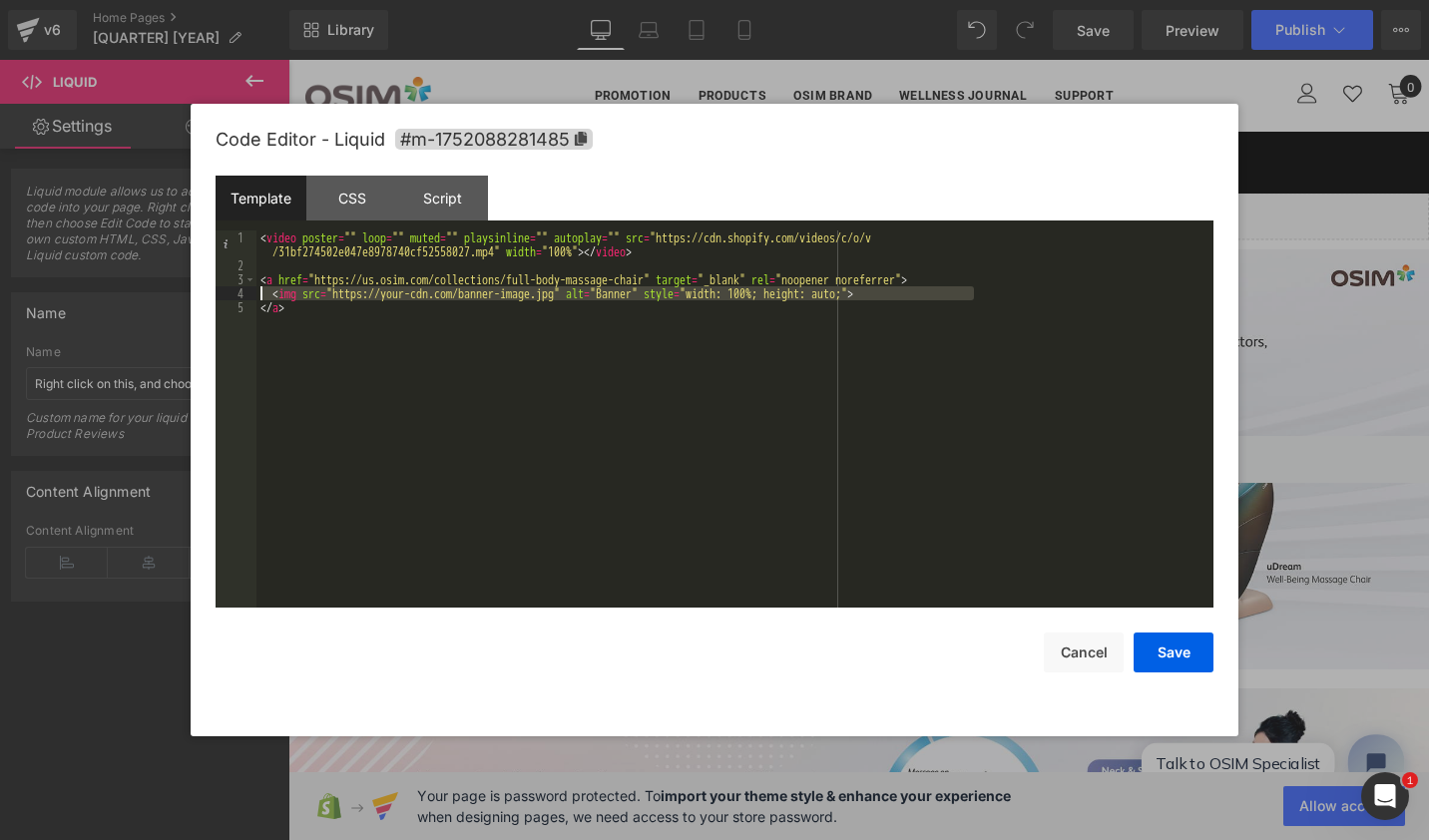 drag, startPoint x: 1010, startPoint y: 294, endPoint x: 244, endPoint y: 291, distance: 766.00587 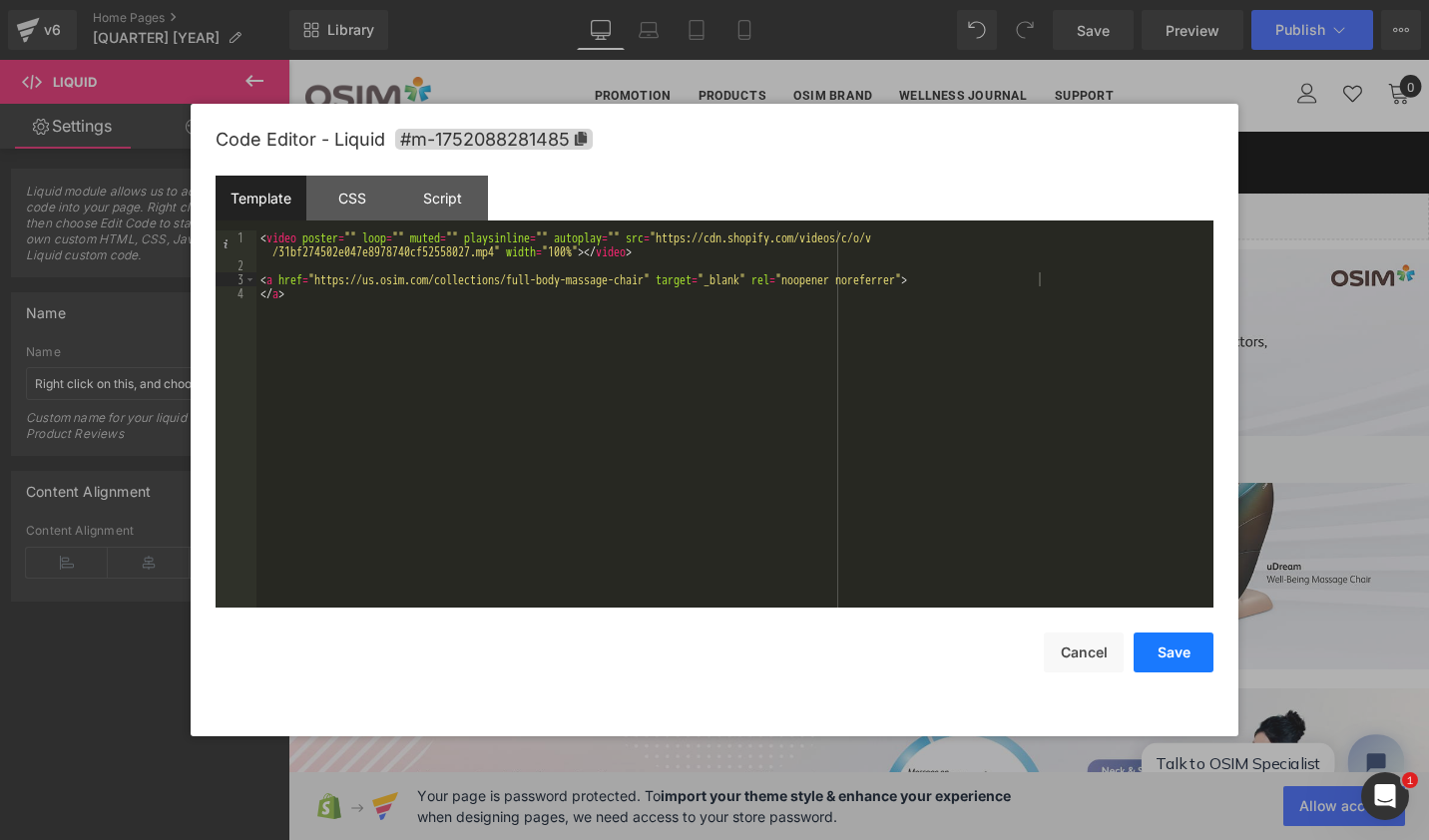click on "Save" at bounding box center (1174, 652) 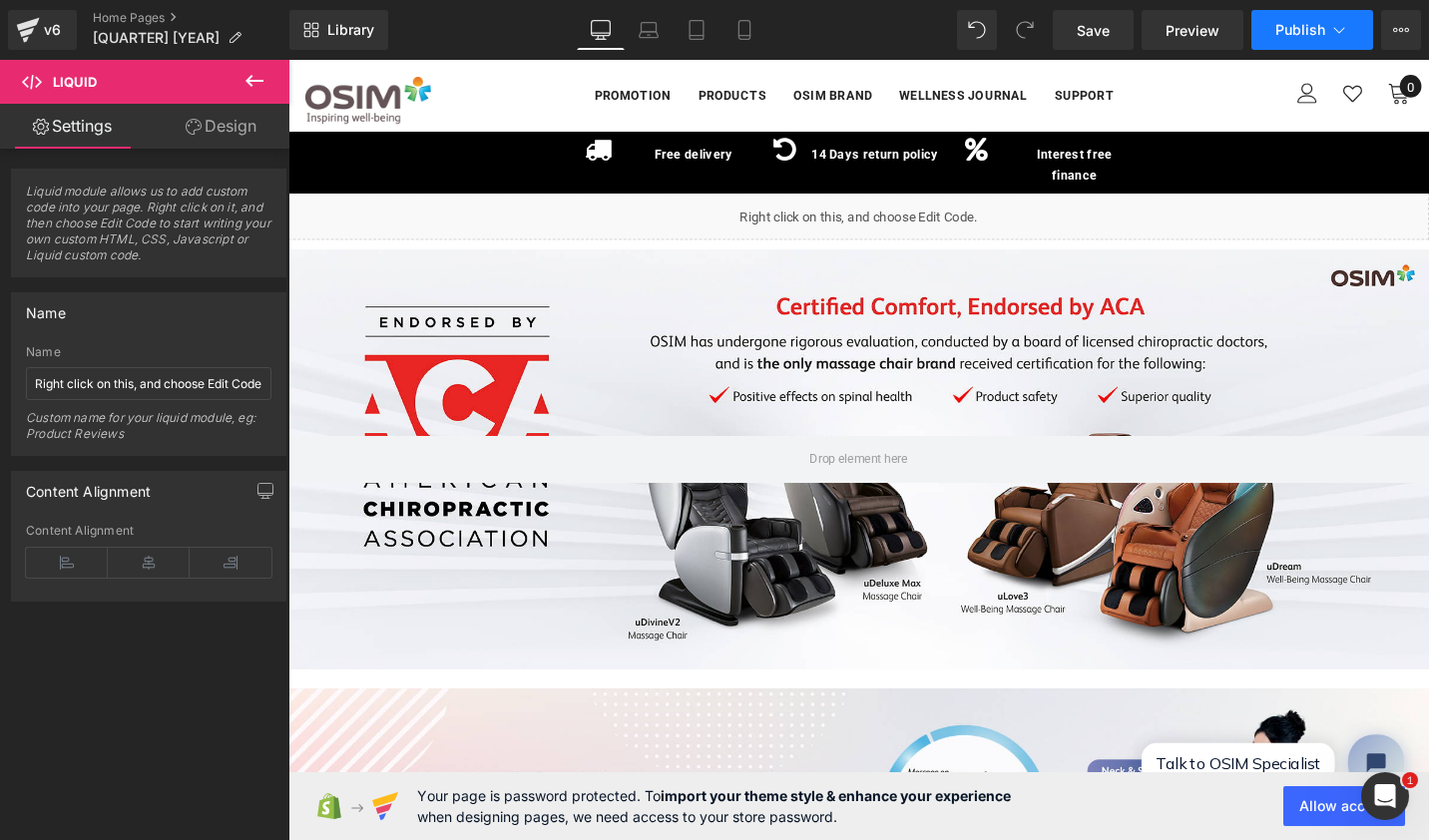 click on "Publish" at bounding box center [1300, 30] 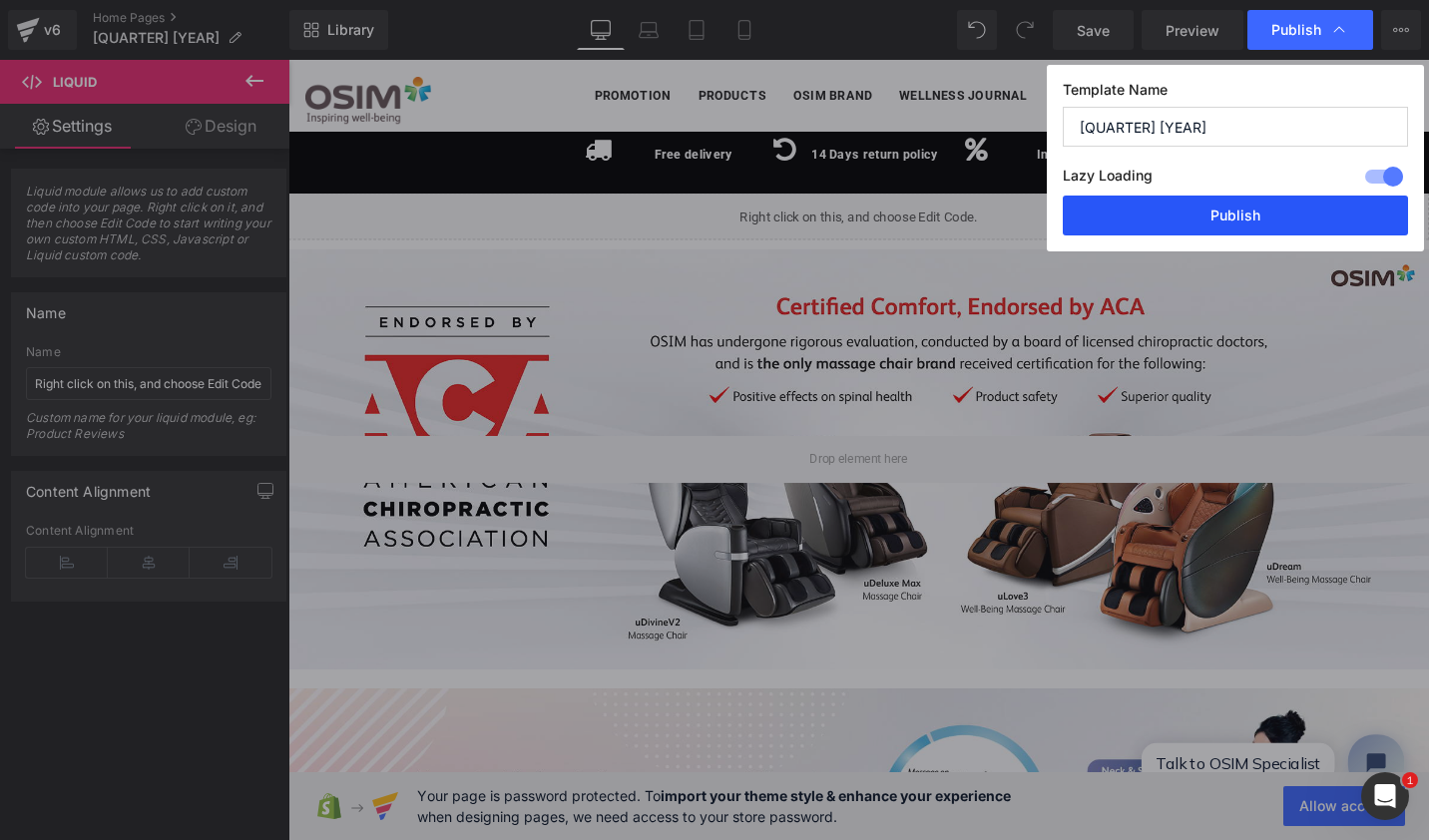 click on "Publish" at bounding box center [1235, 215] 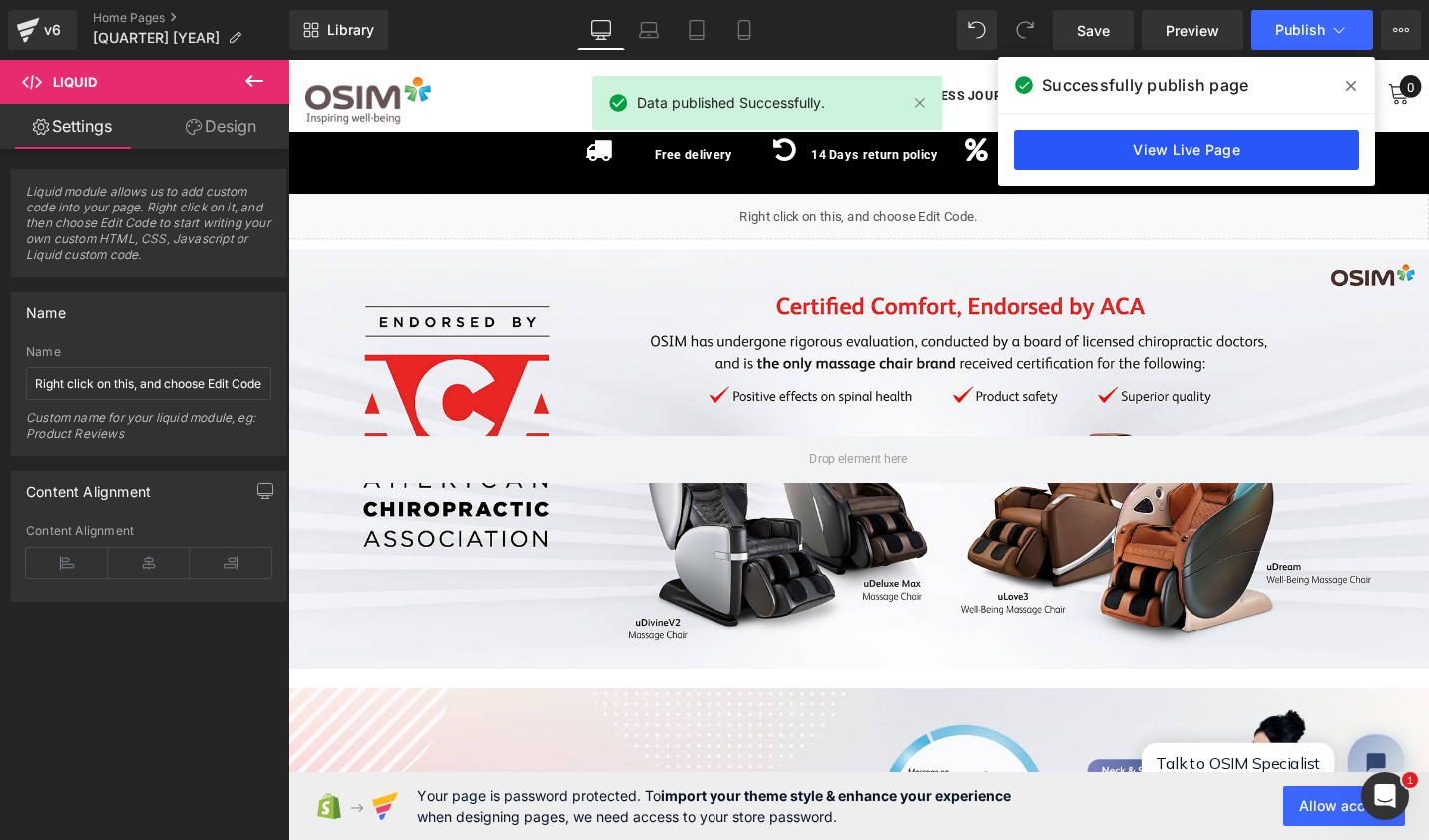 click on "View Live Page" at bounding box center (1187, 150) 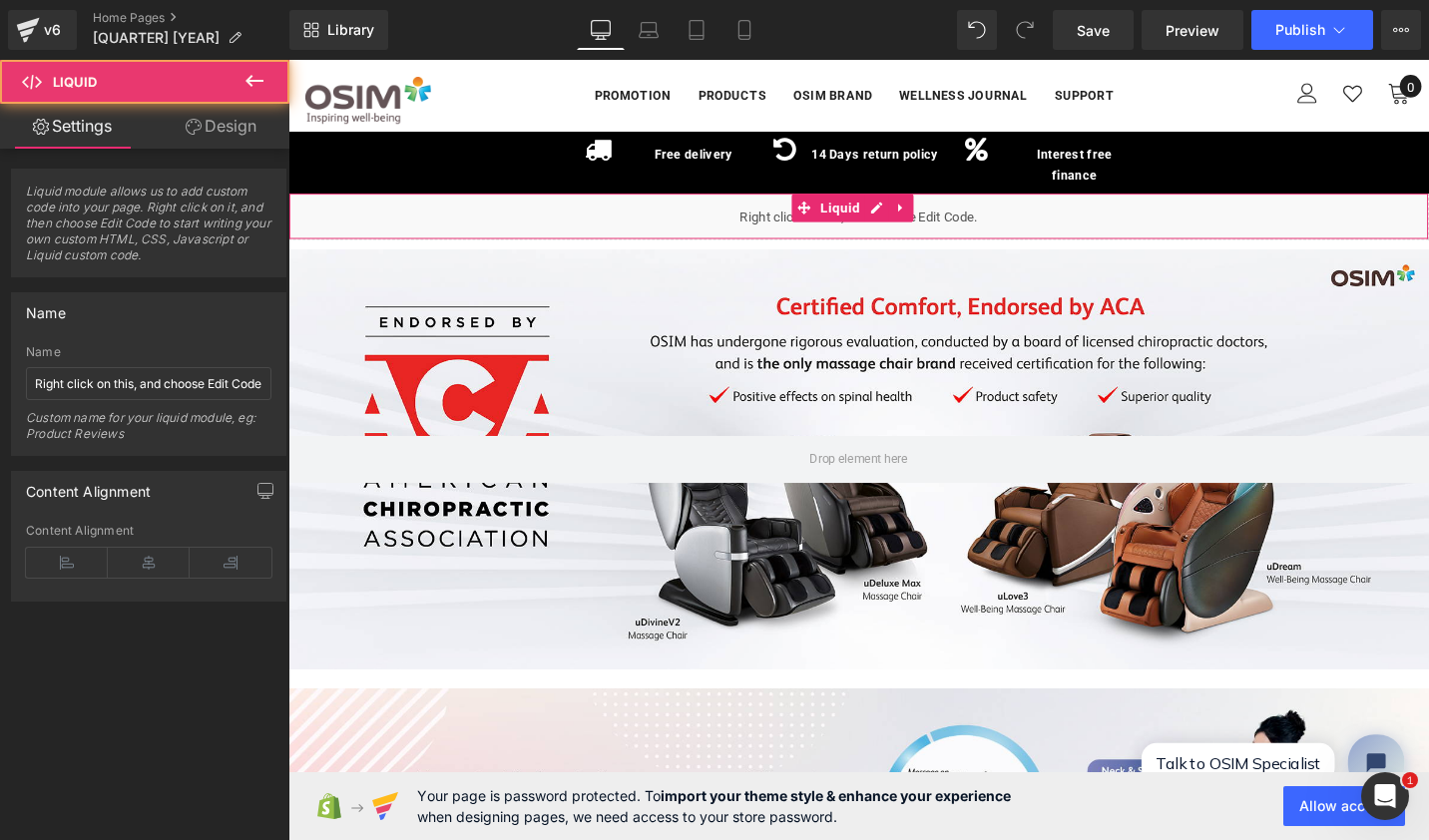 click on "Liquid" at bounding box center (892, 225) 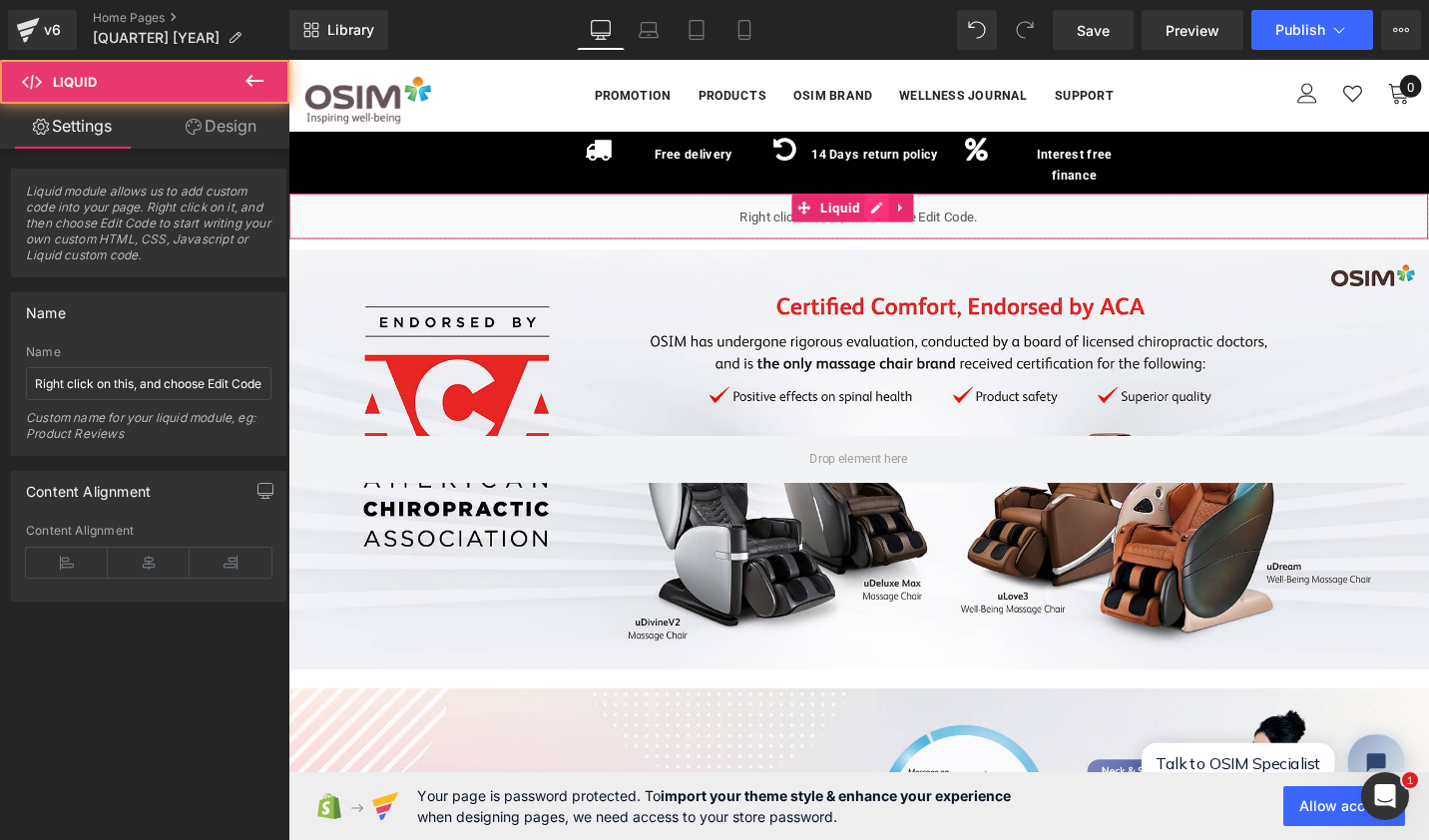 click on "Liquid" at bounding box center (886, 216) 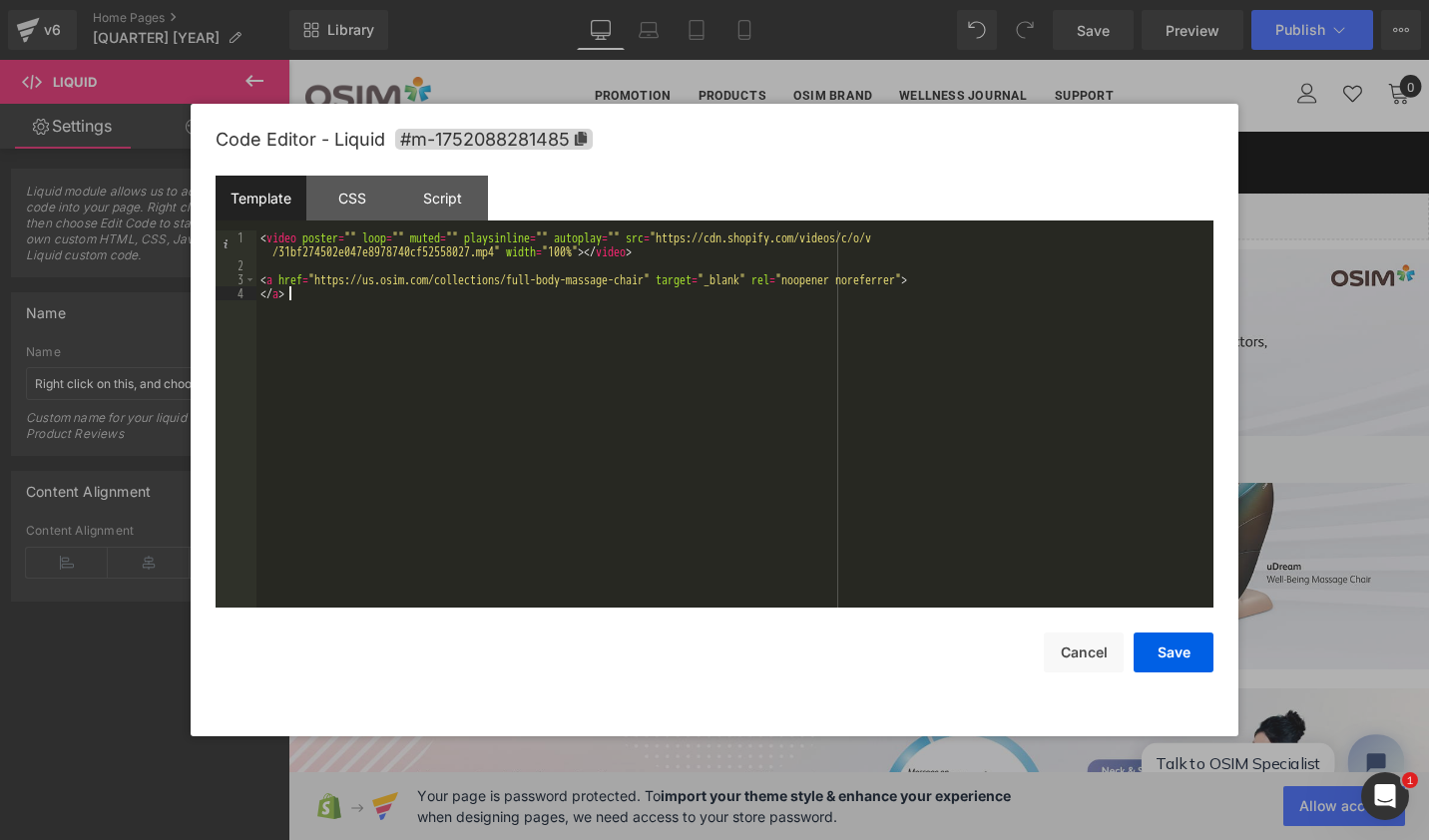 click on "< video   poster = ""   loop = ""   muted = ""   playsinline = ""   autoplay = ""   src = "https://cdn.shopify.com/videos/c/o/v    /31bf274502e047e8978740cf52558027.mp4"   width = "100%" > </ video > < a   href = "https://us.osim.com/collections/full-body-massage-chair"   target = "_blank"   rel = "noopener noreferrer" > </ a >" at bounding box center [734, 440] 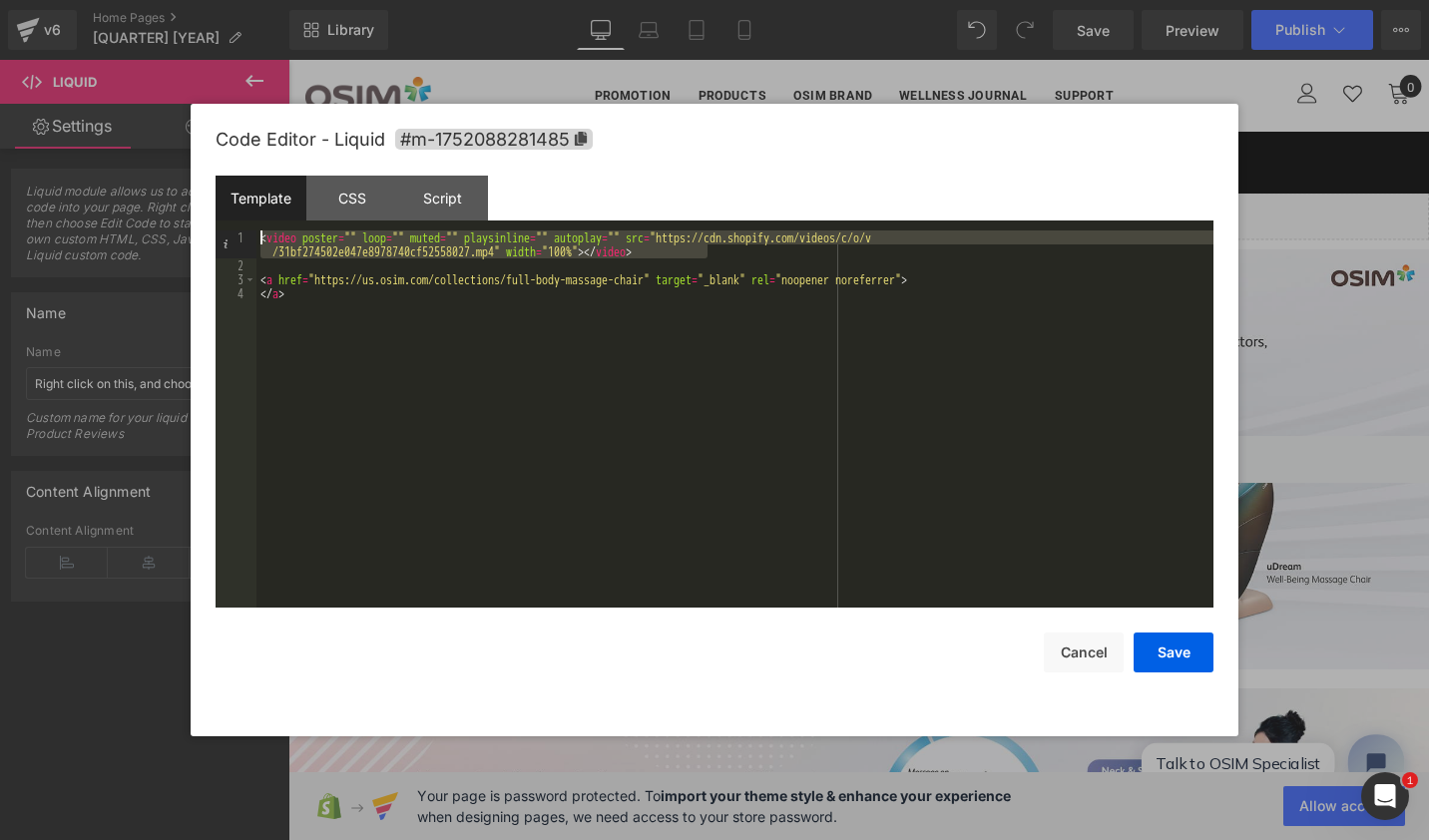 drag, startPoint x: 724, startPoint y: 250, endPoint x: 238, endPoint y: 237, distance: 486.17384 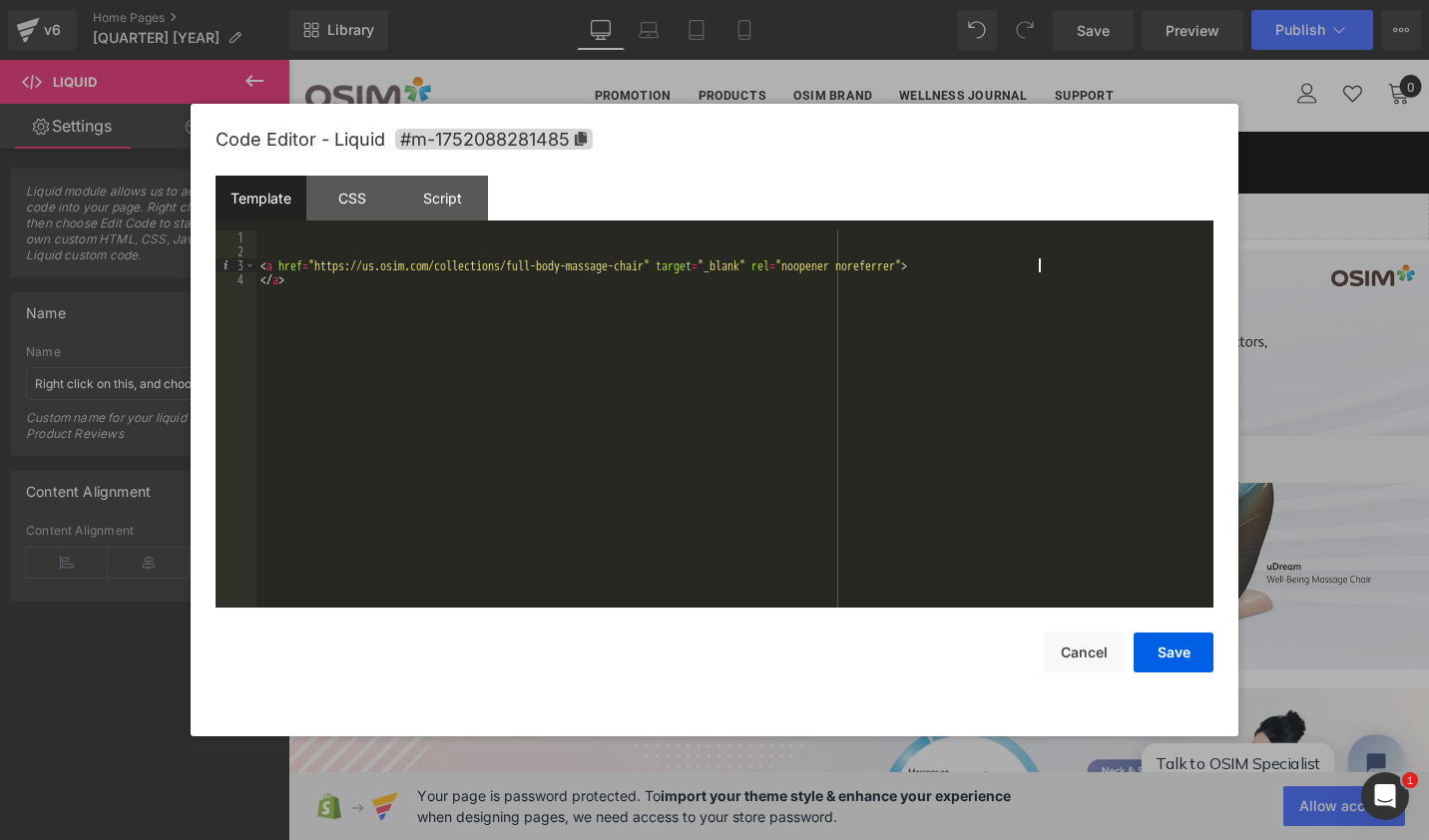 click on "< a   href = "https://us.osim.com/collections/full-body-massage-chair"   target = "_blank"   rel = "noopener noreferrer" > </ a >" at bounding box center [734, 433] 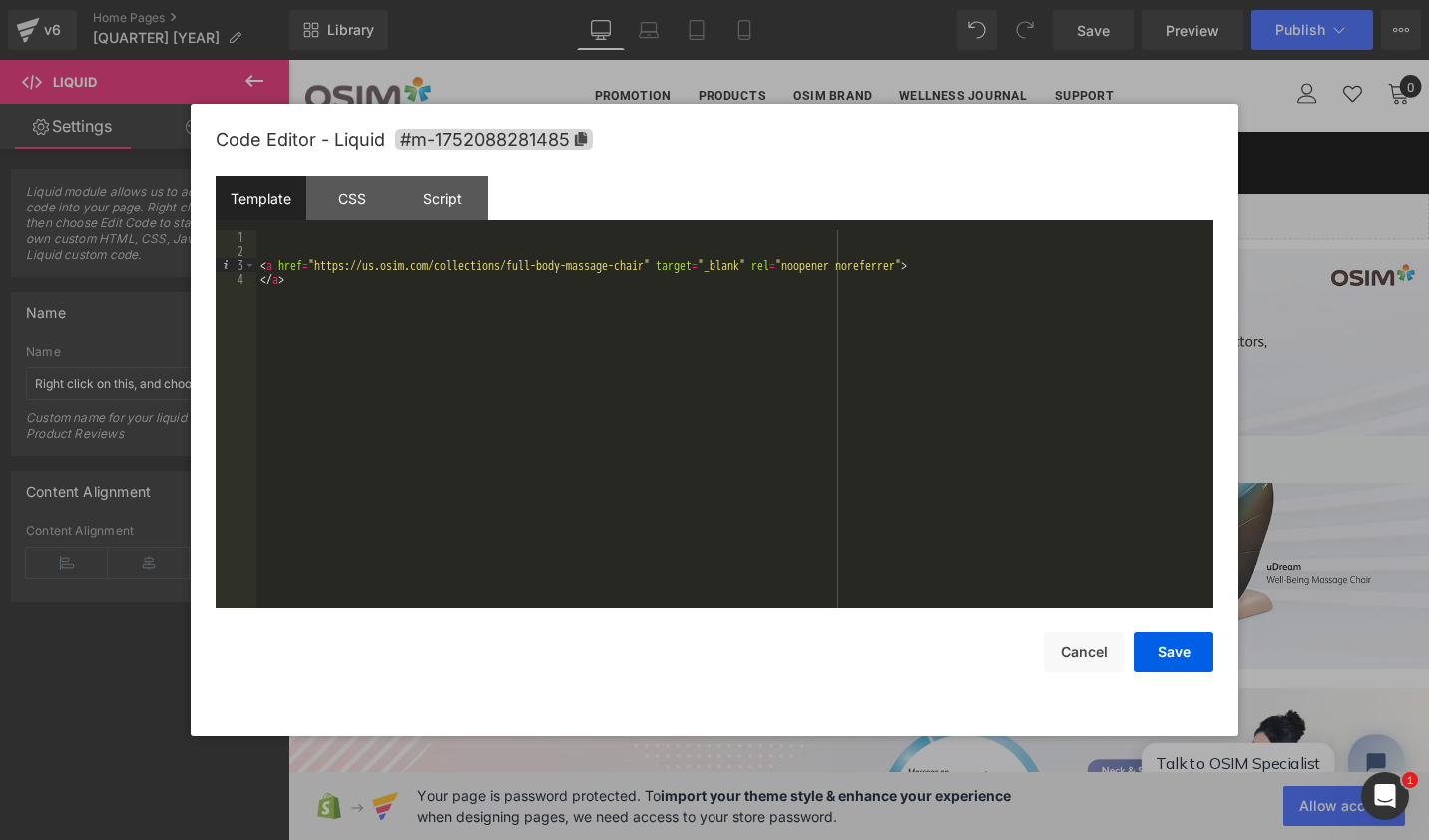 type 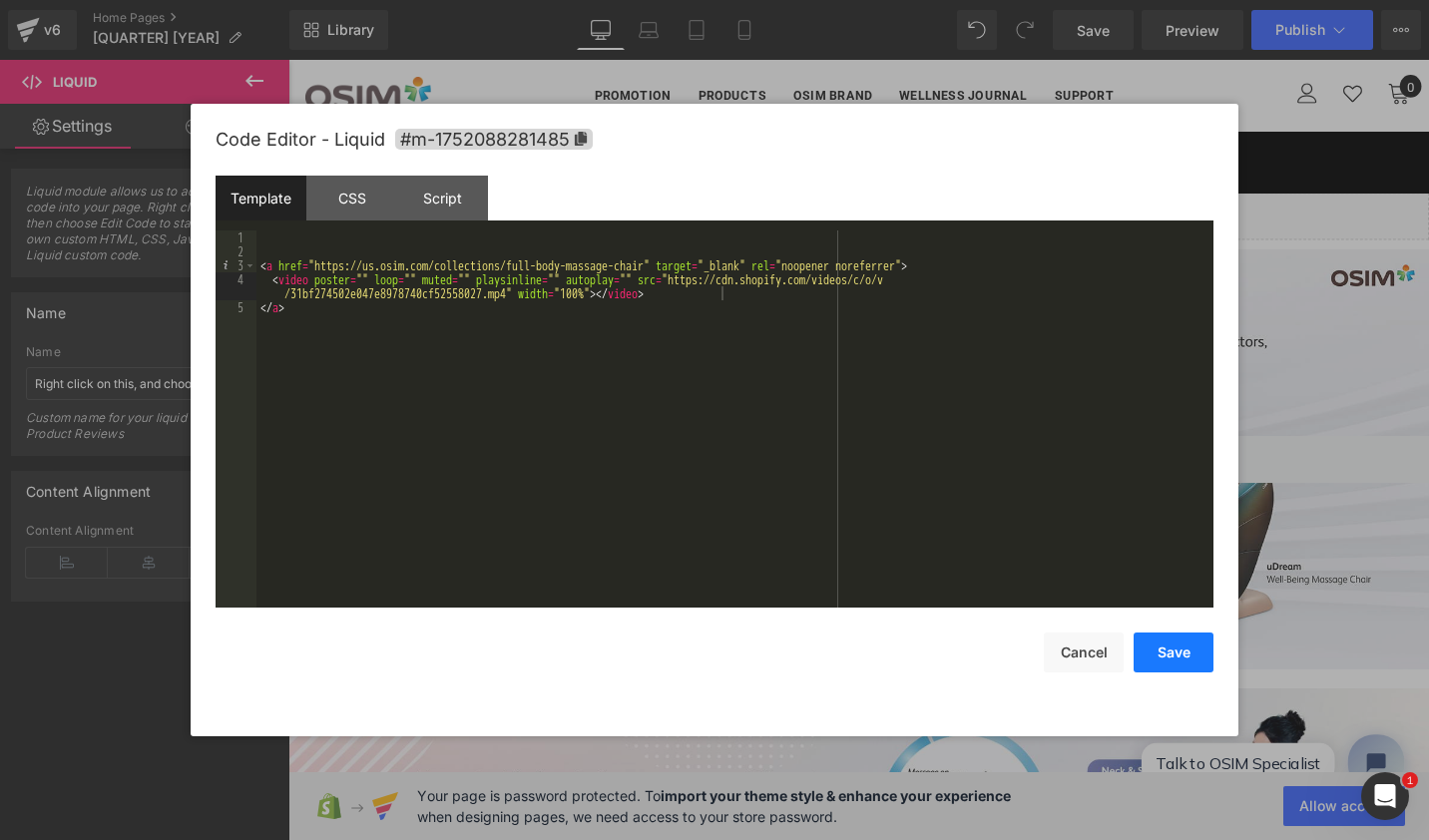 click on "Save" at bounding box center (1174, 652) 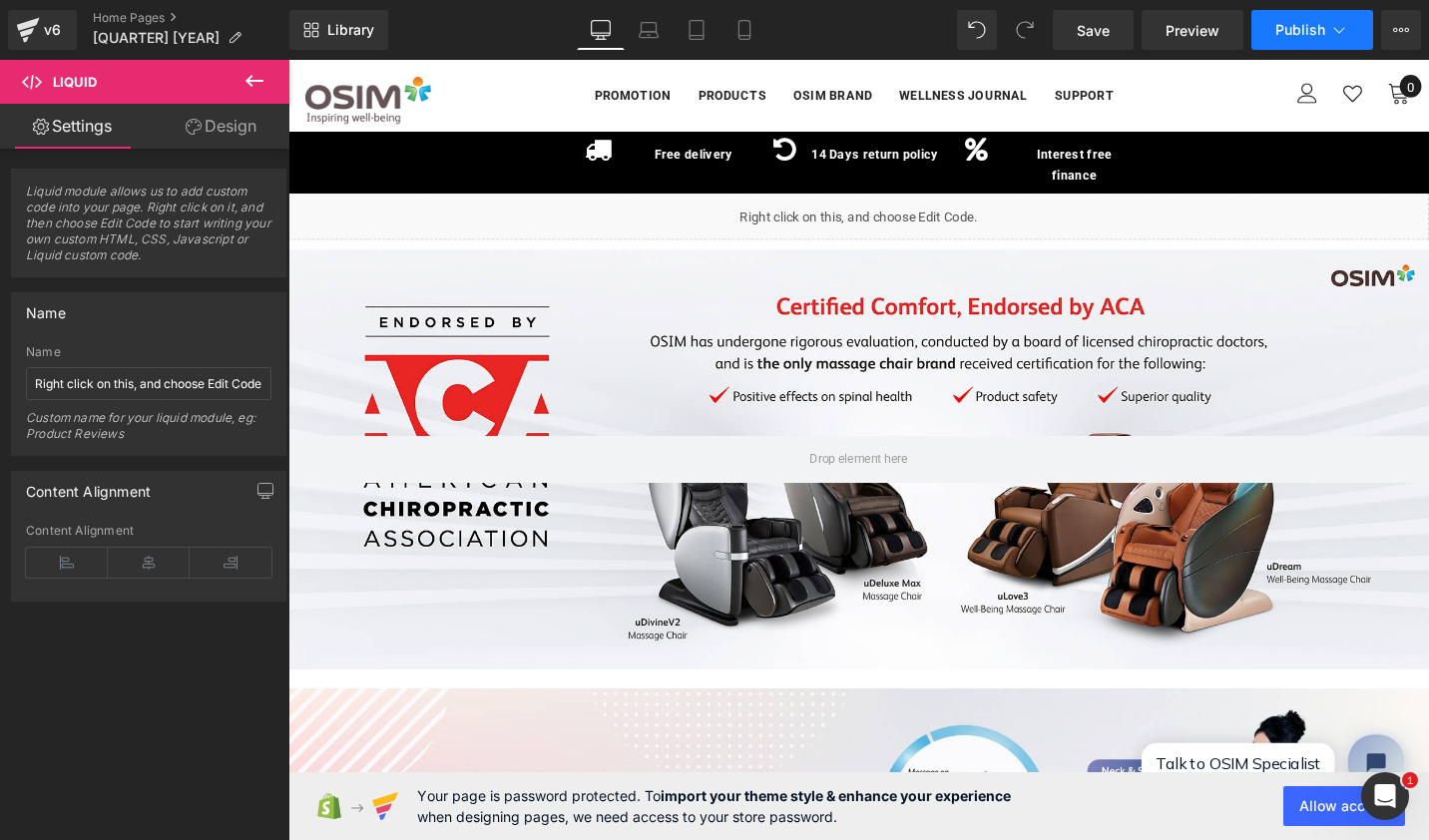 click on "Publish" at bounding box center (1300, 30) 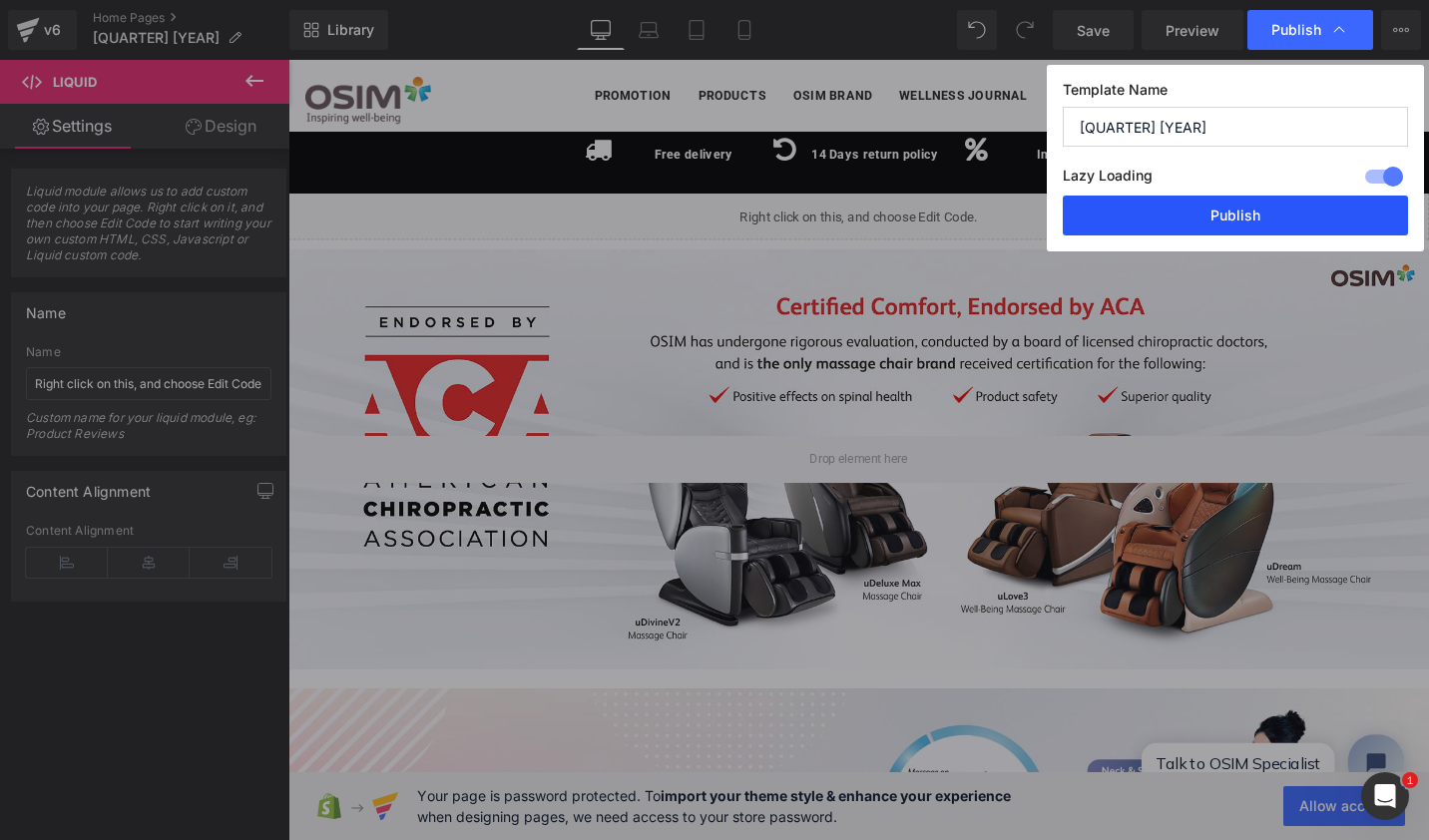 click on "Publish" at bounding box center (1235, 215) 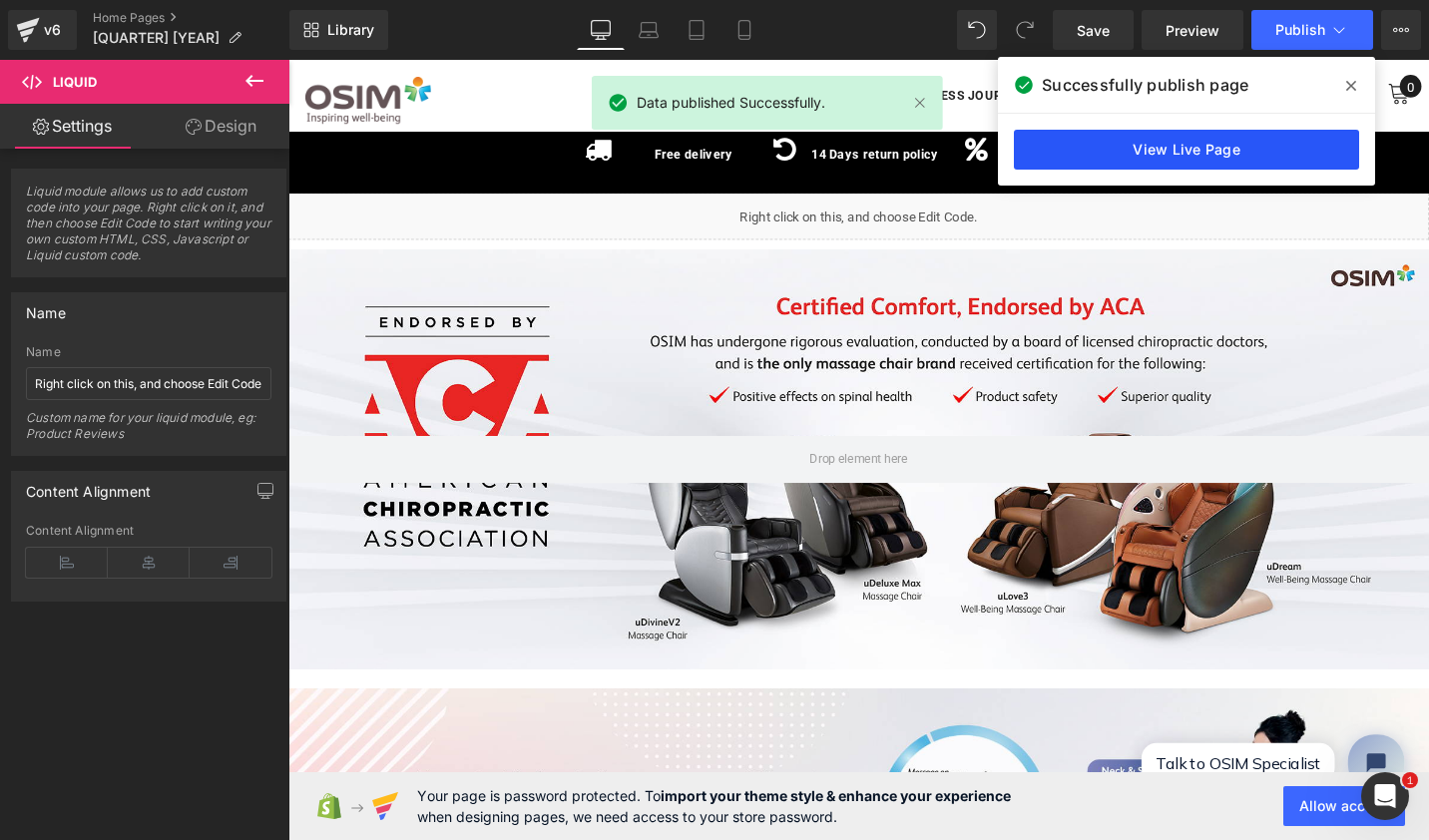 click on "View Live Page" at bounding box center [1187, 150] 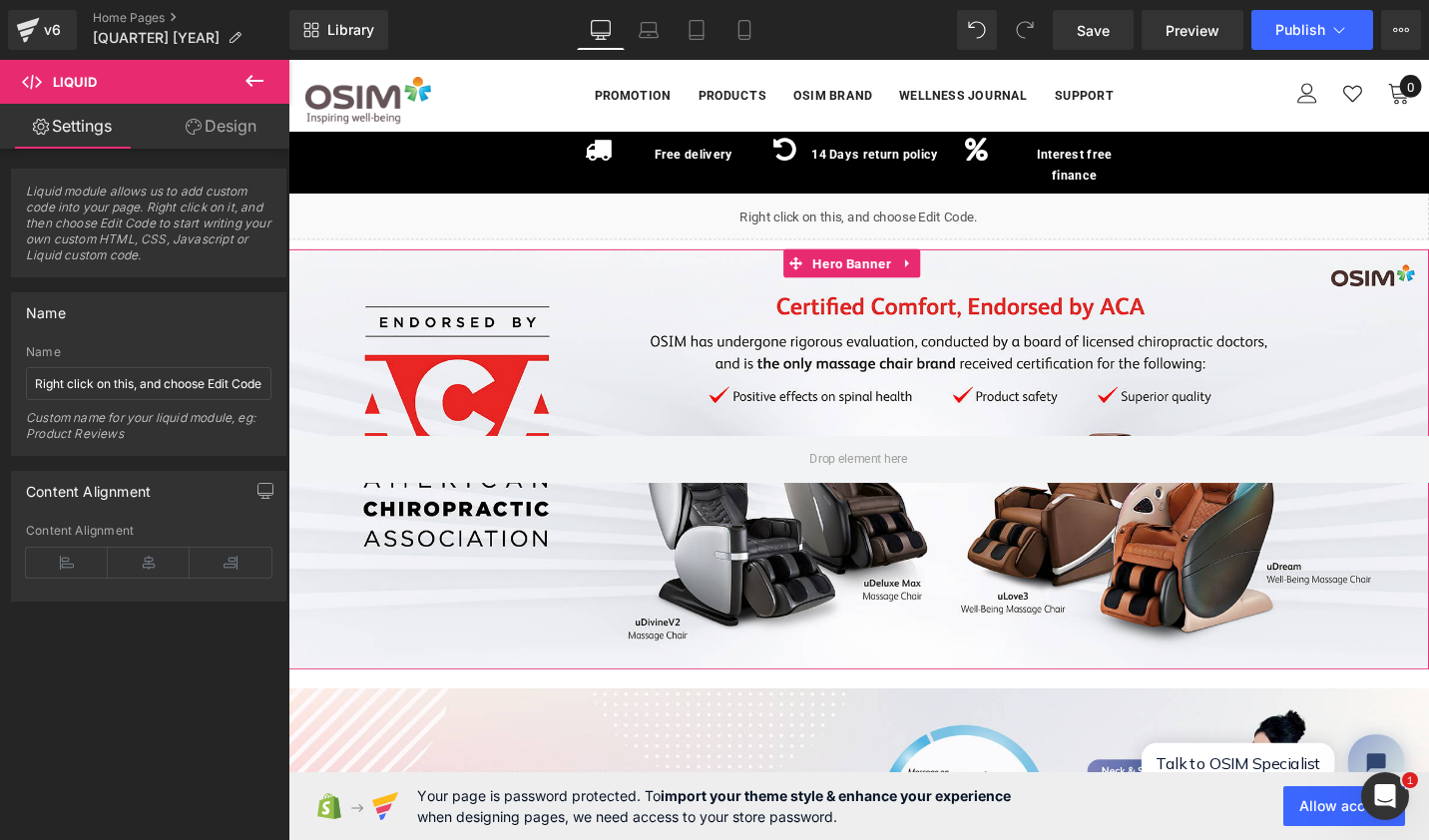 click at bounding box center [892, 483] 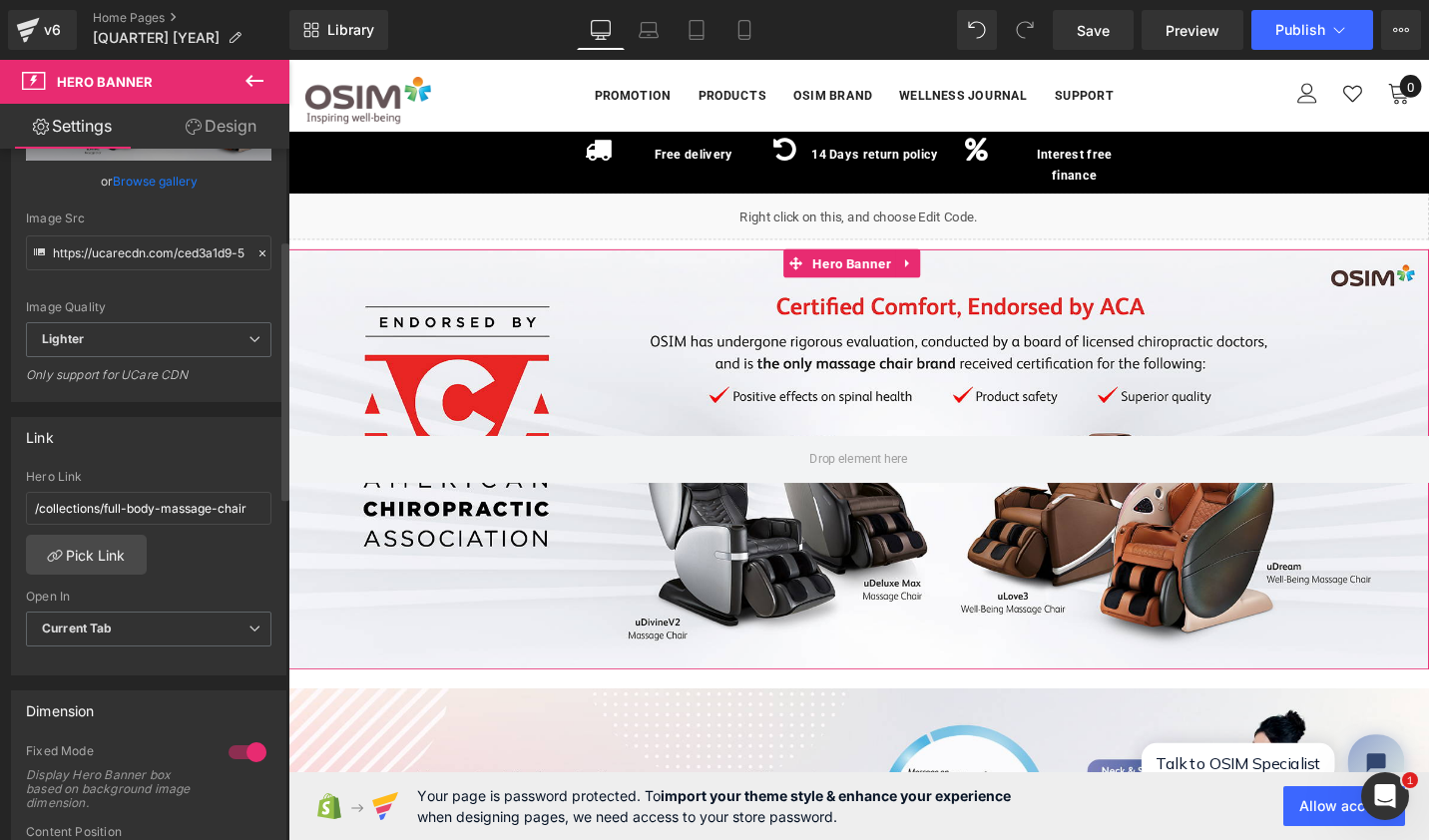 scroll, scrollTop: 357, scrollLeft: 0, axis: vertical 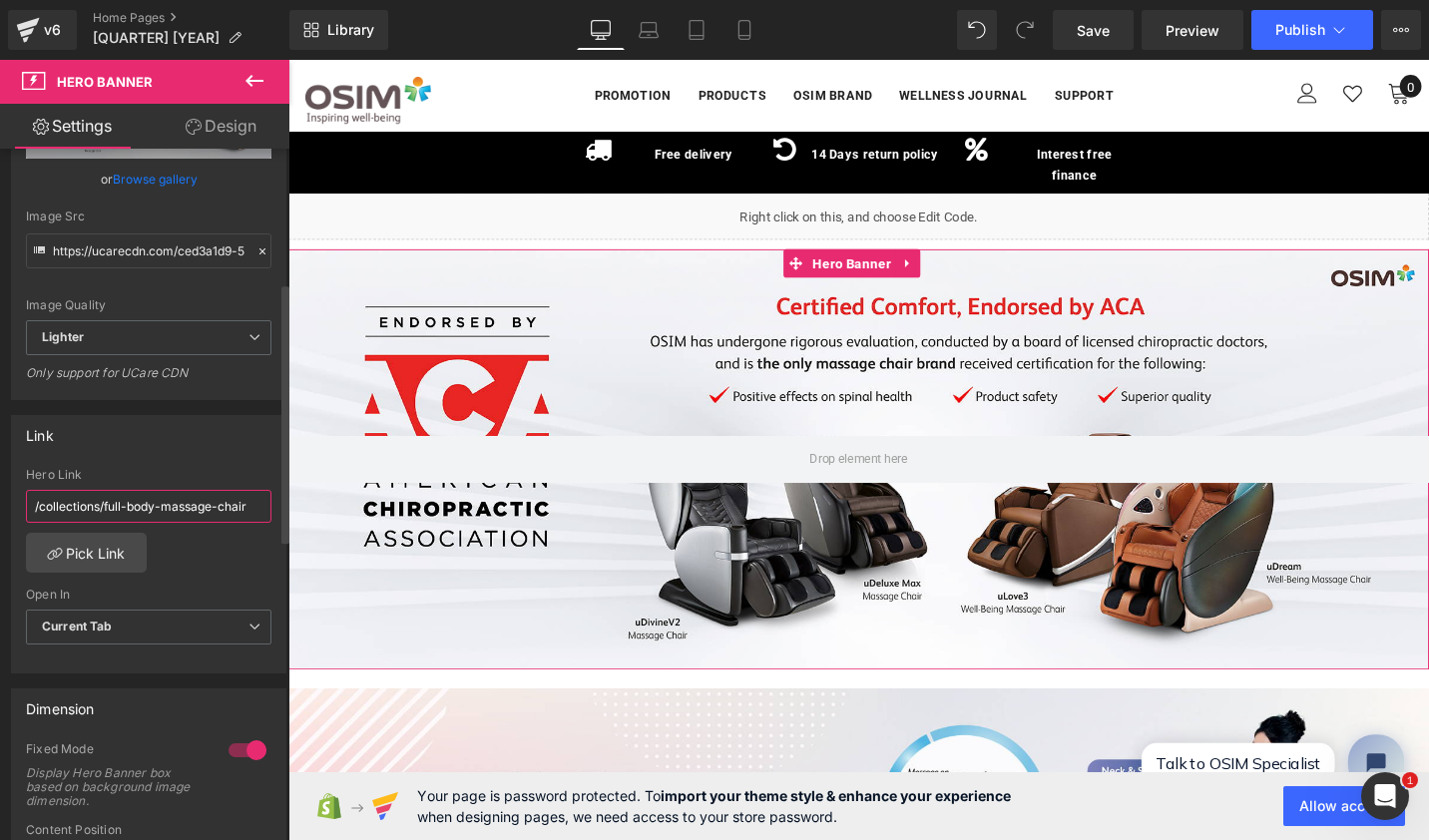 click on "/collections/full-body-massage-chair" at bounding box center (149, 506) 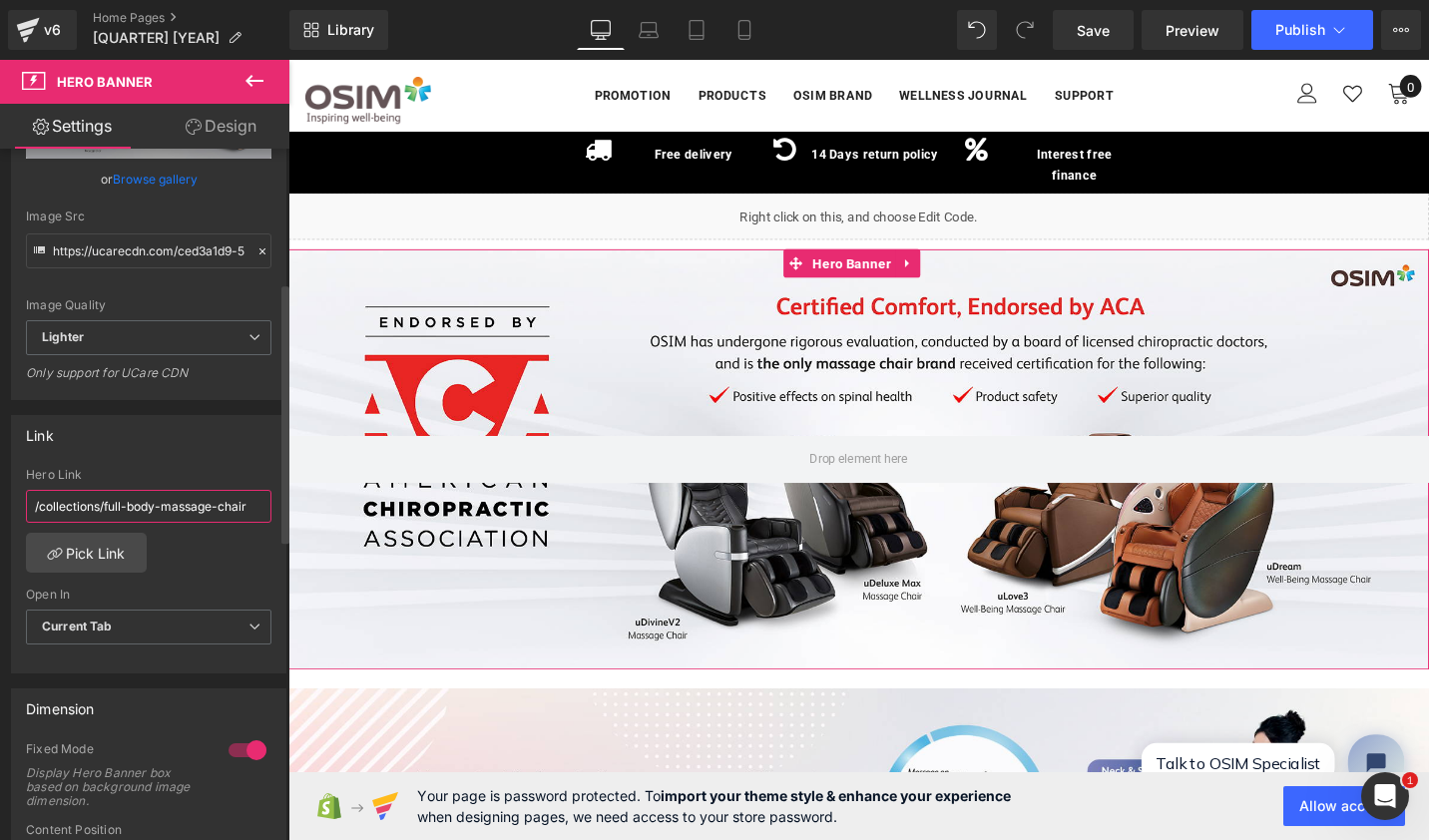 click on "/collections/full-body-massage-chair" at bounding box center [149, 506] 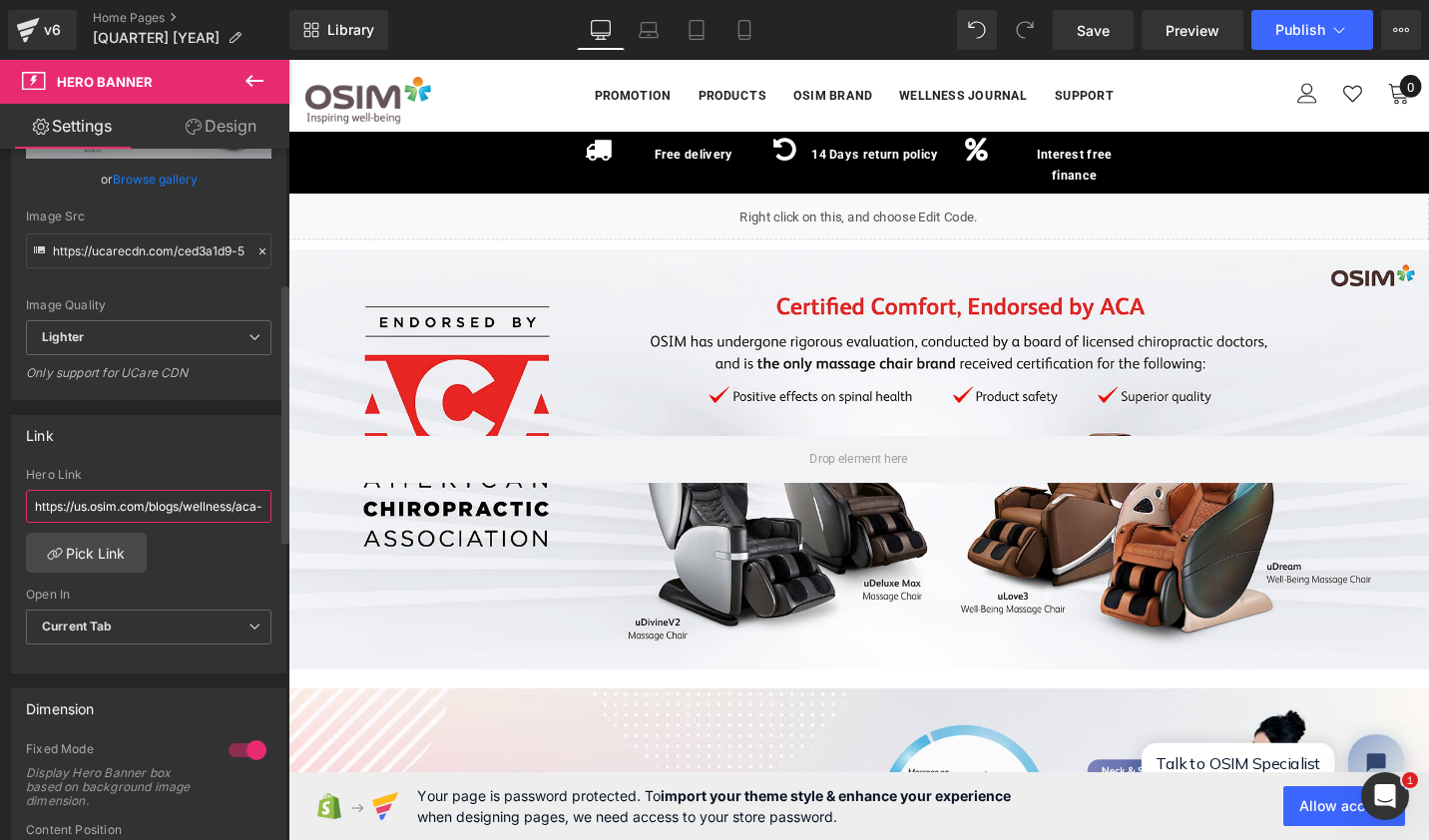 scroll, scrollTop: 0, scrollLeft: 86, axis: horizontal 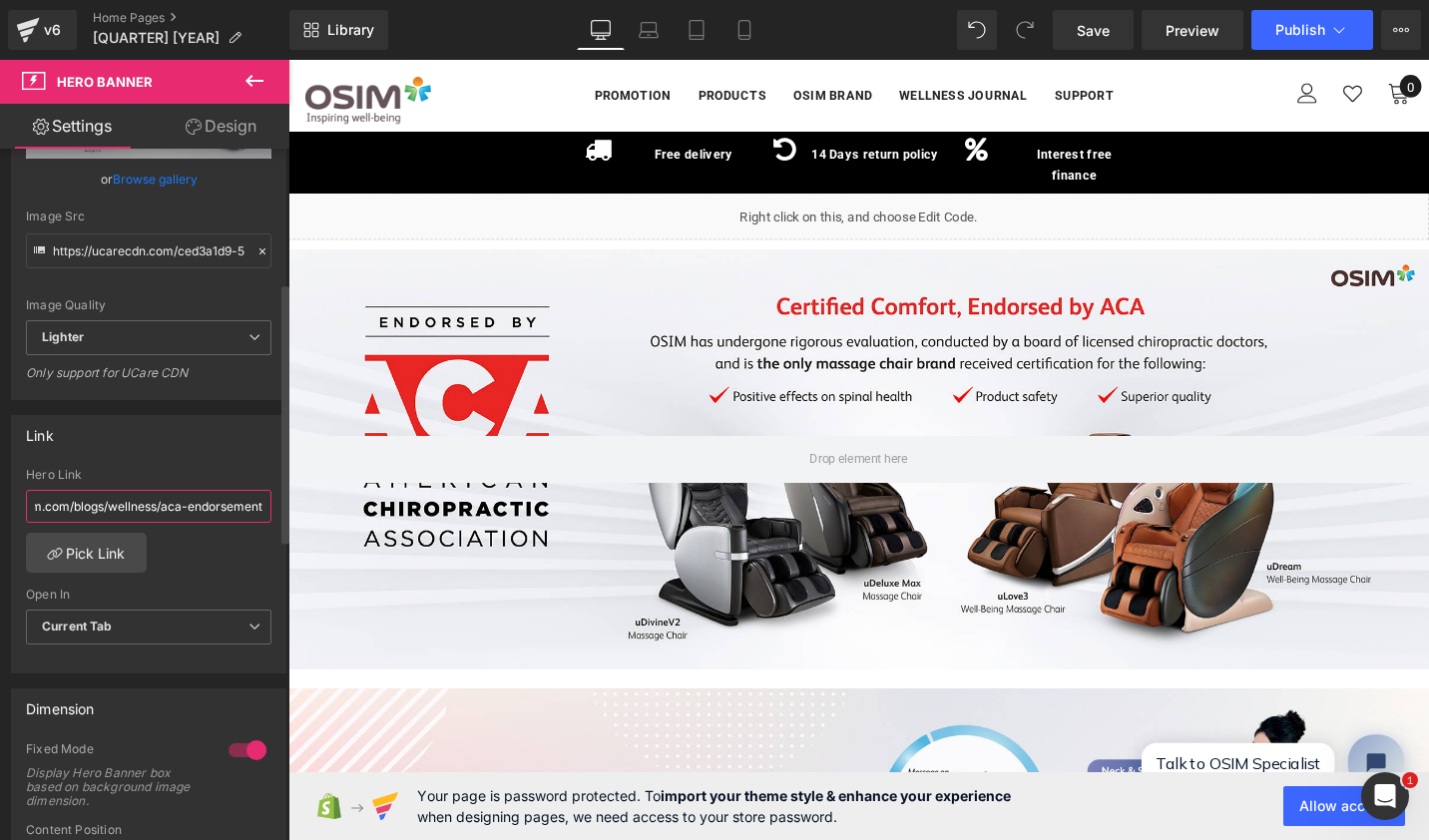 type on "https://us.osim.com/blogs/wellness/aca-endorsement" 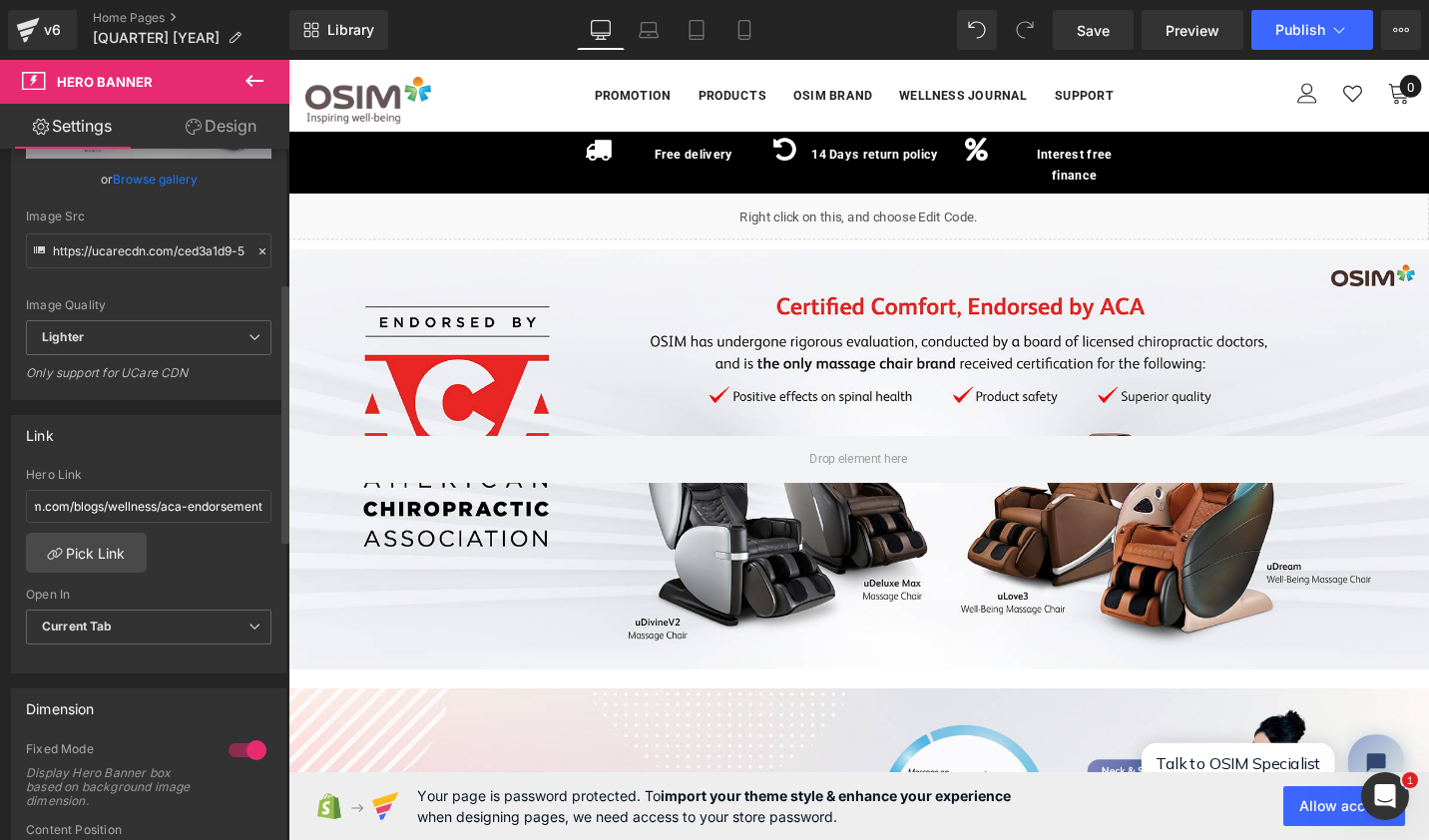 scroll, scrollTop: 0, scrollLeft: 0, axis: both 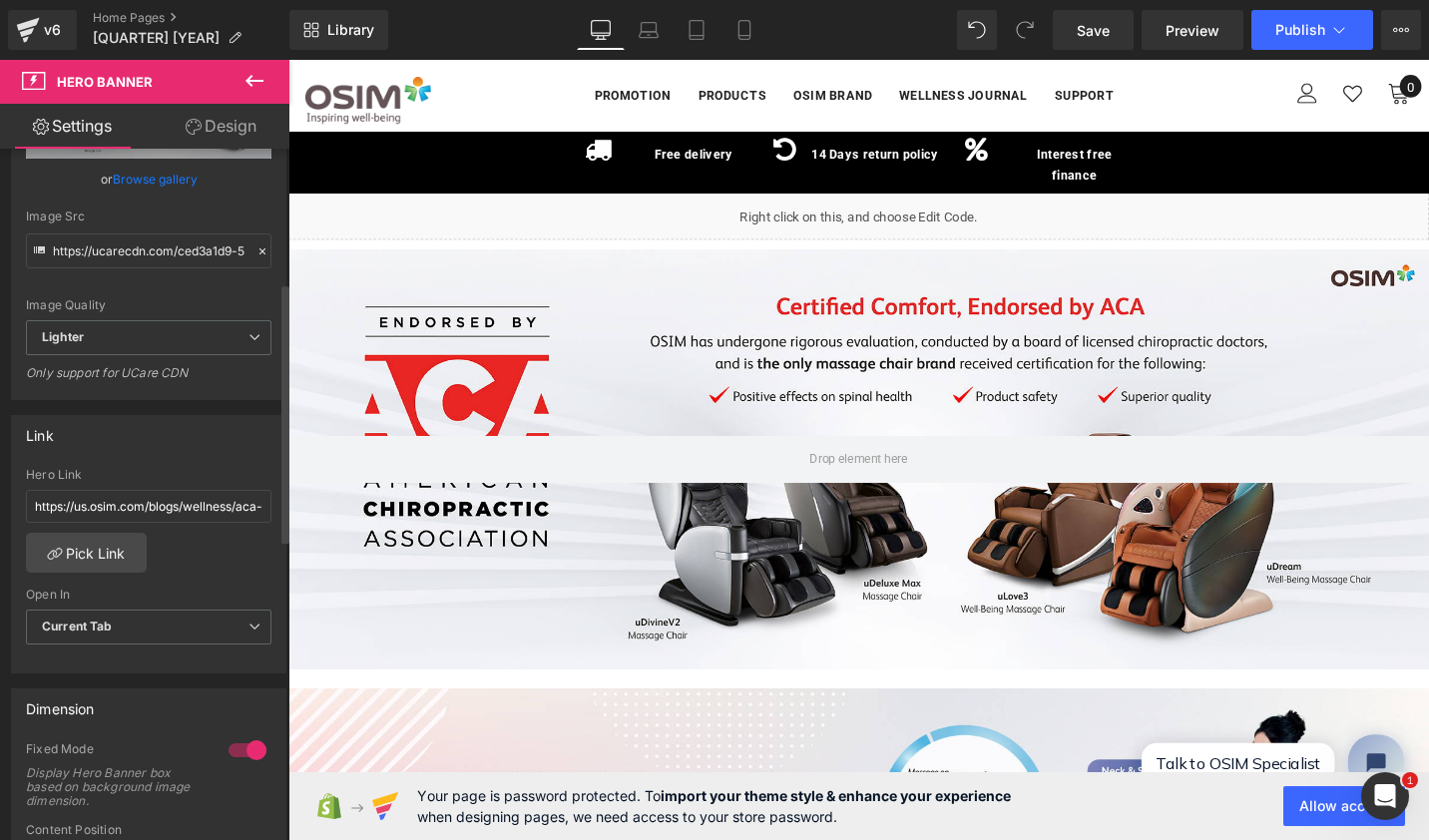 click on "https://us.osim.com/blogs/wellness/aca-endorsement Hero Link https://us.osim.com/blogs/wellness/aca-endorsement  Pick Link Current Tab New Tab Open In
Current Tab
Current Tab New Tab" at bounding box center (149, 570) 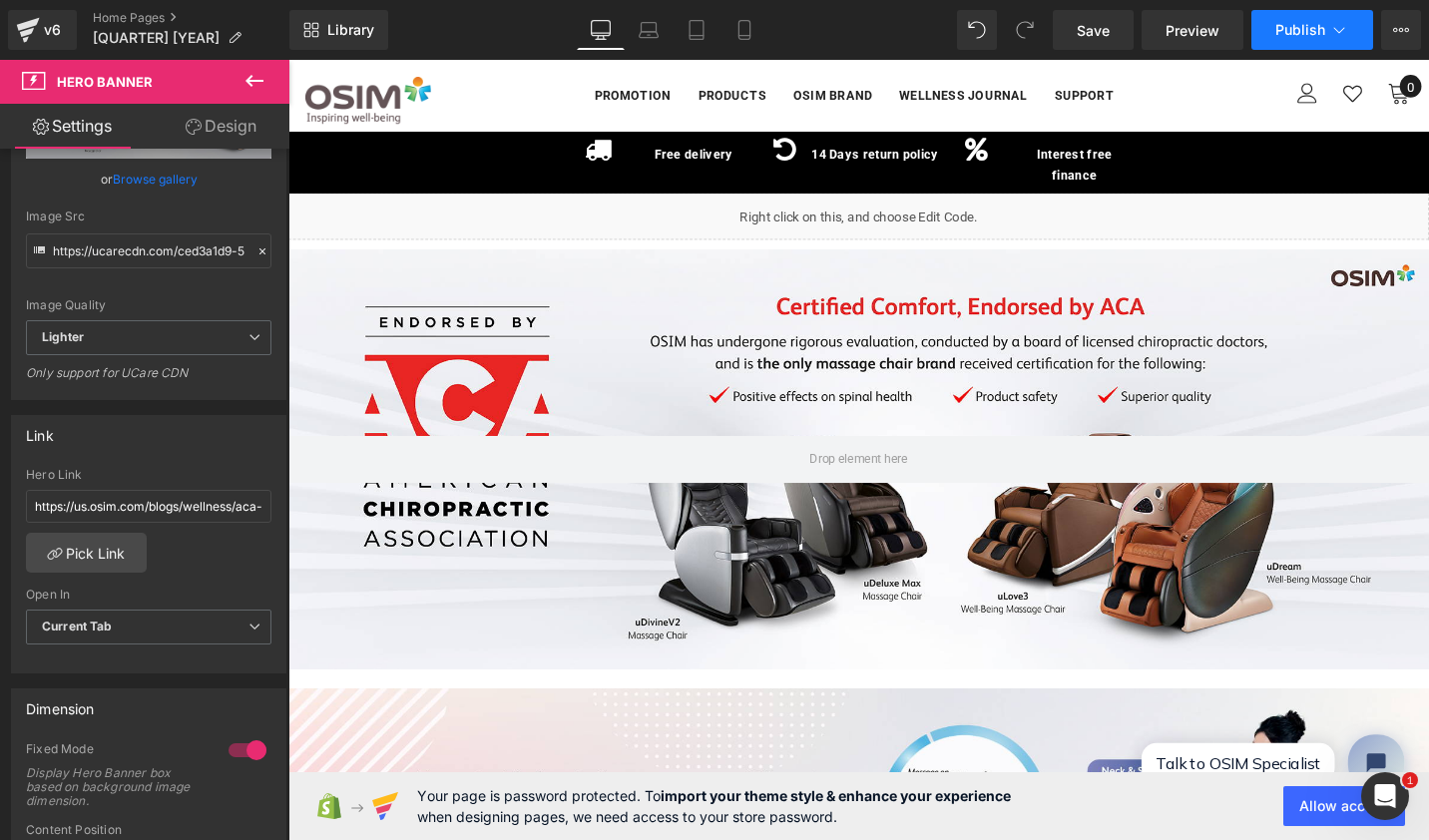 click on "Publish" at bounding box center [1300, 30] 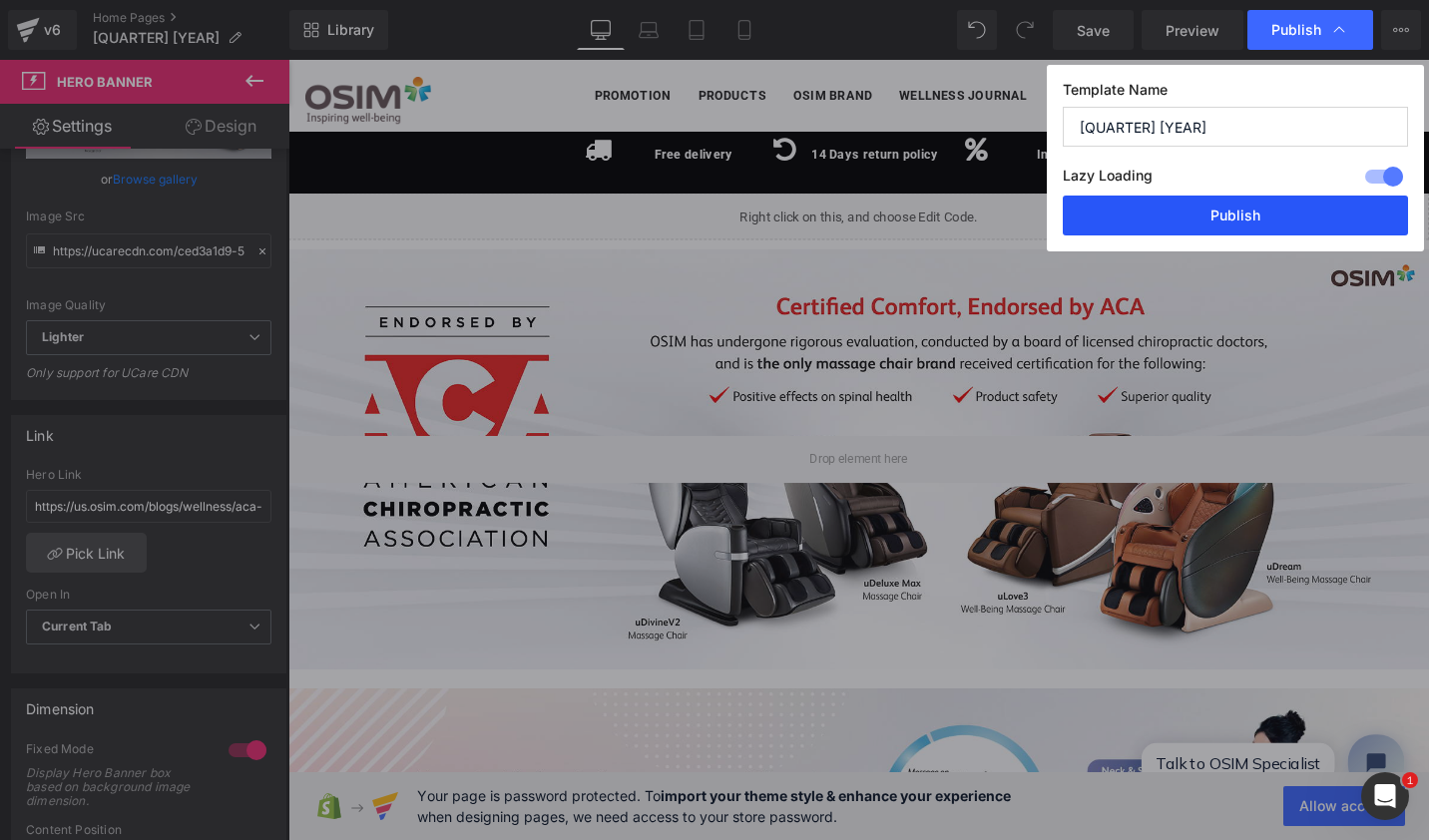 click on "Publish" at bounding box center (1235, 215) 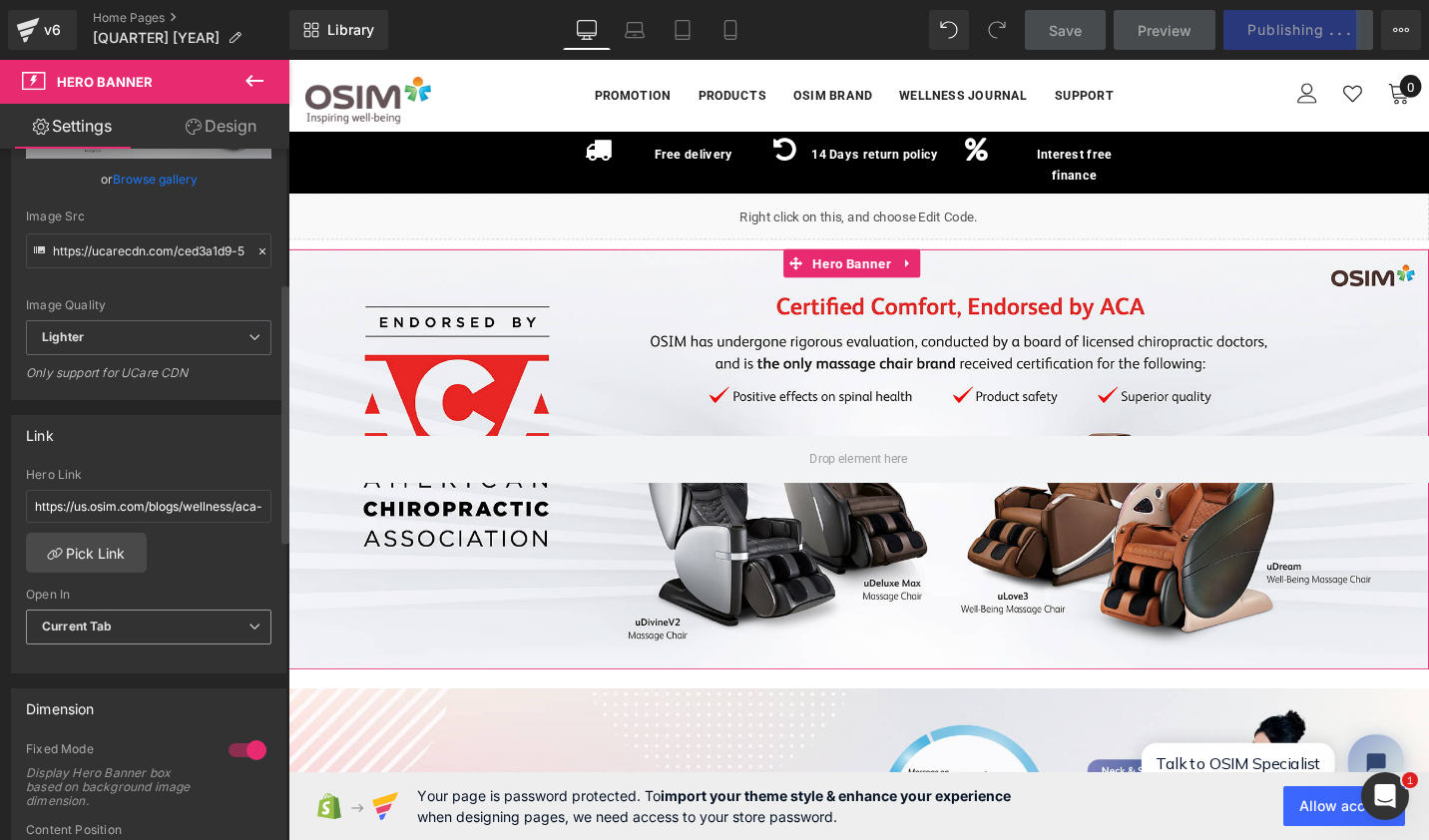 click on "Current Tab" at bounding box center [149, 627] 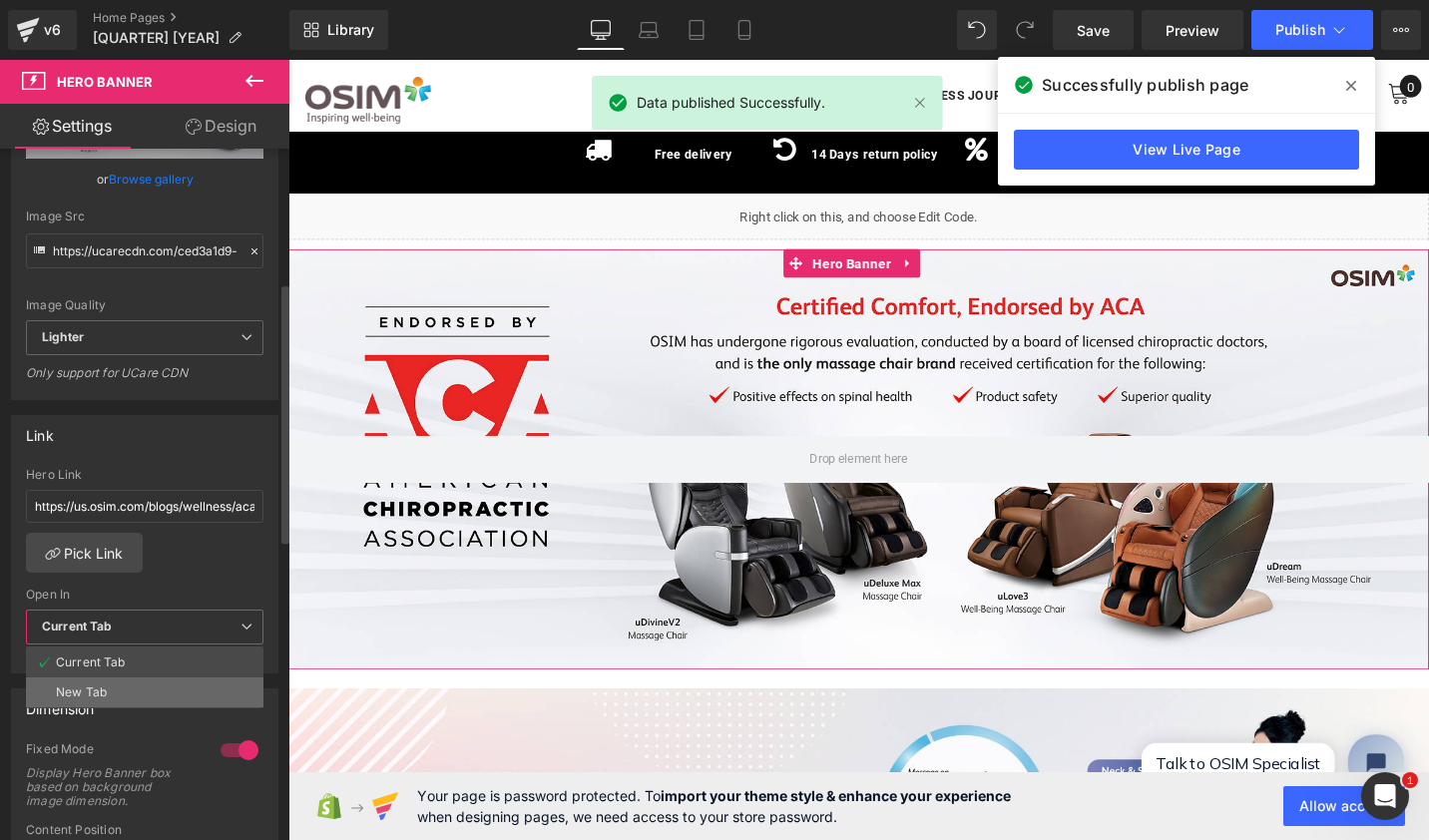 click on "New Tab" at bounding box center [145, 692] 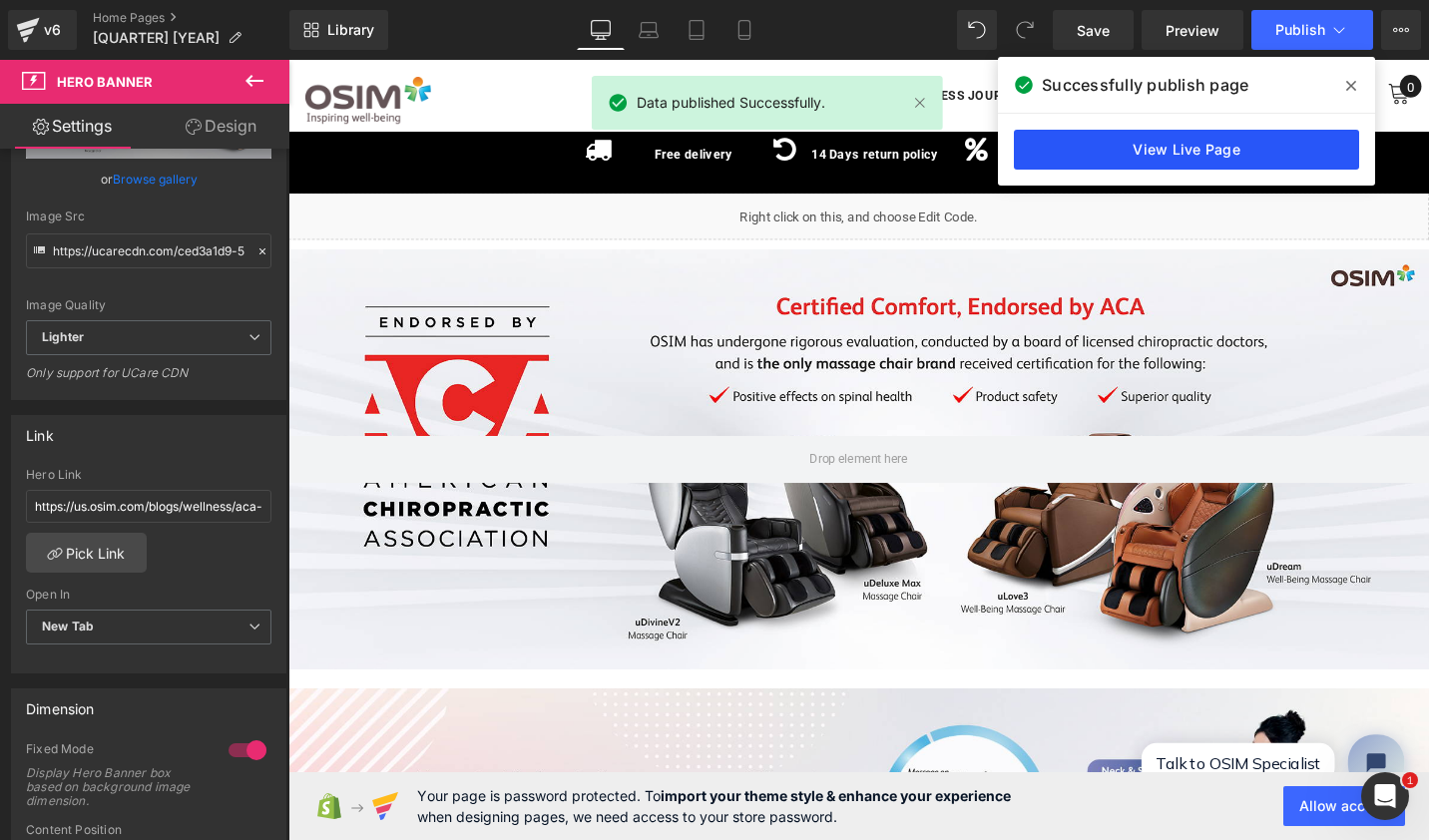 click on "View Live Page" at bounding box center (1187, 150) 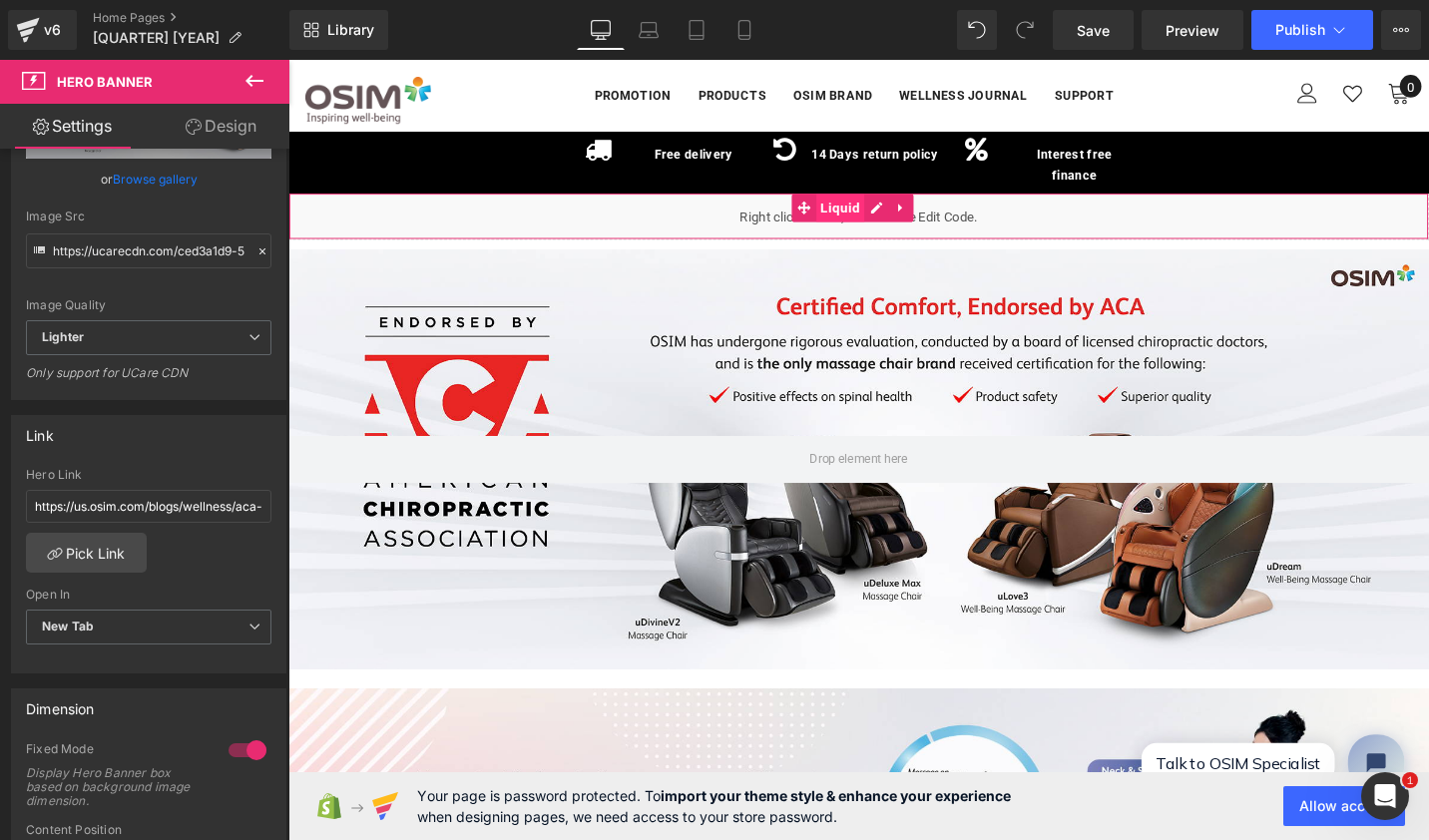 click on "Liquid" at bounding box center (873, 216) 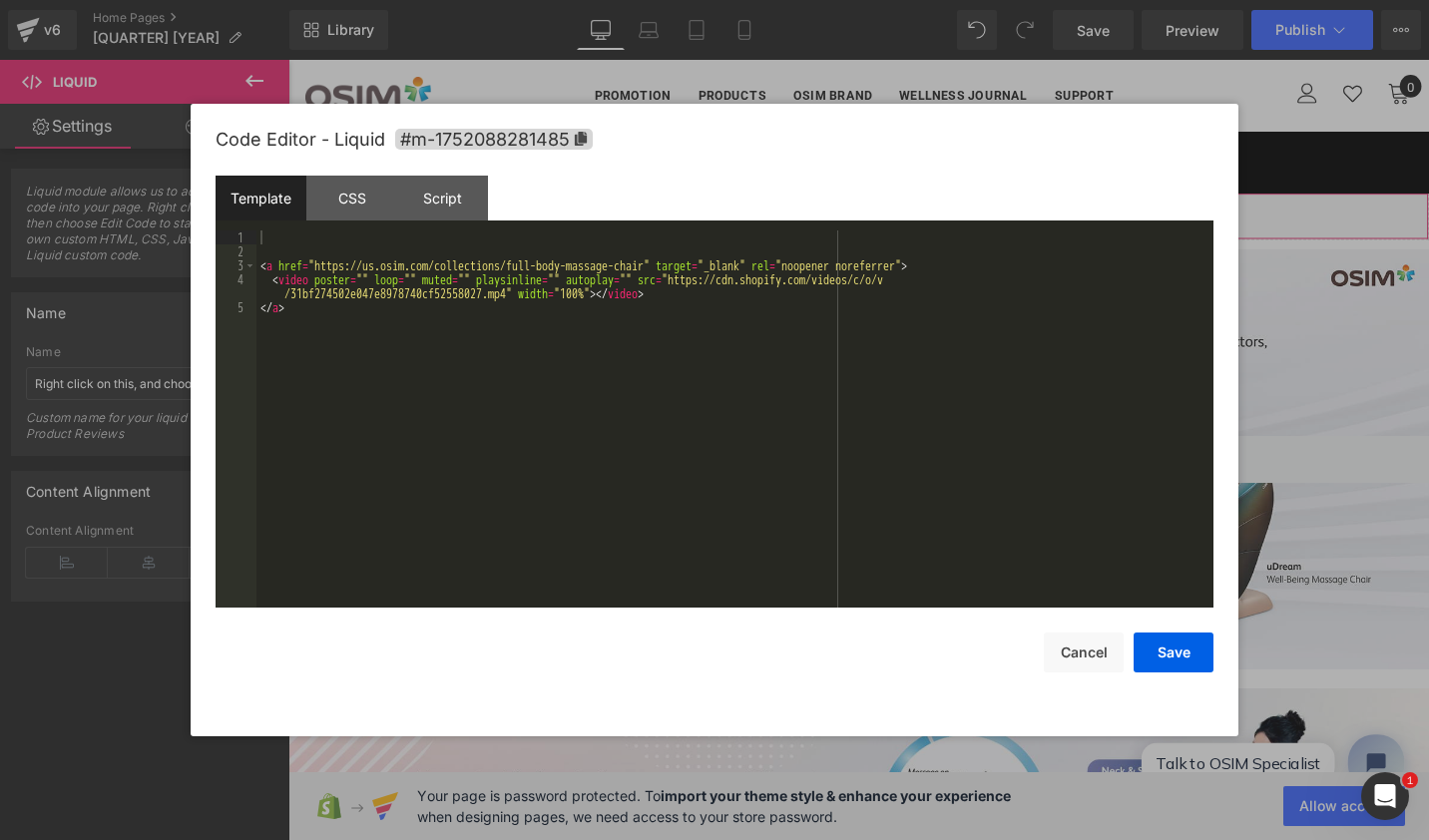 click at bounding box center [911, 216] 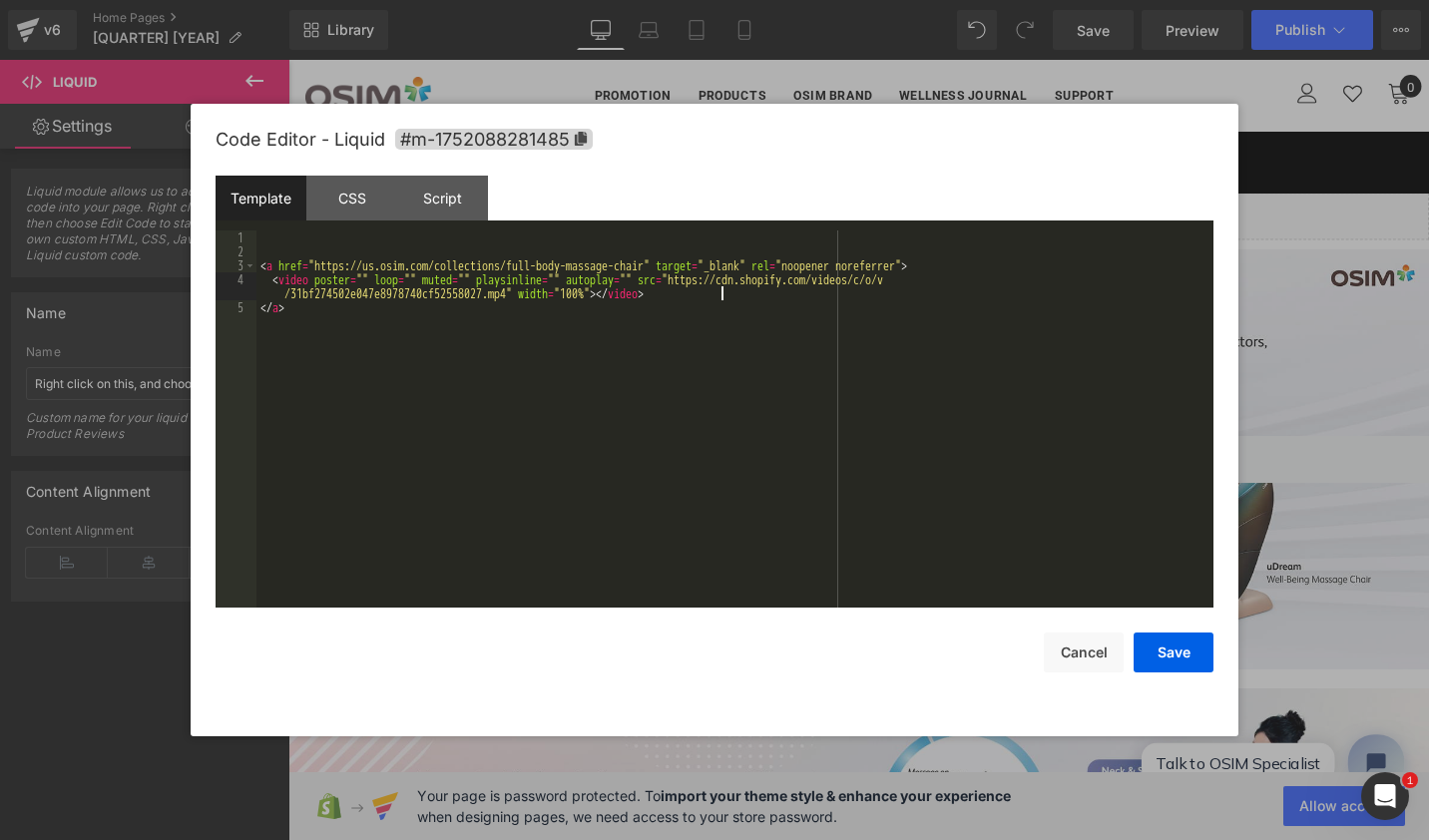 click on "< a   href = "https://us.osim.com/collections/full-body-massage-chair"   target = "_blank"   rel = "noopener noreferrer" >    < video   poster = ""   loop = ""   muted = ""   playsinline = ""   autoplay = ""   src = "https://cdn.shopify.com/videos/c/o/v      /31bf274502e047e8978740cf52558027.mp4"   width = "100%" > </ video > </ a >" at bounding box center [734, 433] 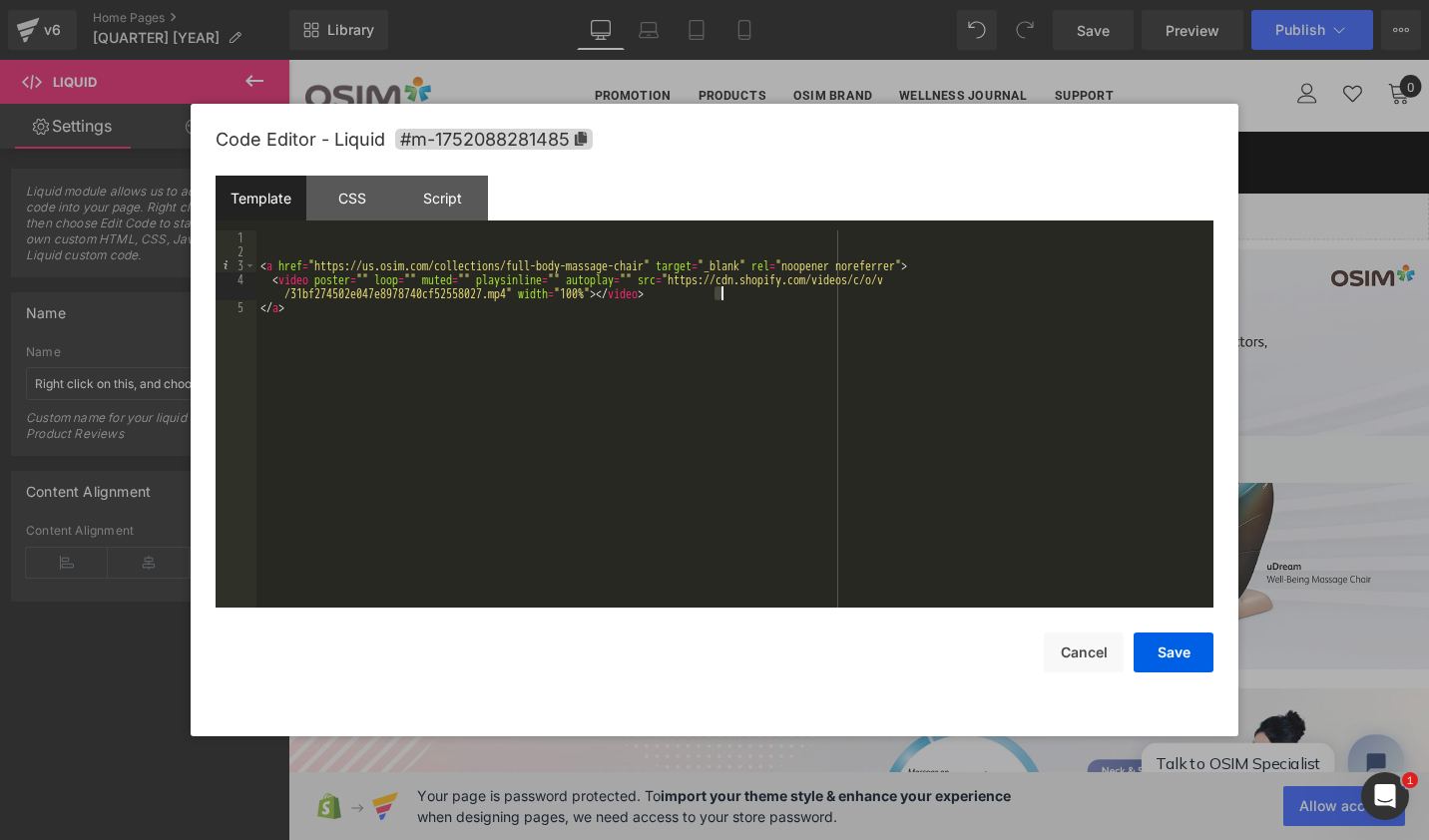 click on "< a   href = "https://us.osim.com/collections/full-body-massage-chair"   target = "_blank"   rel = "noopener noreferrer" >    < video   poster = ""   loop = ""   muted = ""   playsinline = ""   autoplay = ""   src = "https://cdn.shopify.com/videos/c/o/v      /31bf274502e047e8978740cf52558027.mp4"   width = "100%" > </ video > </ a >" at bounding box center (734, 433) 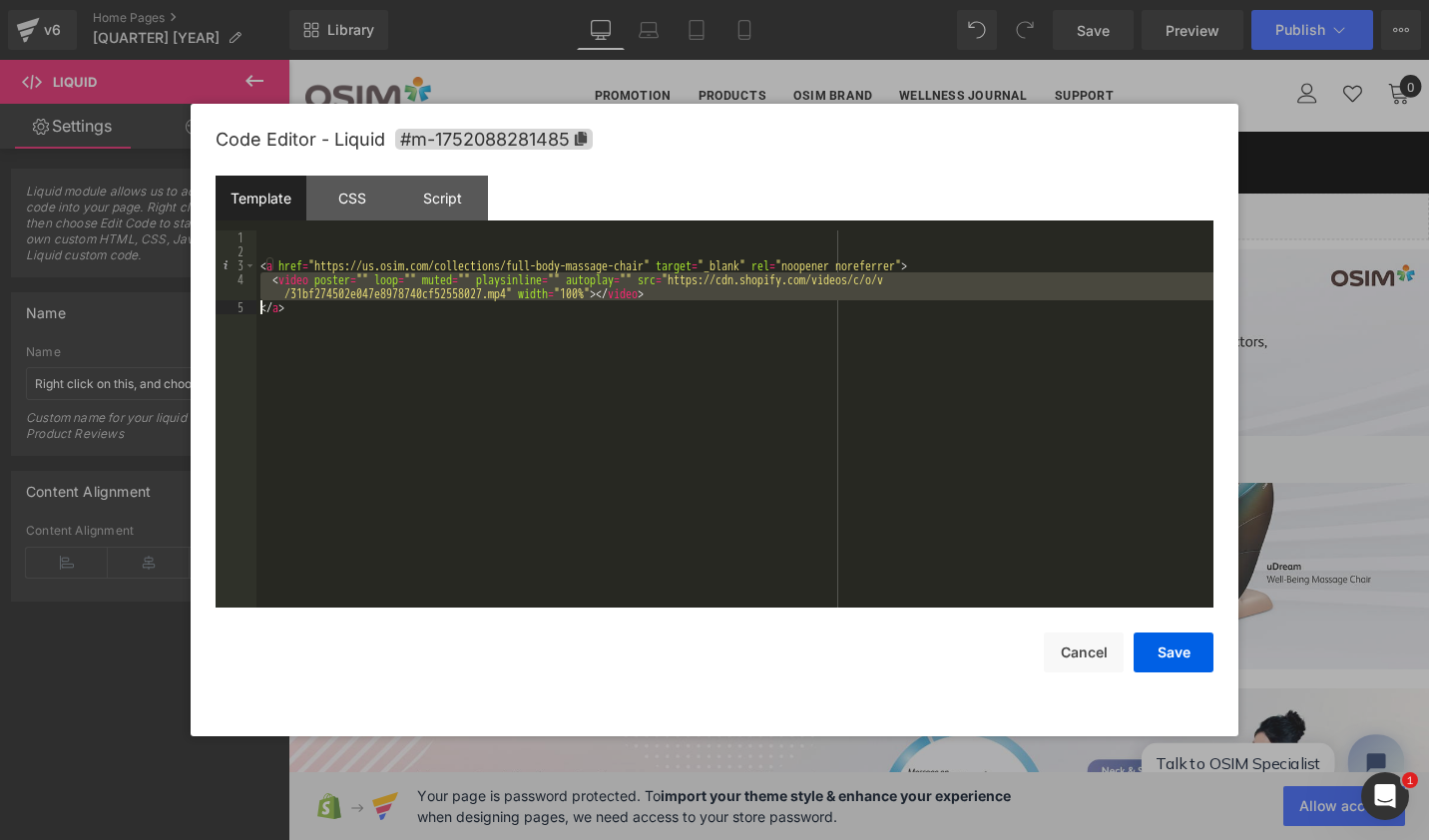 drag, startPoint x: 742, startPoint y: 356, endPoint x: 726, endPoint y: 366, distance: 18.867962 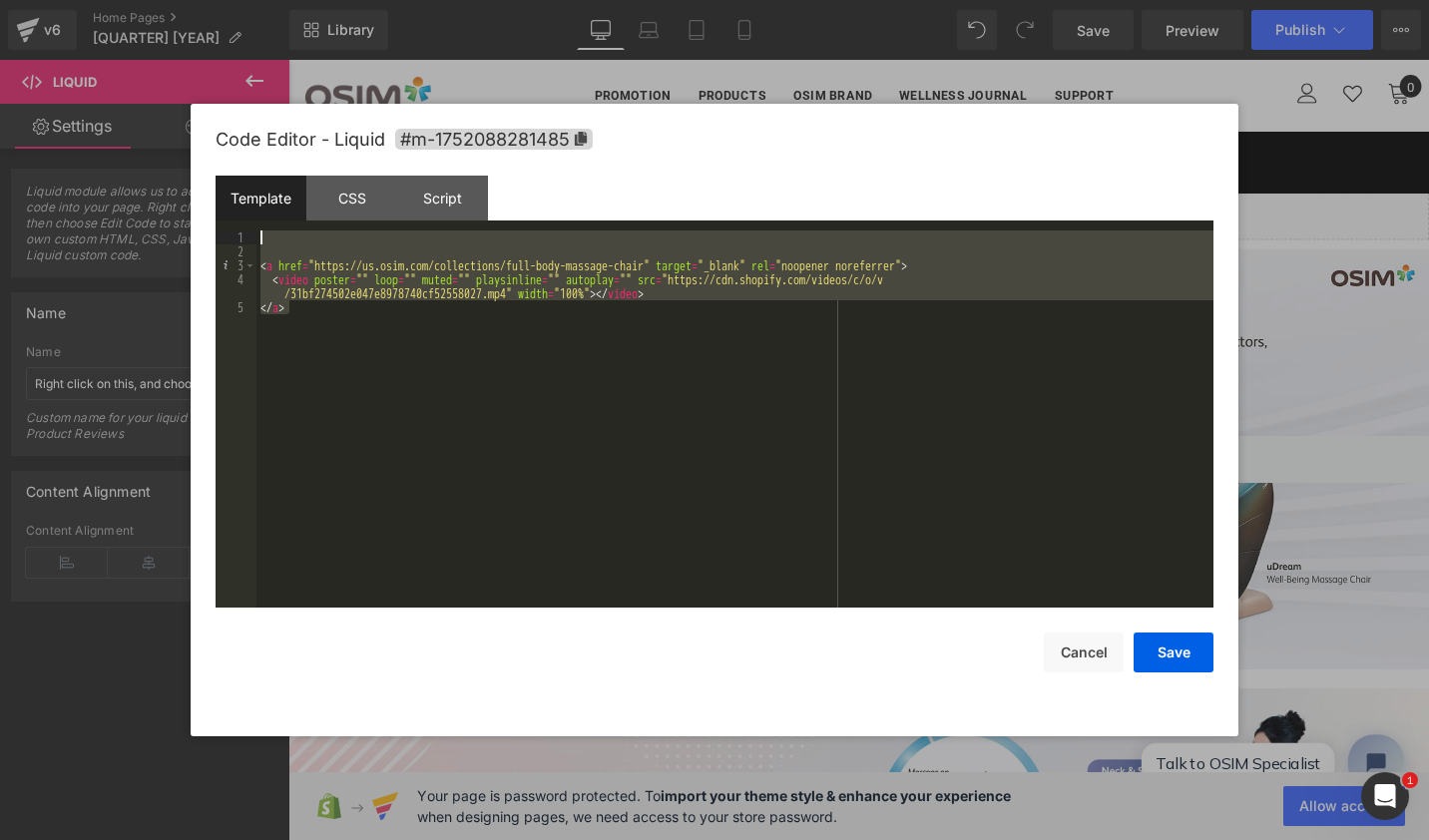 drag, startPoint x: 573, startPoint y: 402, endPoint x: 158, endPoint y: 154, distance: 483.45527 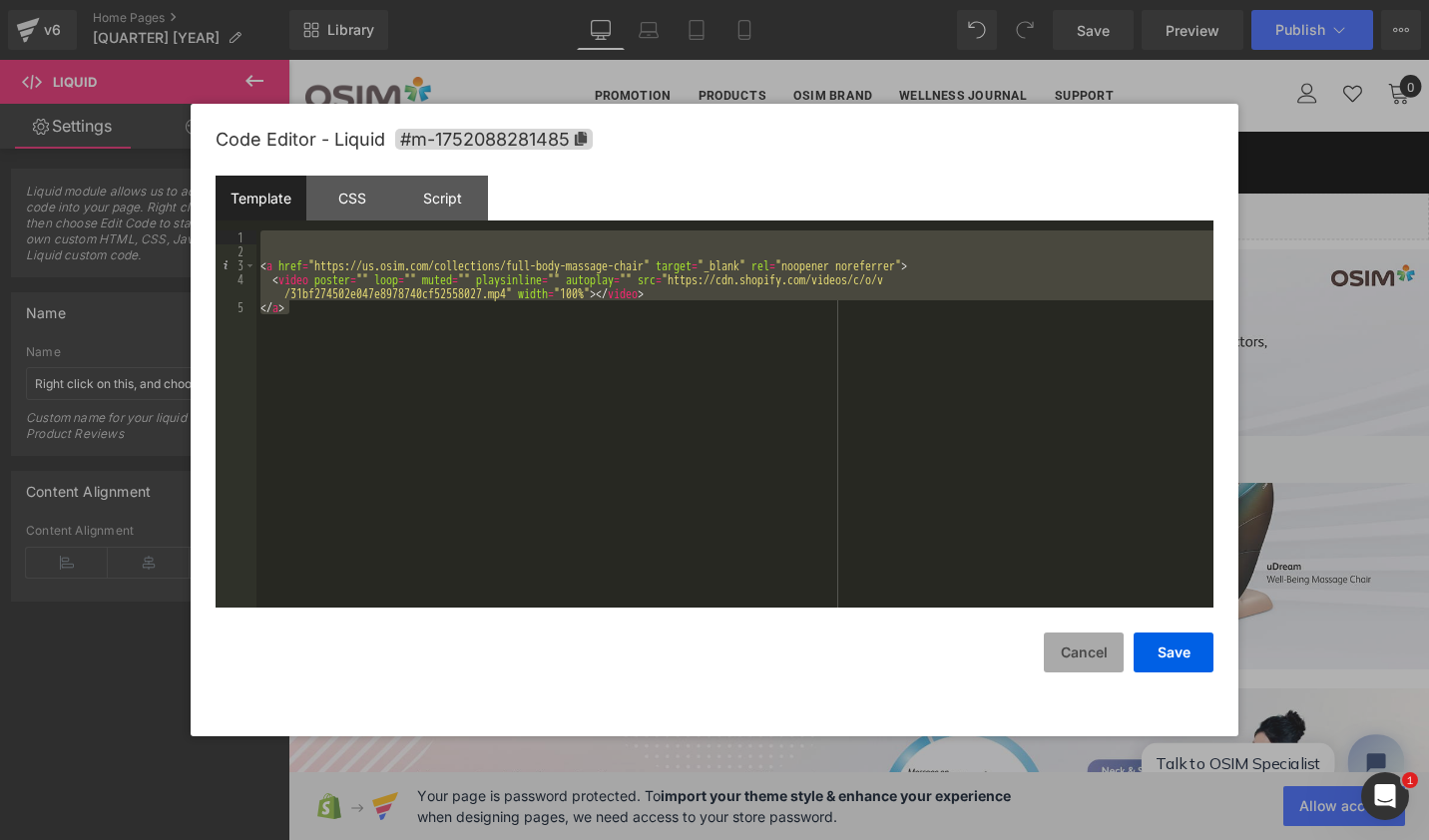 click on "Cancel" at bounding box center [1084, 652] 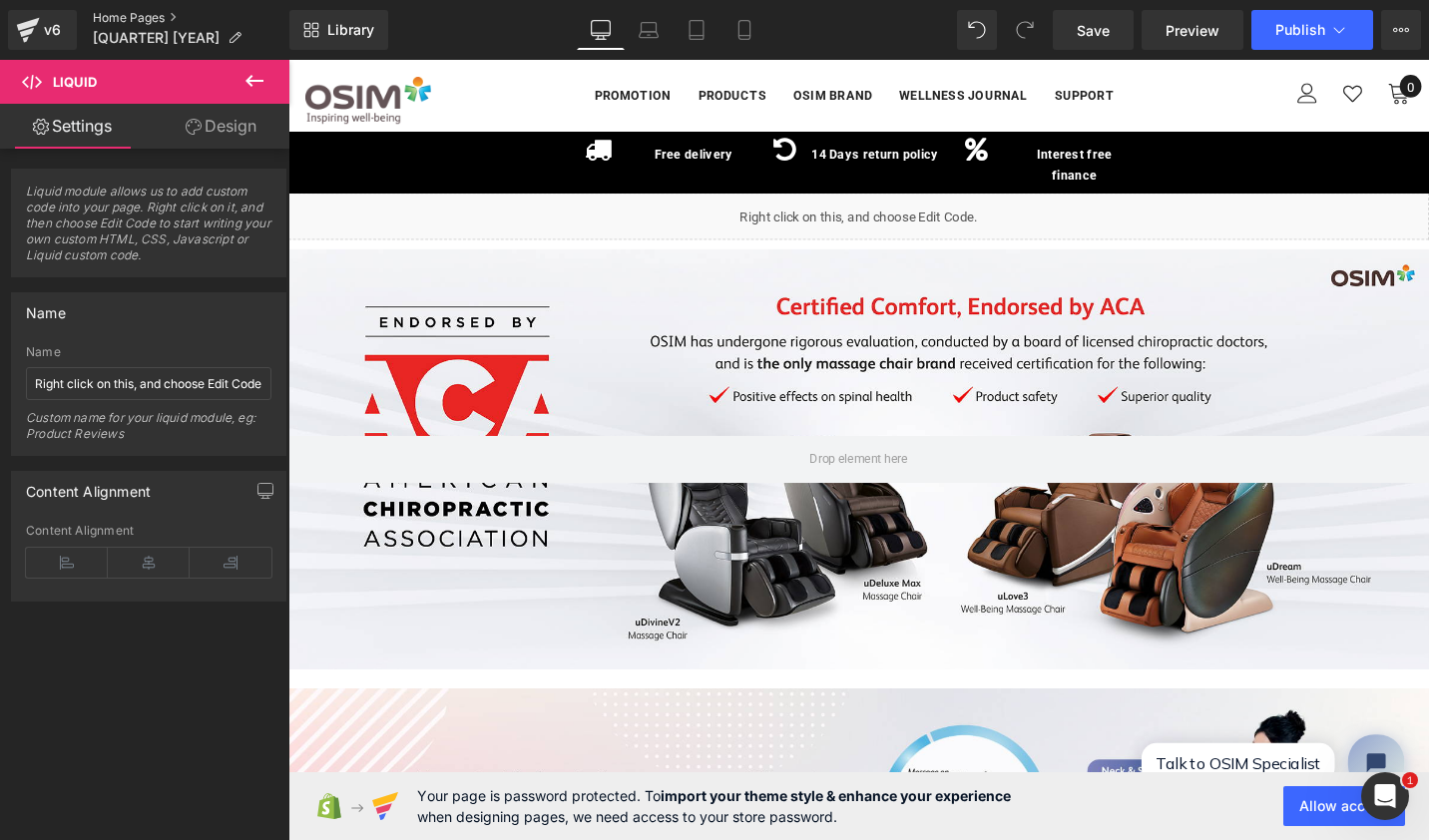 drag, startPoint x: 143, startPoint y: 13, endPoint x: 552, endPoint y: 224, distance: 460.2195 